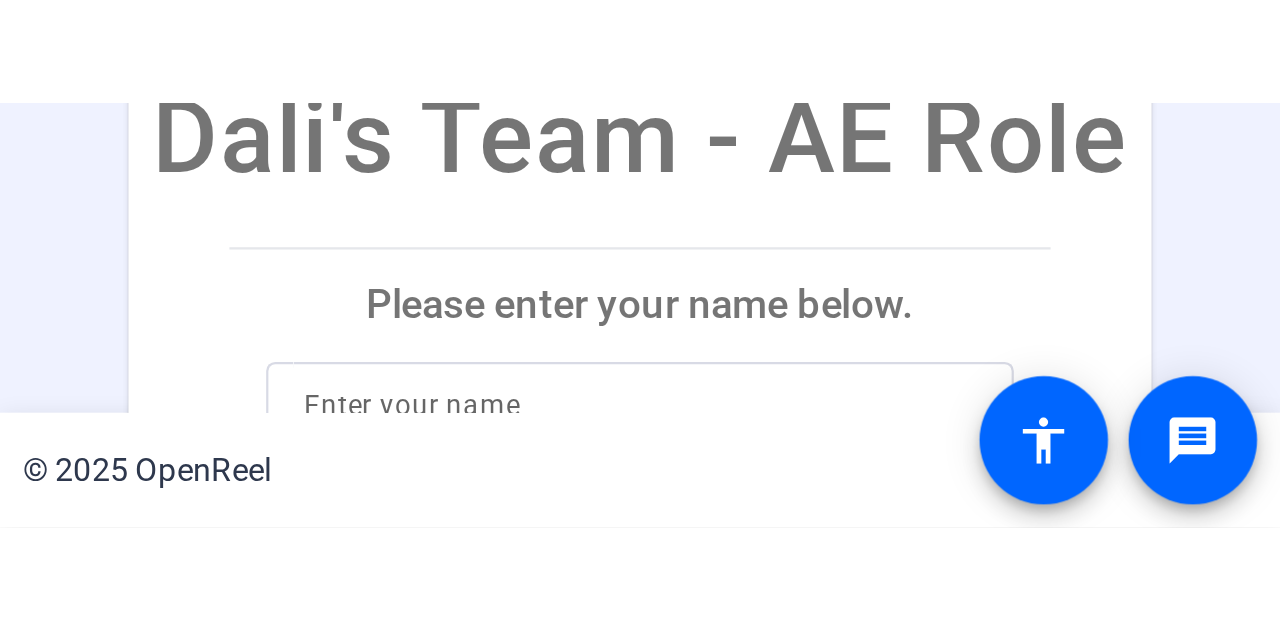 scroll, scrollTop: 0, scrollLeft: 0, axis: both 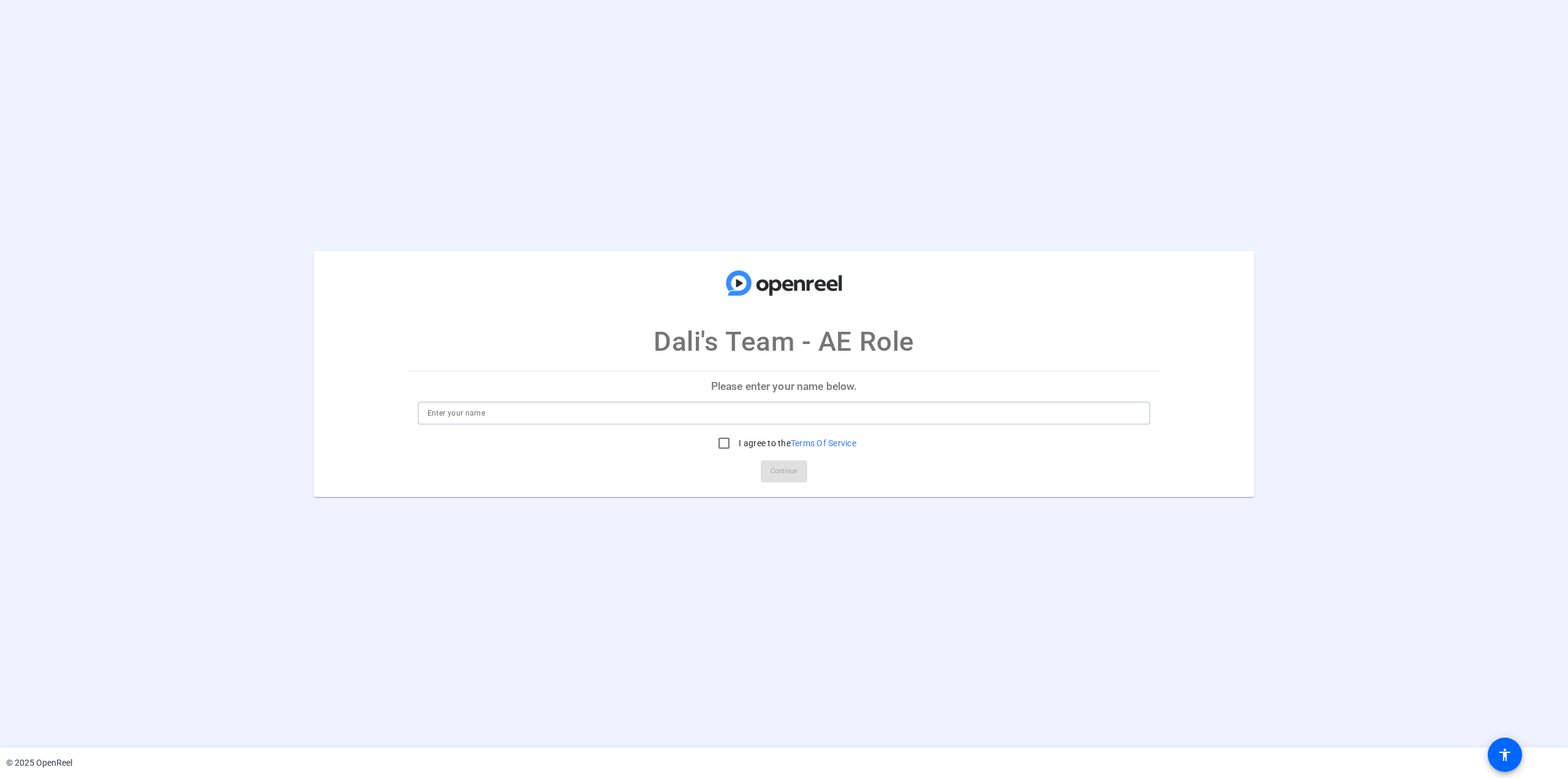 click at bounding box center [784, 413] 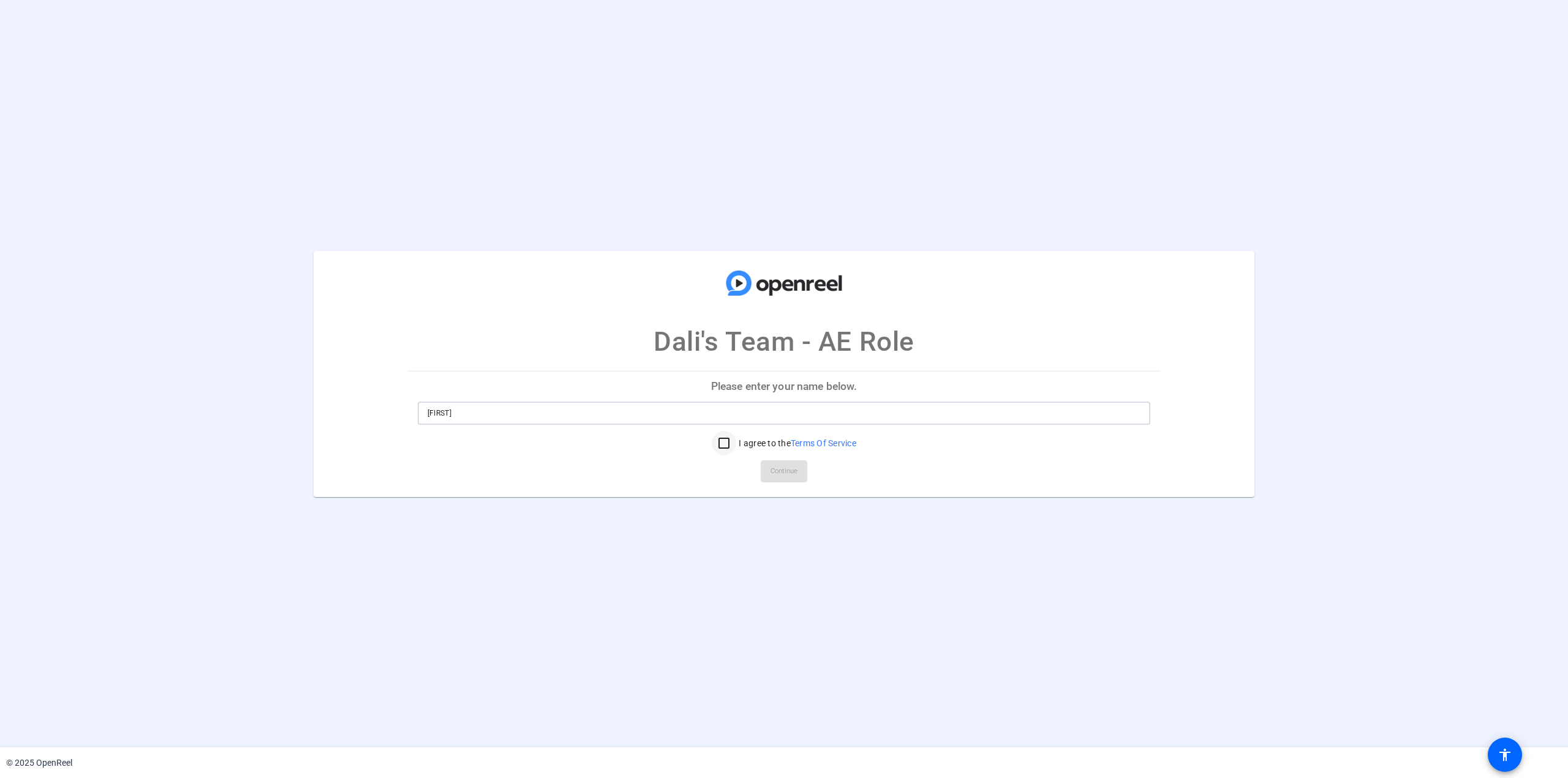 type on "[FIRST]" 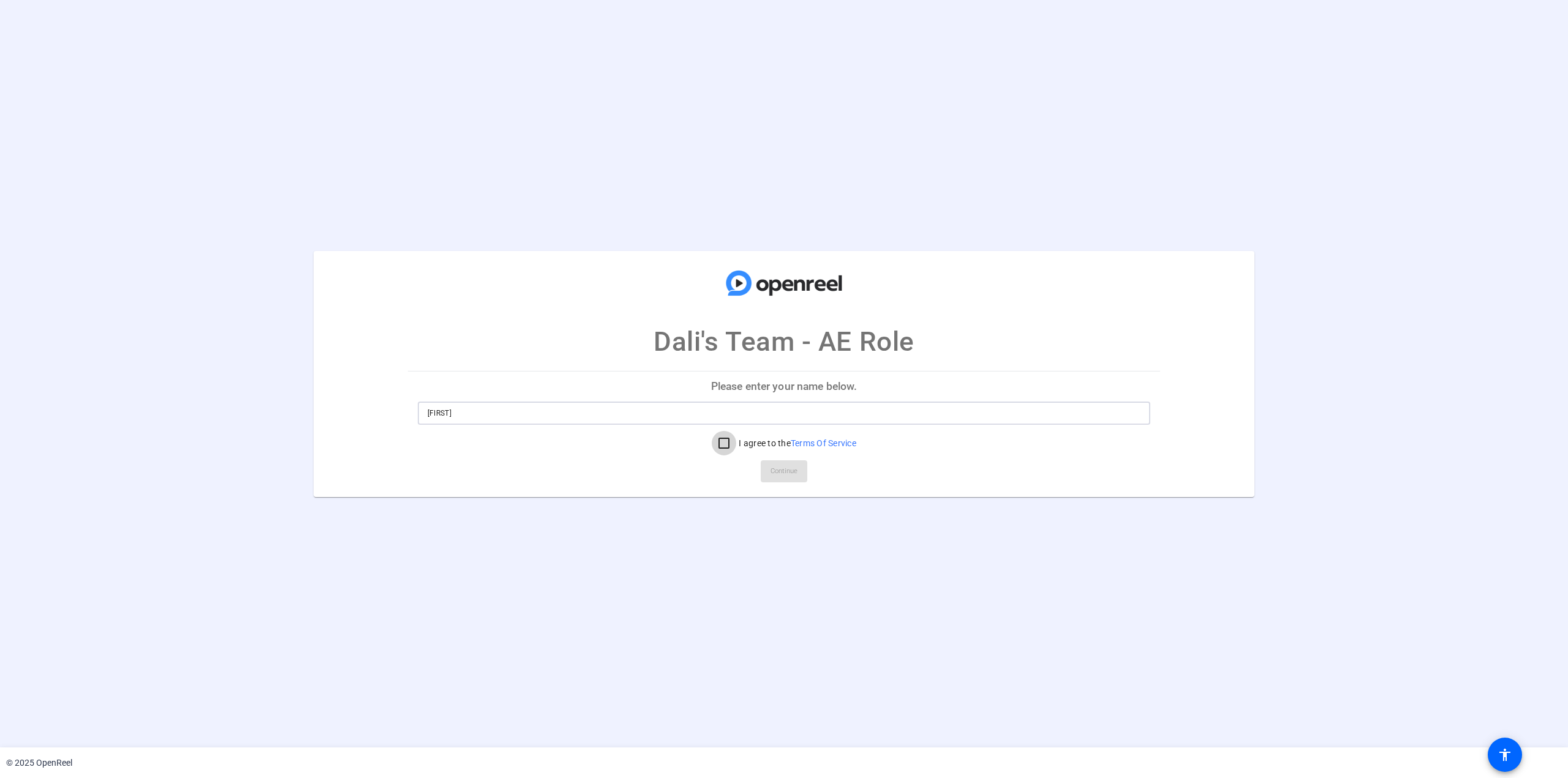 click on "I agree to the  Terms Of Service" at bounding box center [724, 443] 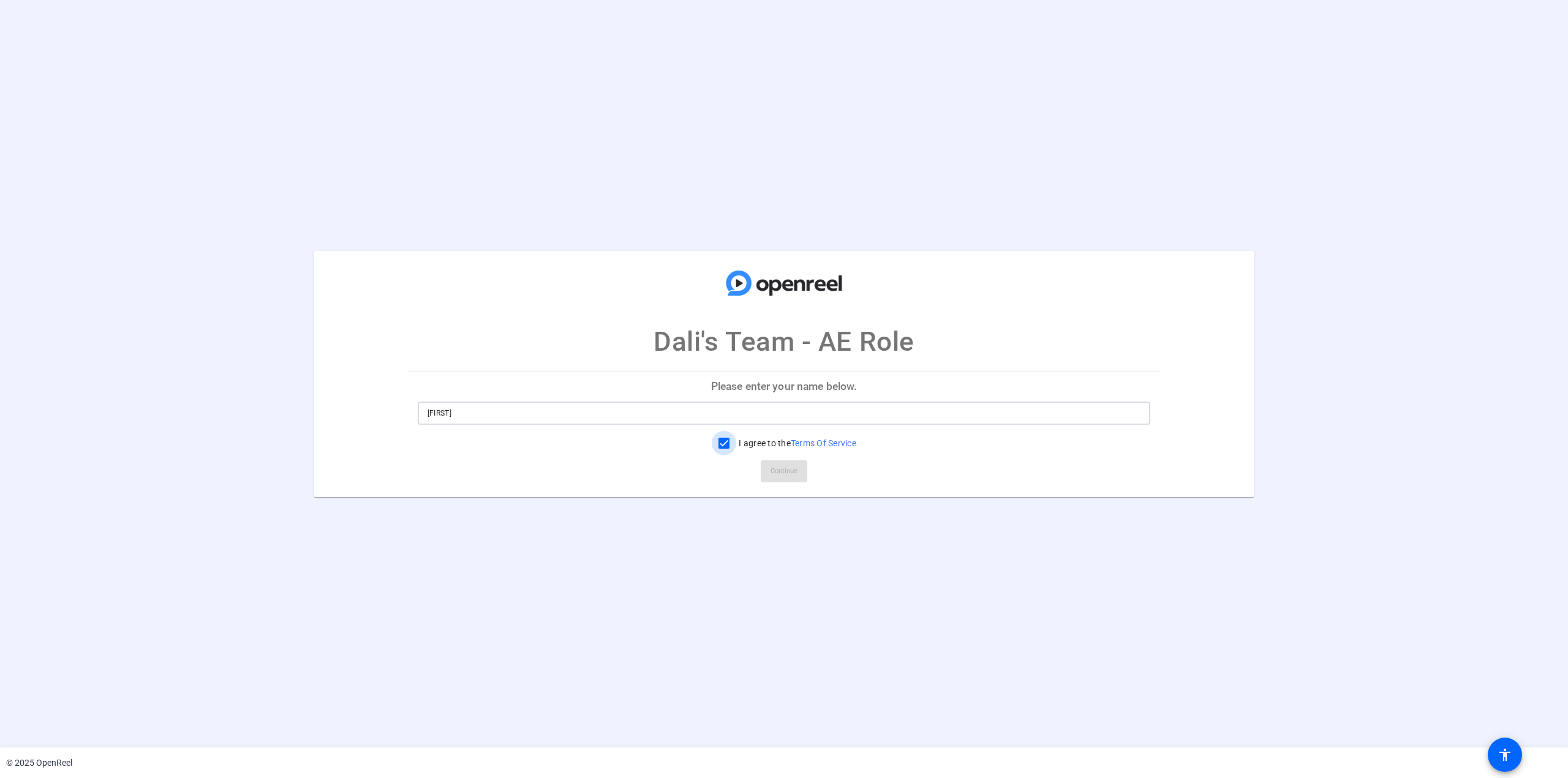 checkbox on "true" 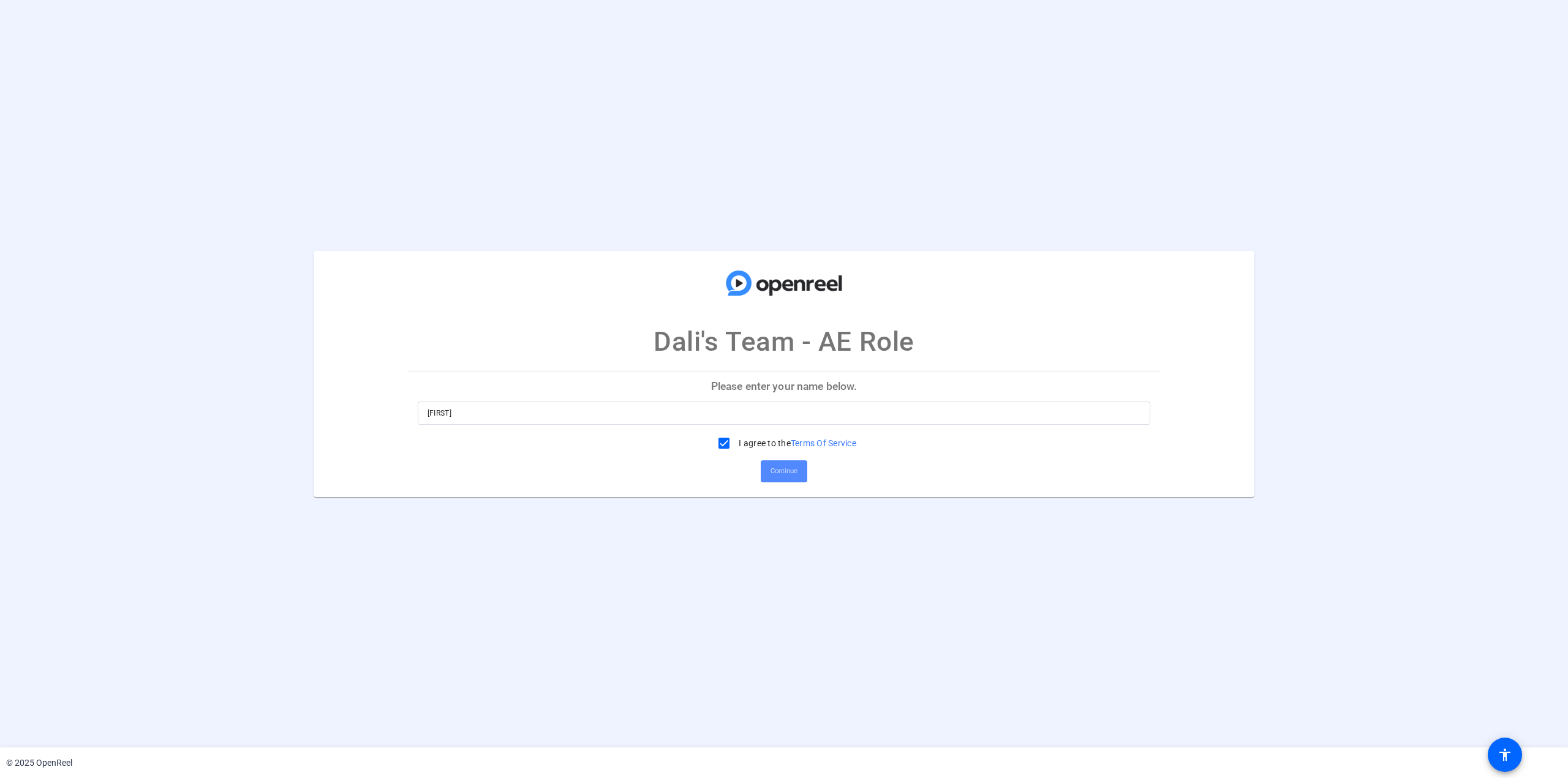 click on "Continue" at bounding box center (784, 471) 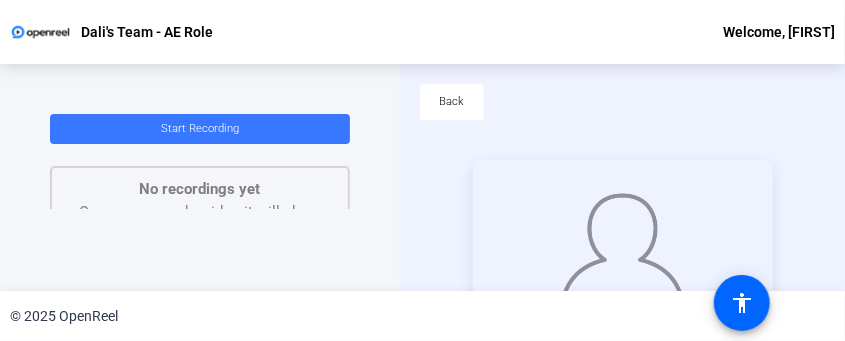 click on "Dali's Team - AE Role Welcome, [FIRST]" at bounding box center [422, 32] 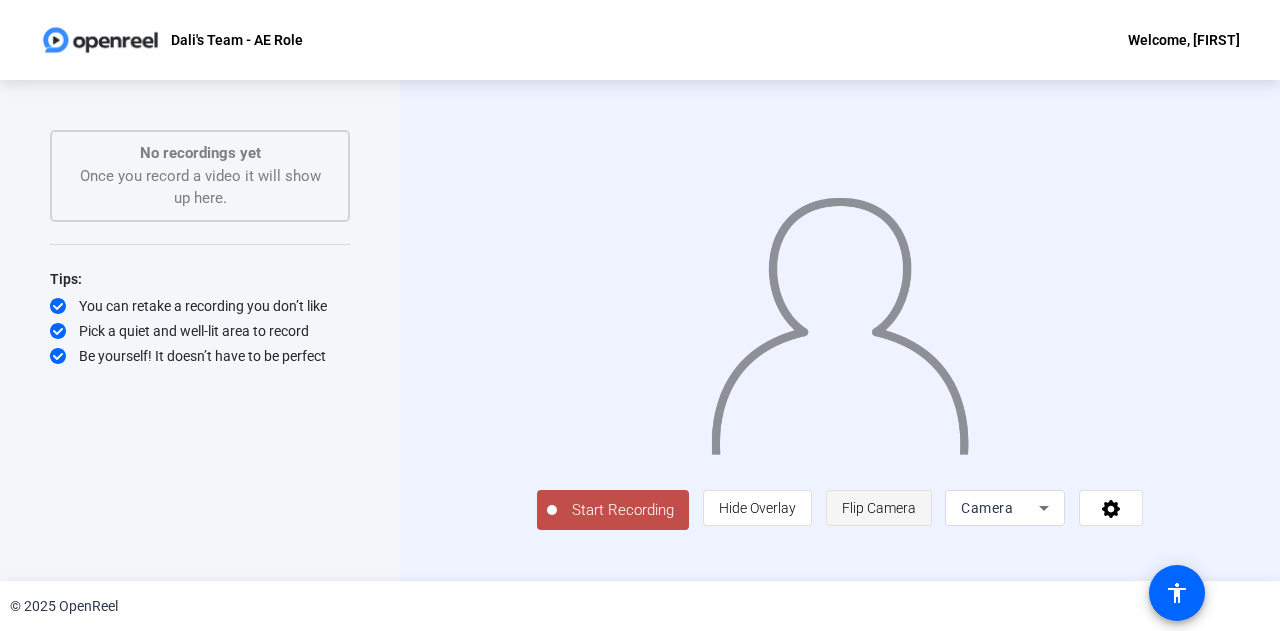 click on "Flip Camera" at bounding box center [879, 508] 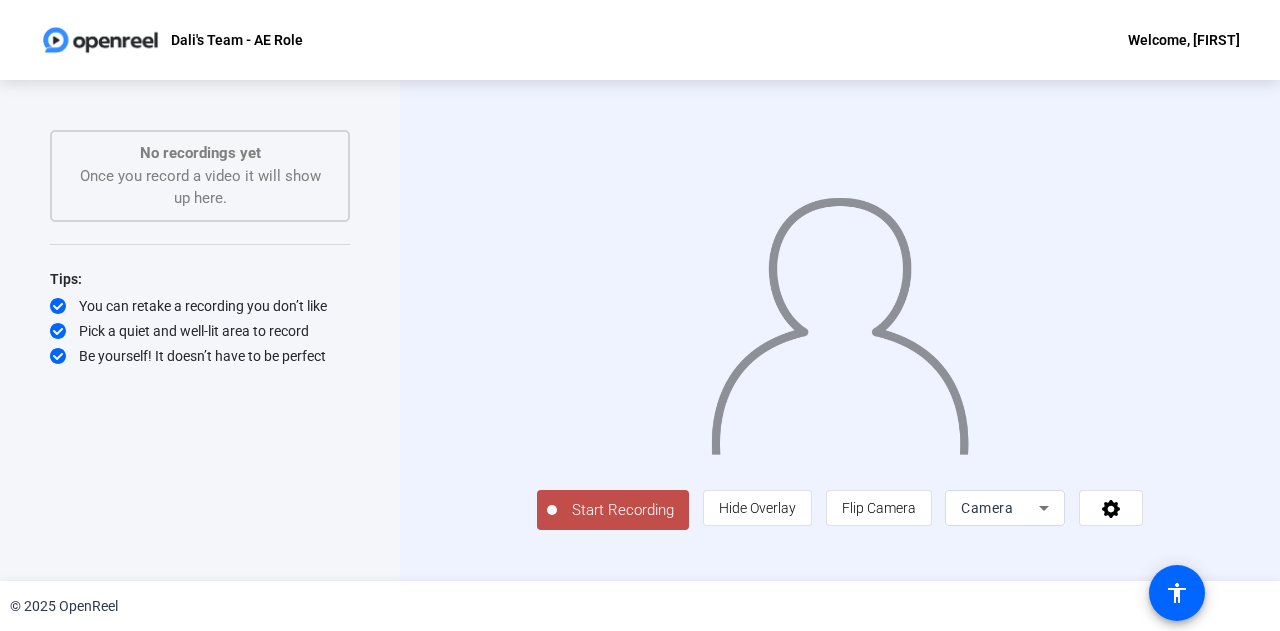 click on "Camera" at bounding box center (987, 508) 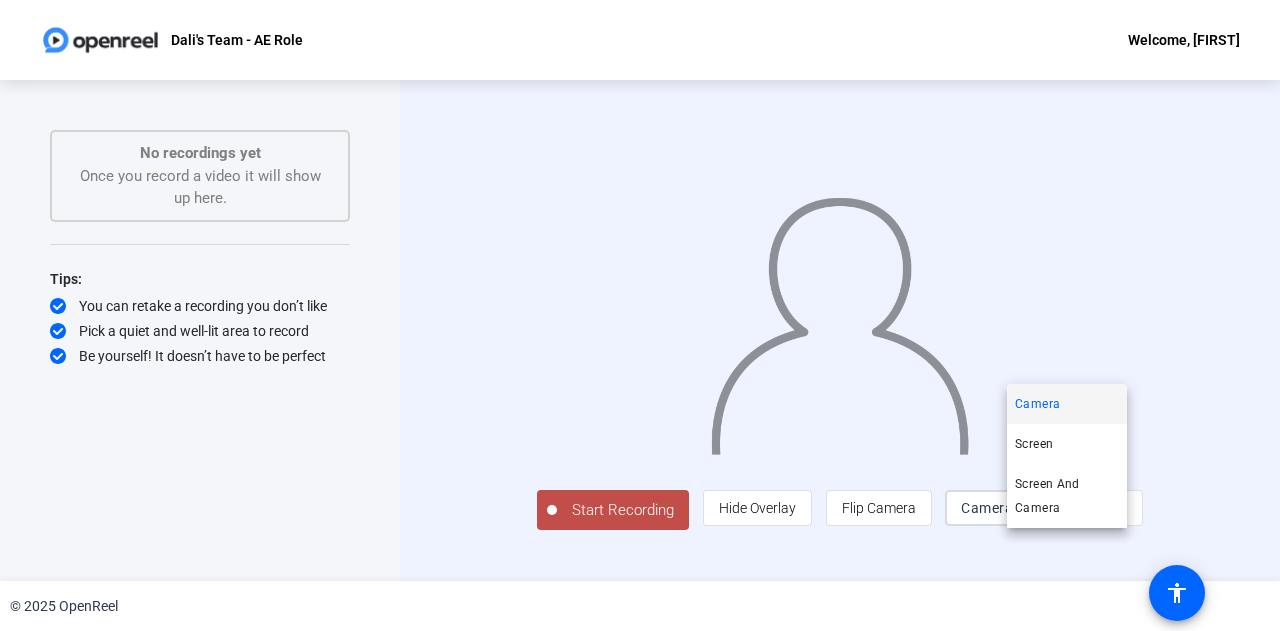 click at bounding box center [640, 315] 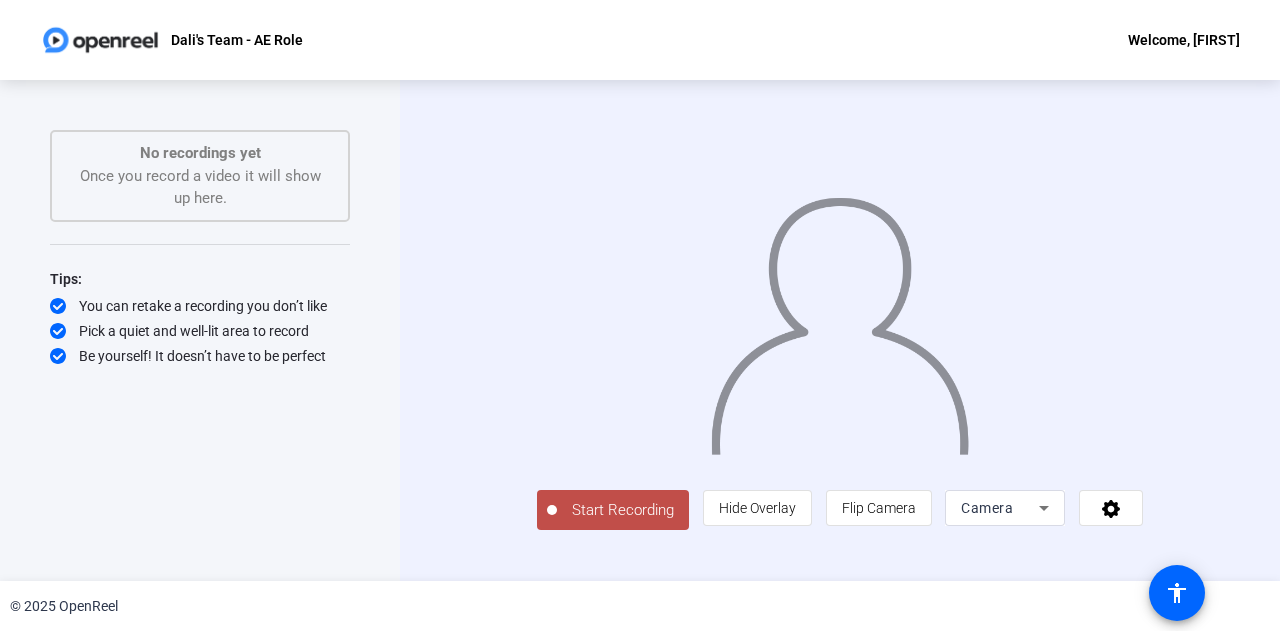 click on "© 2025 OpenReel" at bounding box center (640, 606) 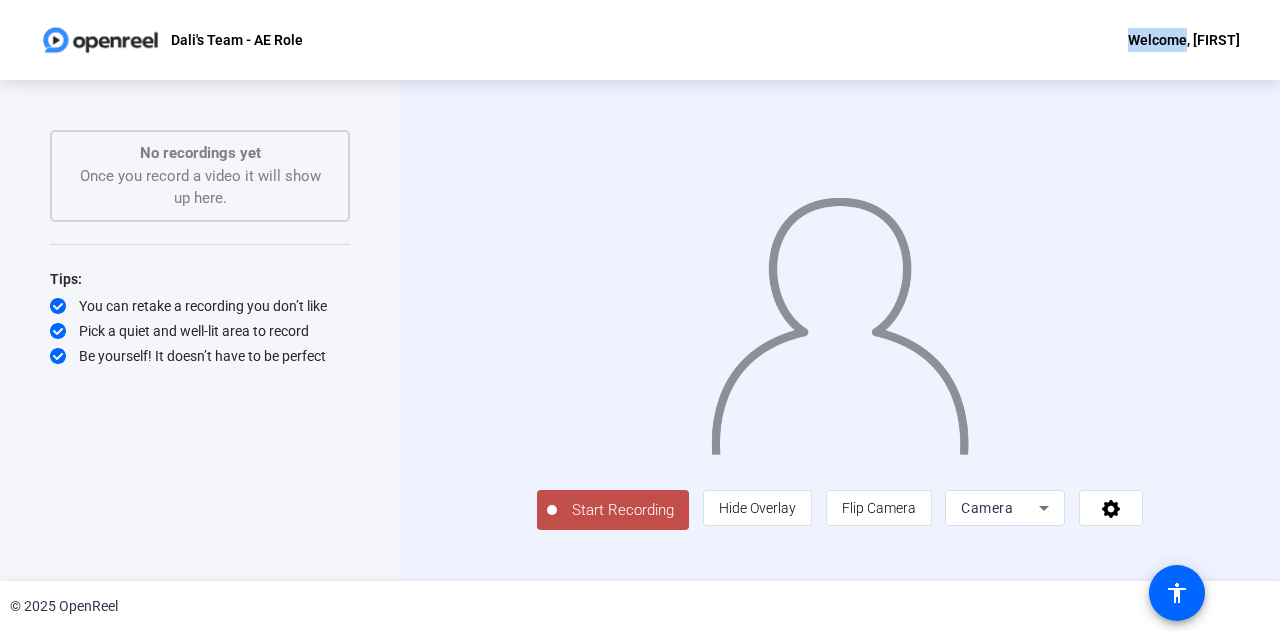 click on "Dali's Team - AE Role Welcome, Cathy" at bounding box center (640, 40) 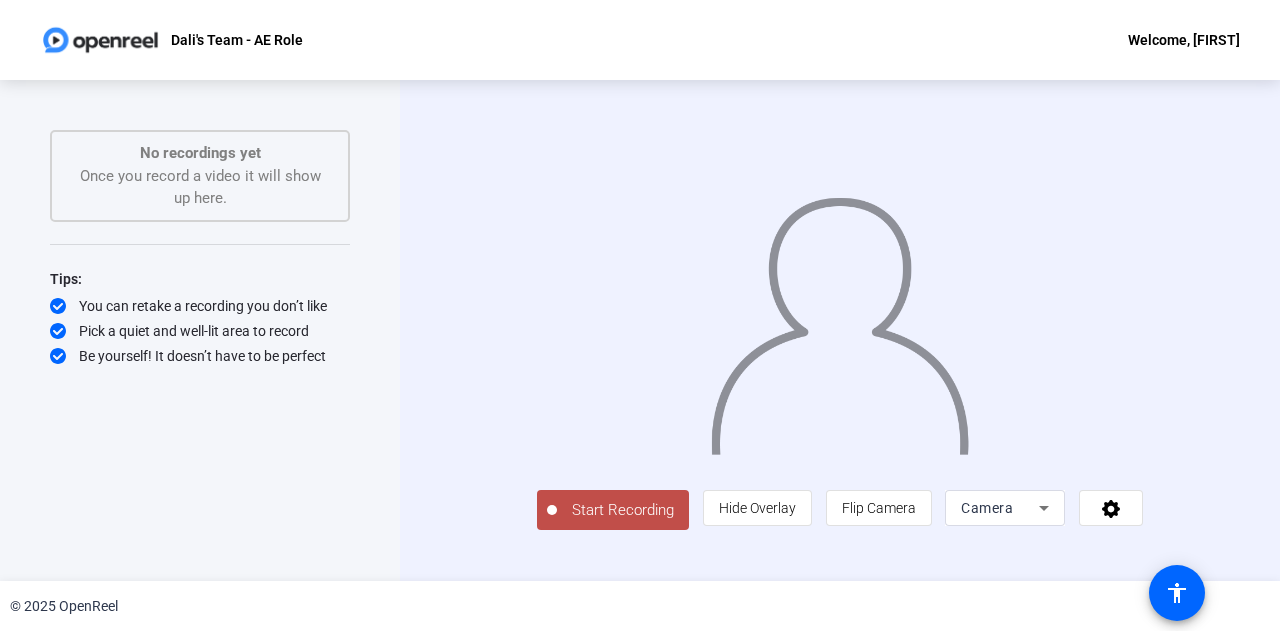 click on "Dali's Team - AE Role Welcome, Cathy" at bounding box center [640, 40] 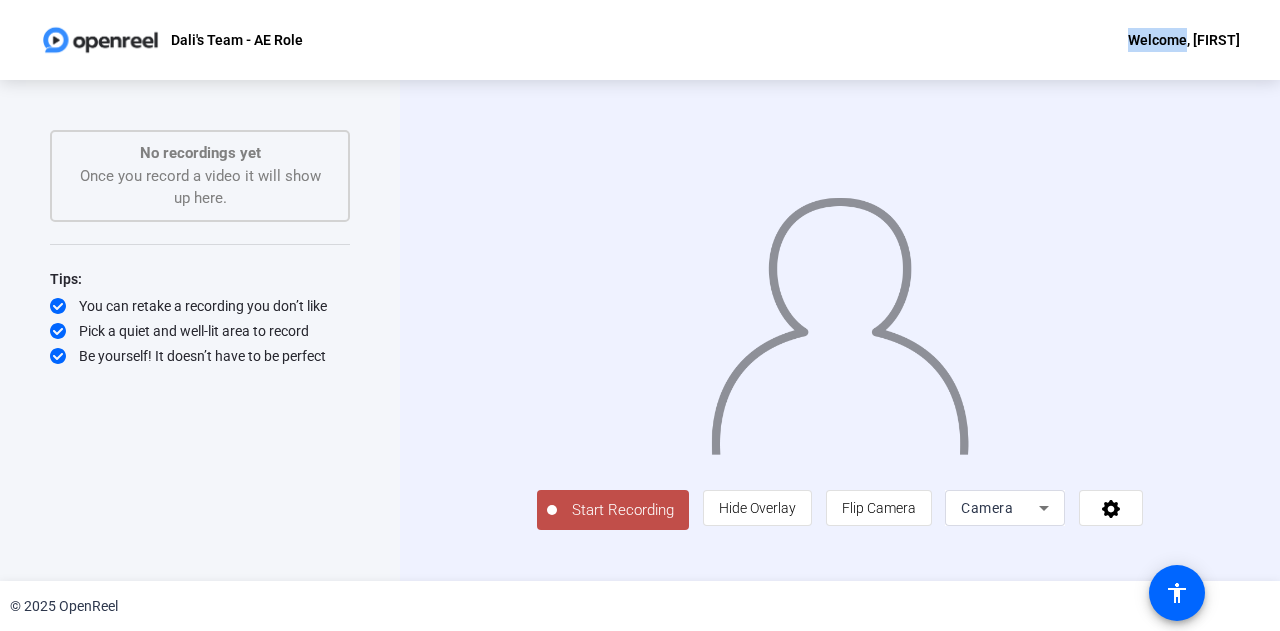 click on "Start Recording" at bounding box center [623, 510] 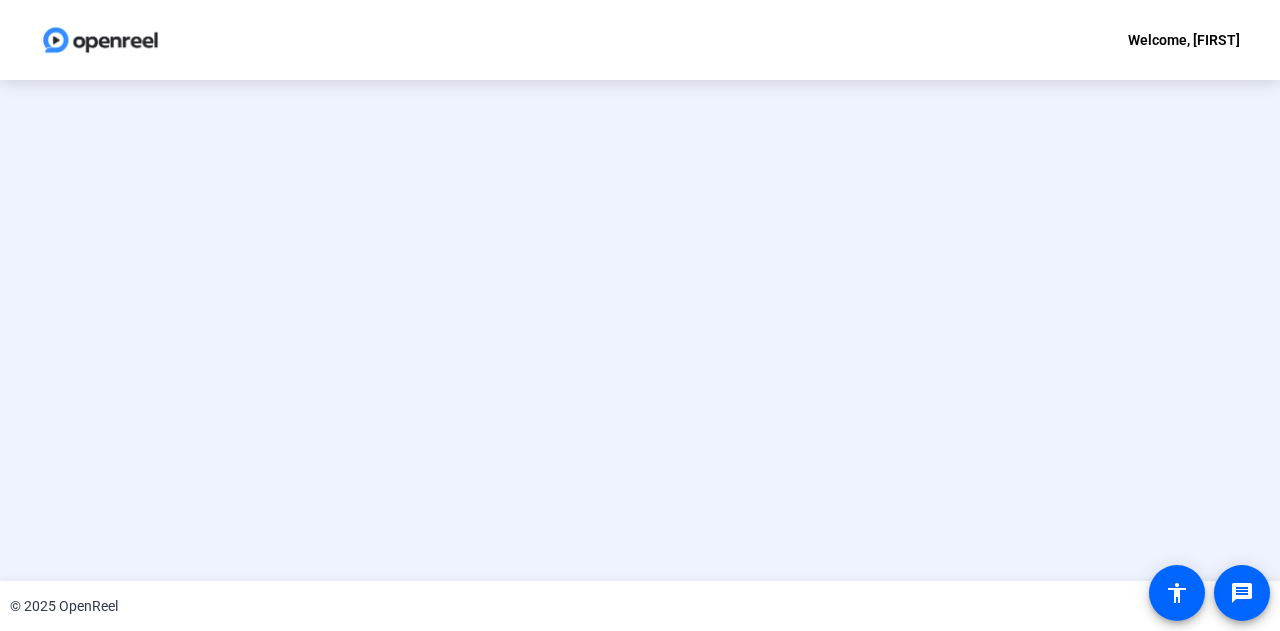 scroll, scrollTop: 0, scrollLeft: 0, axis: both 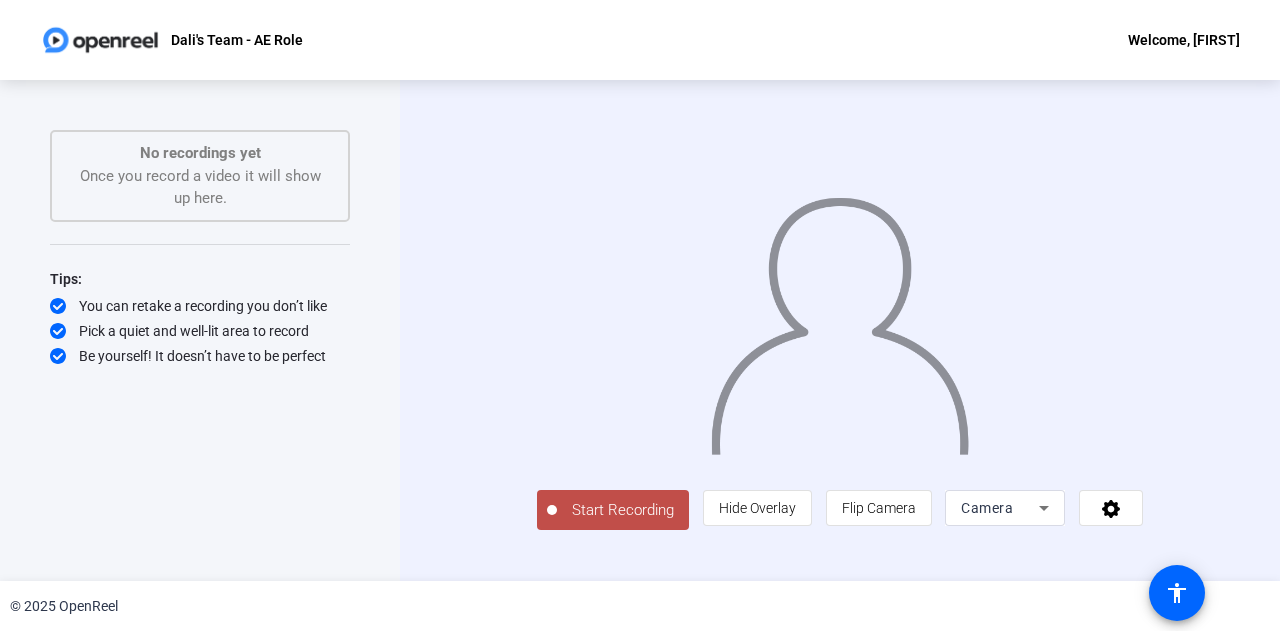 click on "Start Recording" at bounding box center [623, 510] 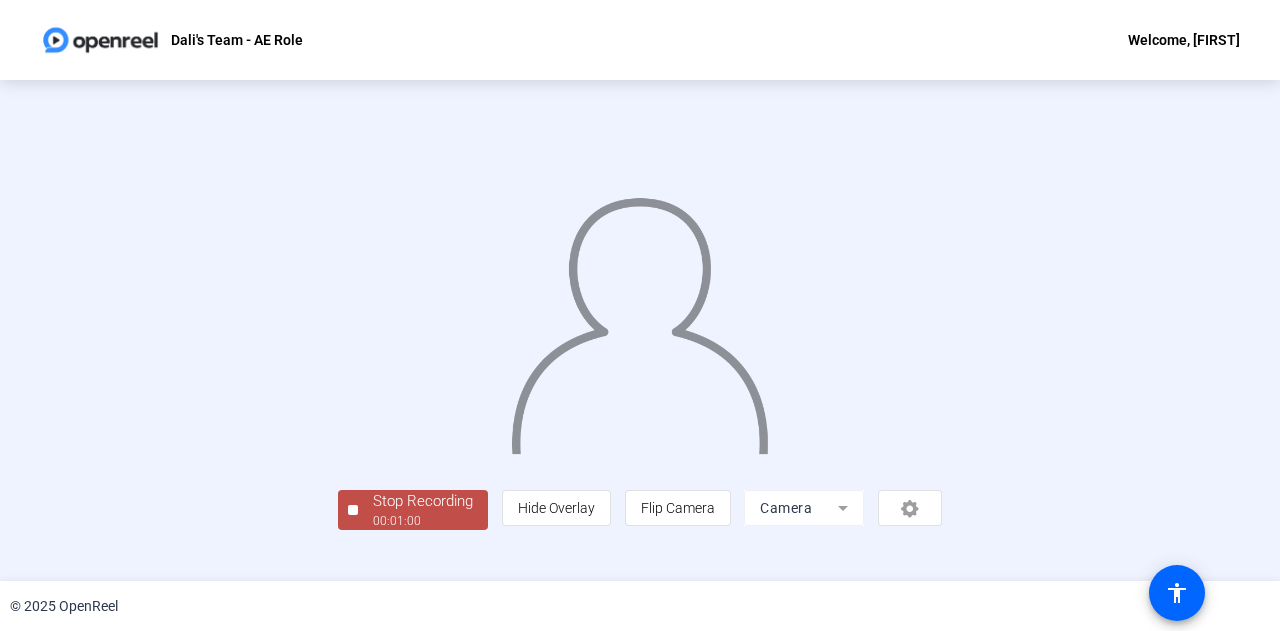 click at bounding box center [639, 318] 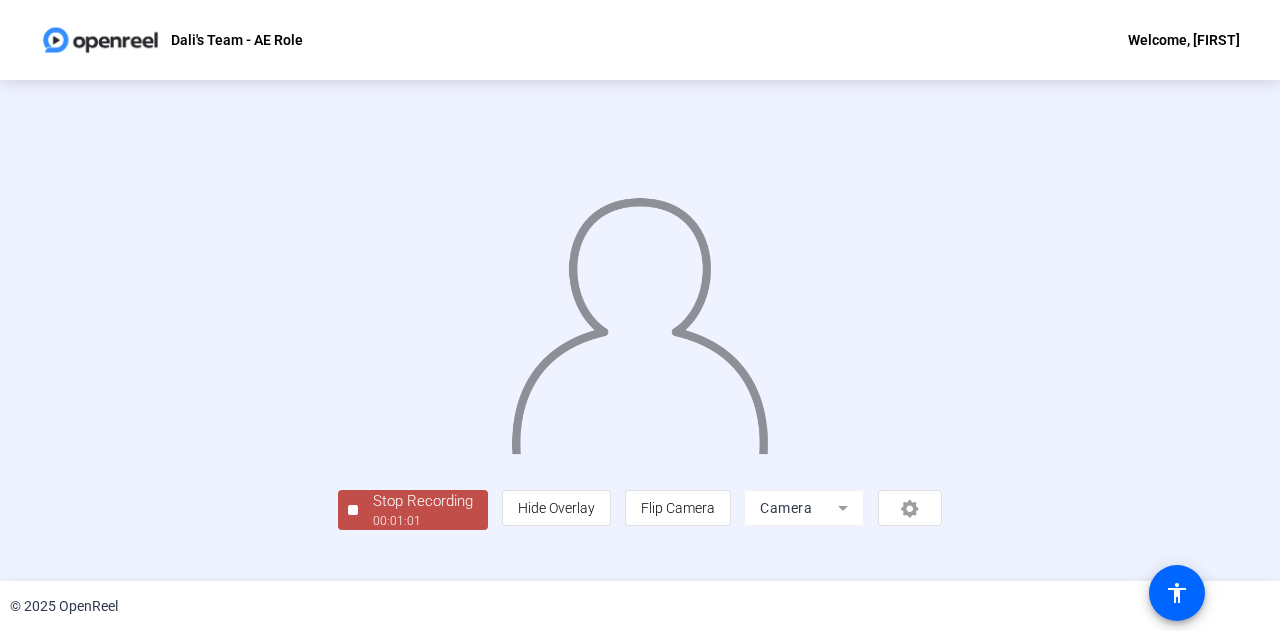 scroll, scrollTop: 100, scrollLeft: 0, axis: vertical 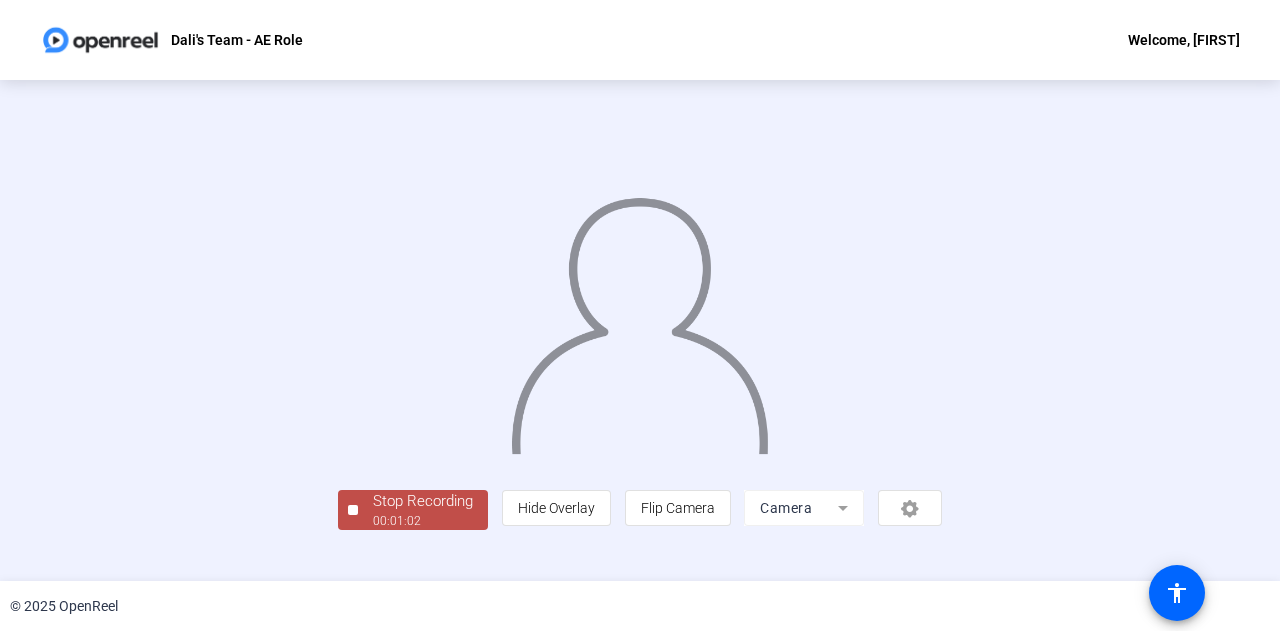 click on "00:01:02" at bounding box center (423, 521) 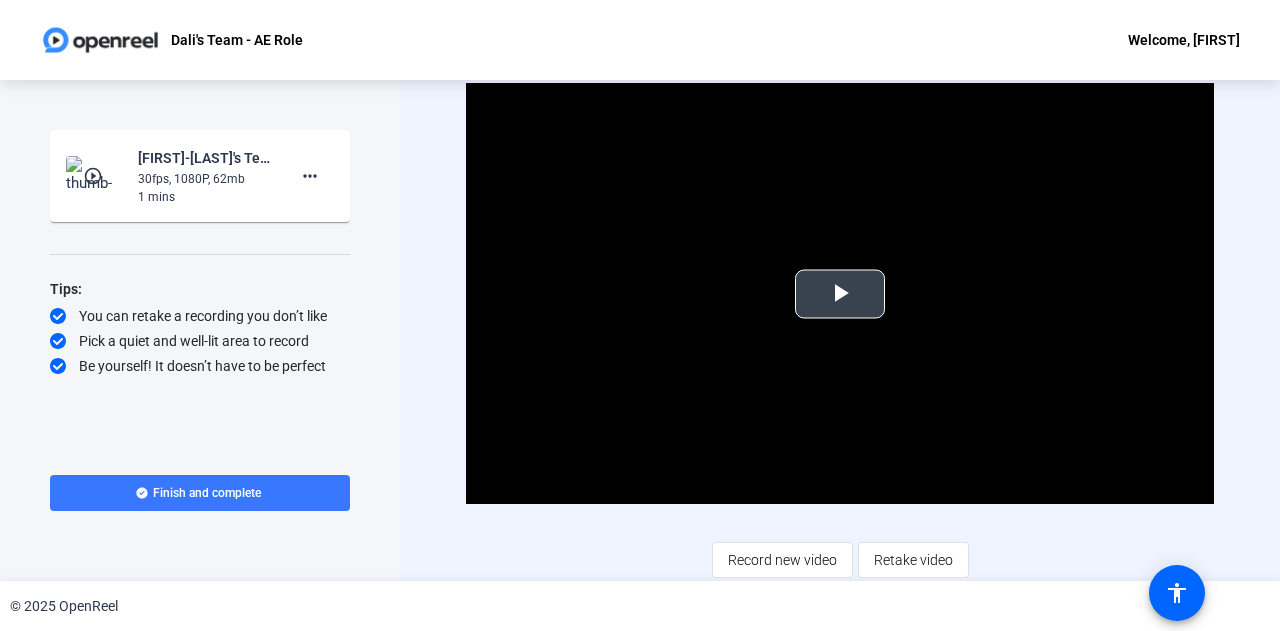 click at bounding box center (840, 294) 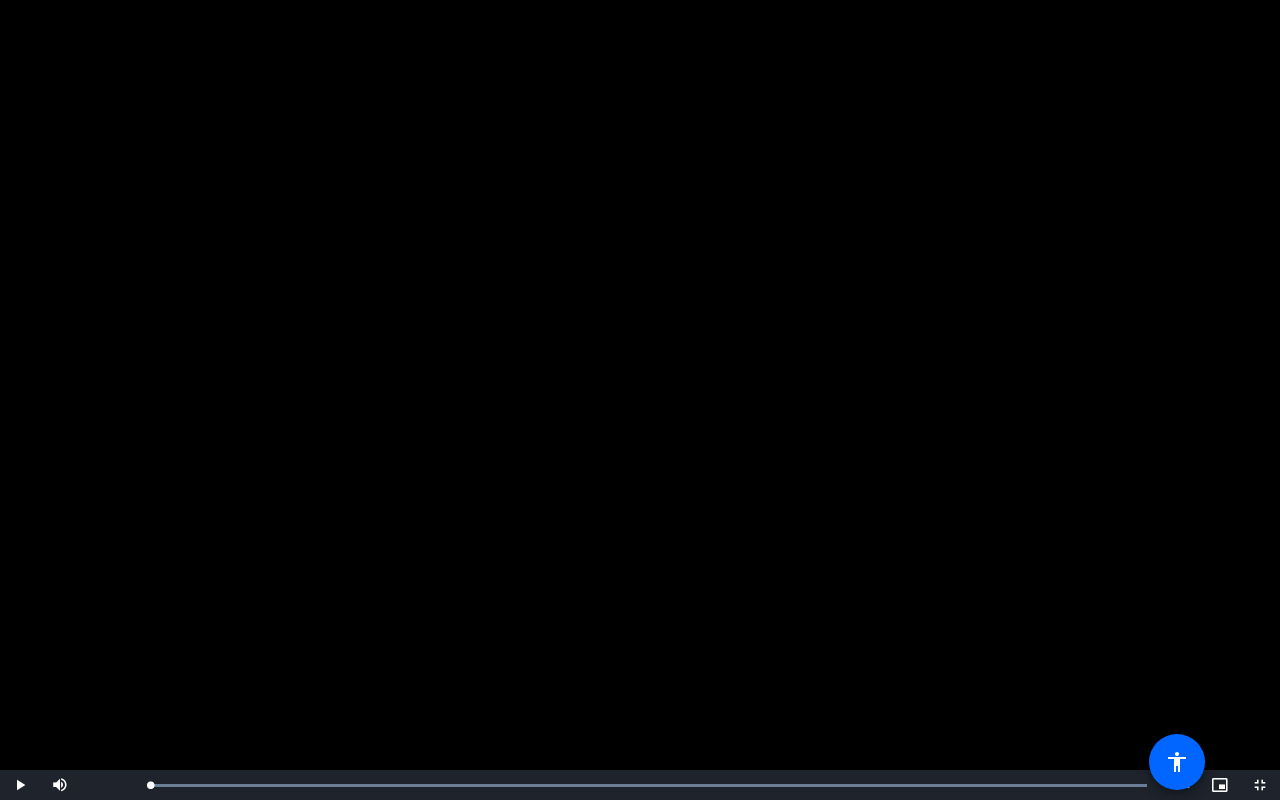 click at bounding box center (640, 400) 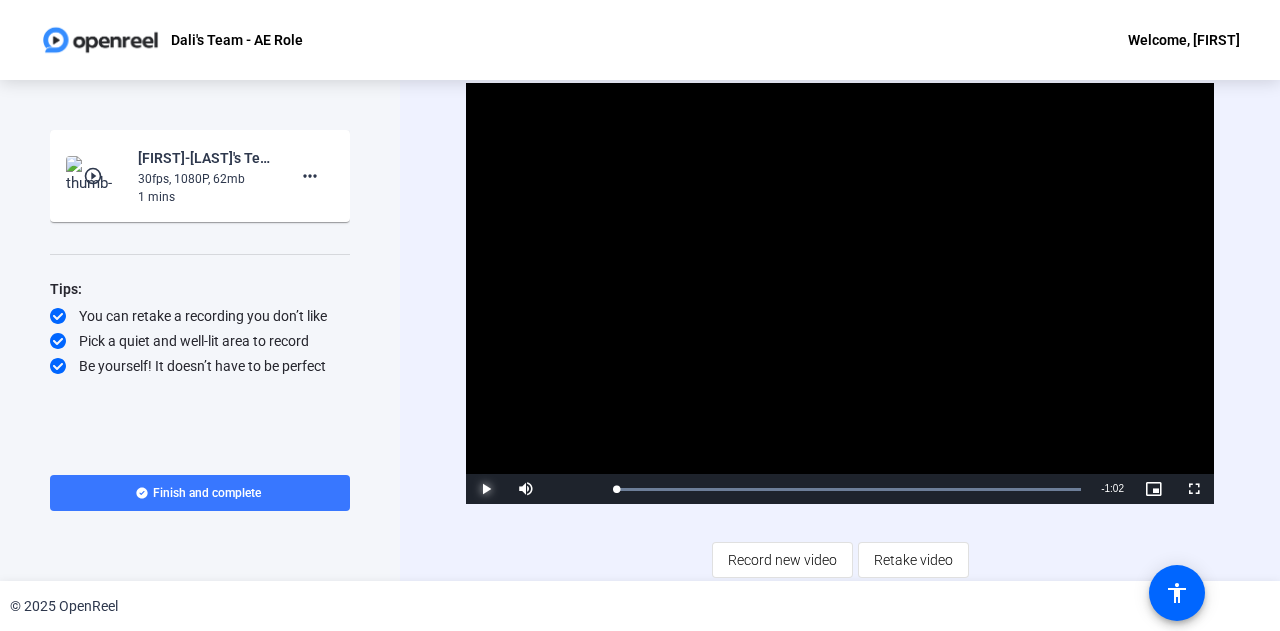 click at bounding box center [486, 489] 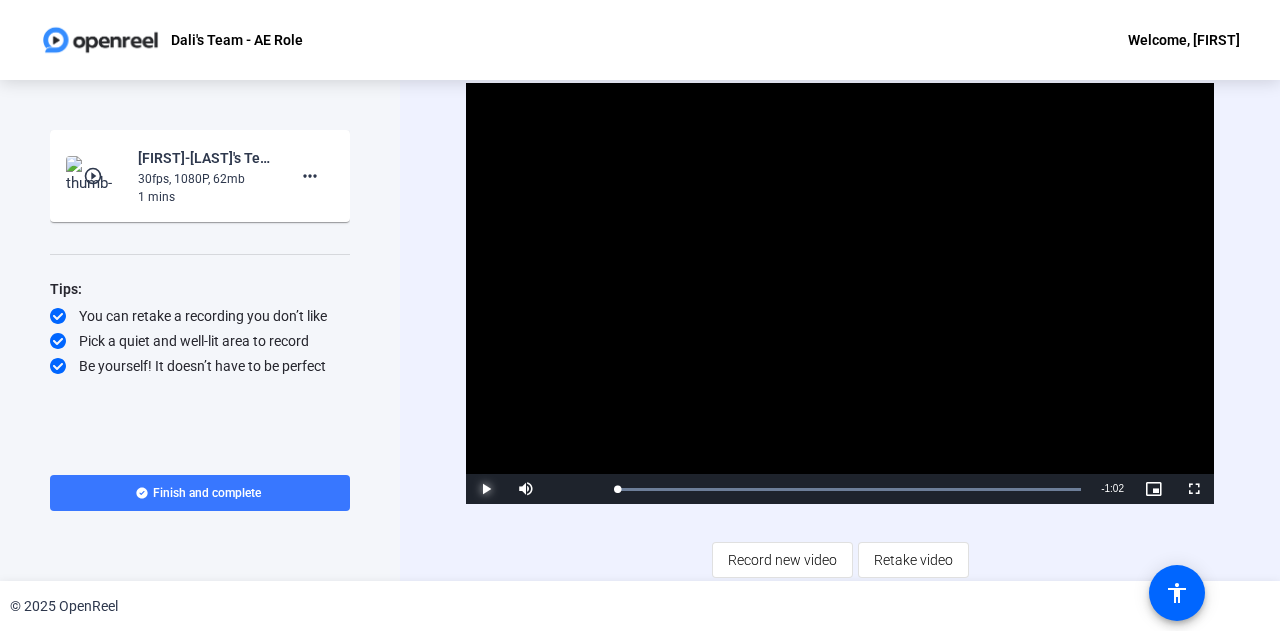 click at bounding box center [486, 489] 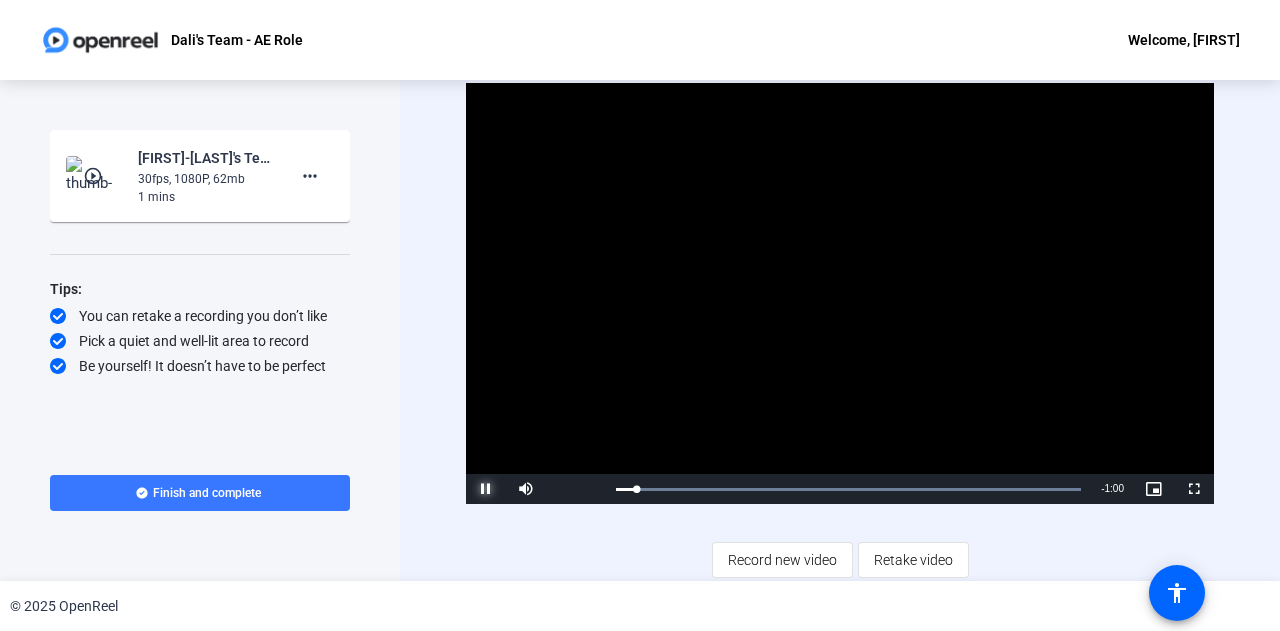 click at bounding box center [486, 489] 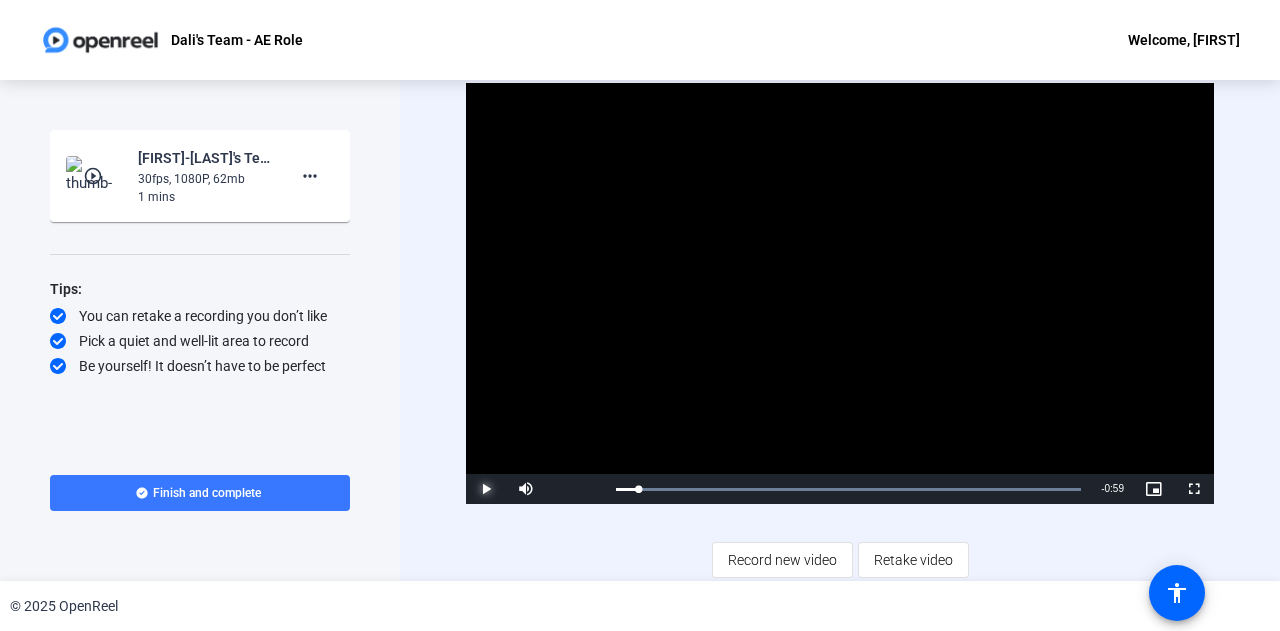 click at bounding box center [486, 489] 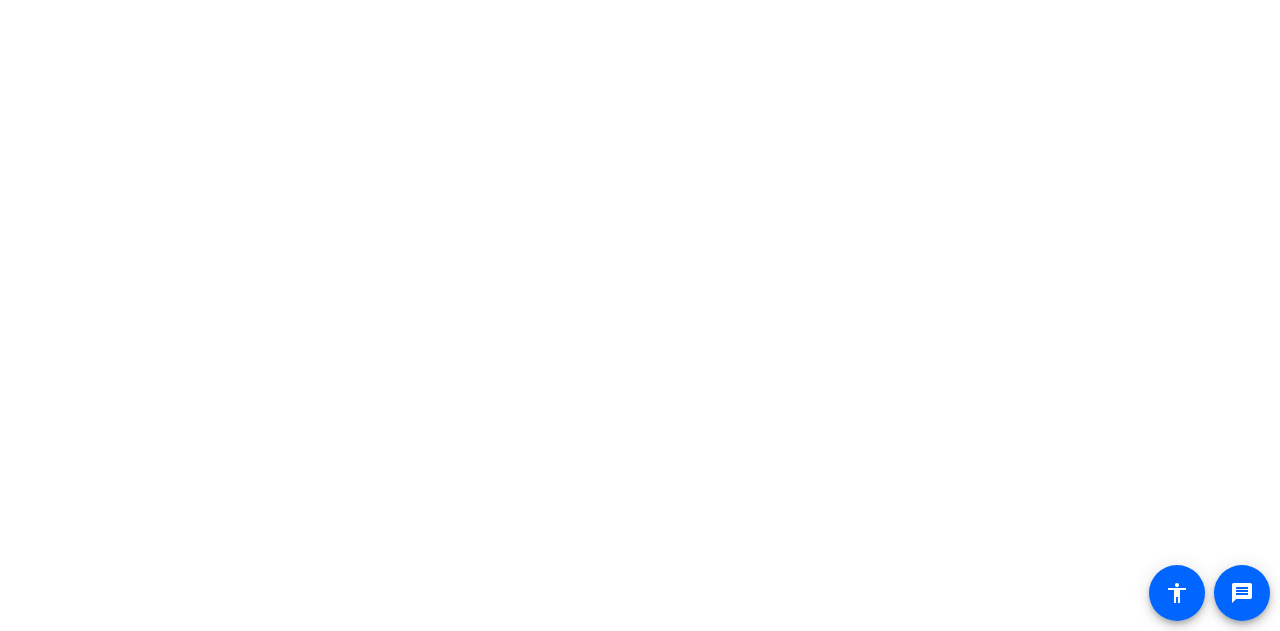 scroll, scrollTop: 0, scrollLeft: 0, axis: both 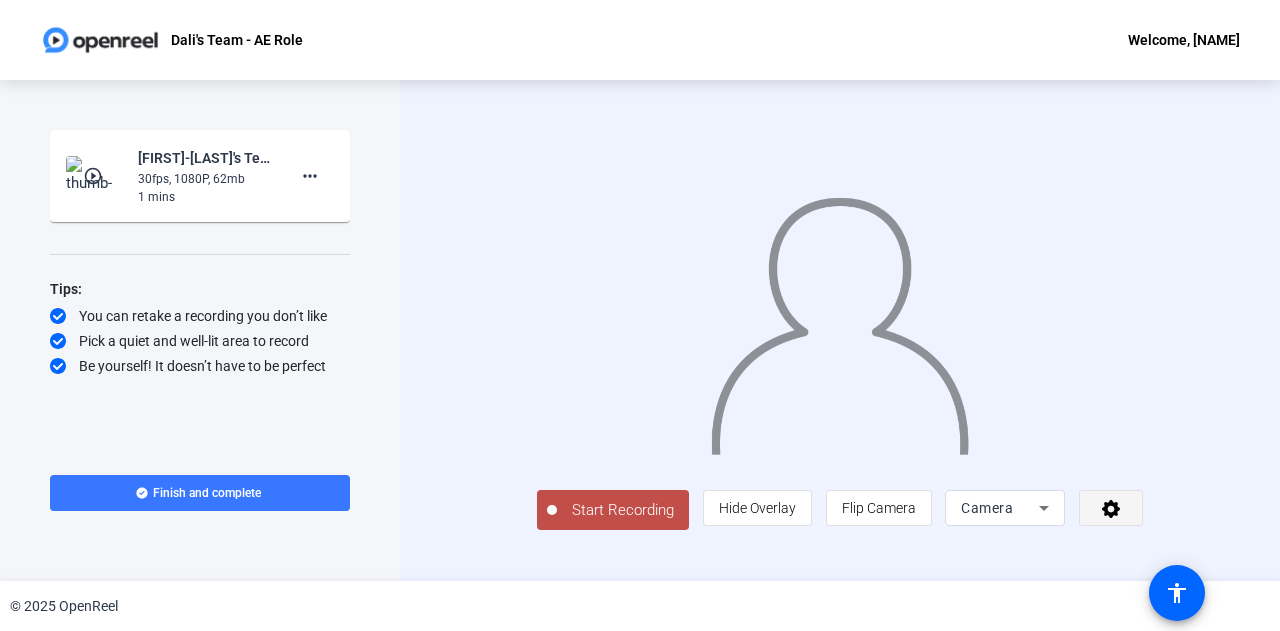 click at bounding box center (1111, 508) 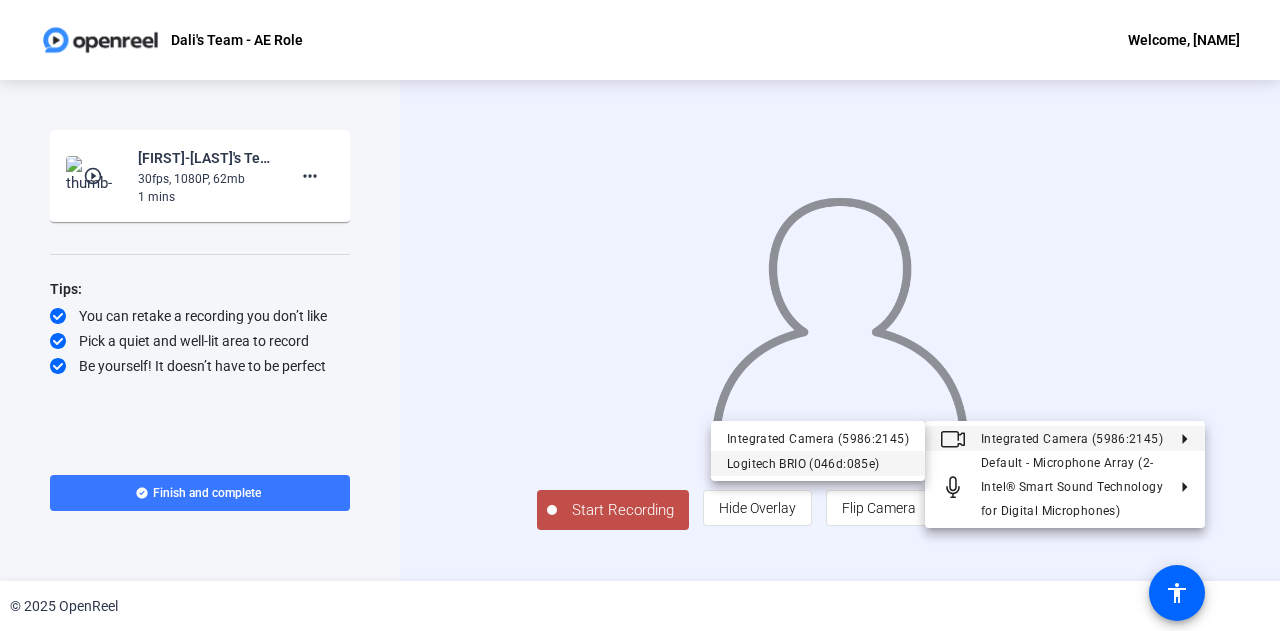 click on "Logitech BRIO (046d:085e)" at bounding box center [818, 439] 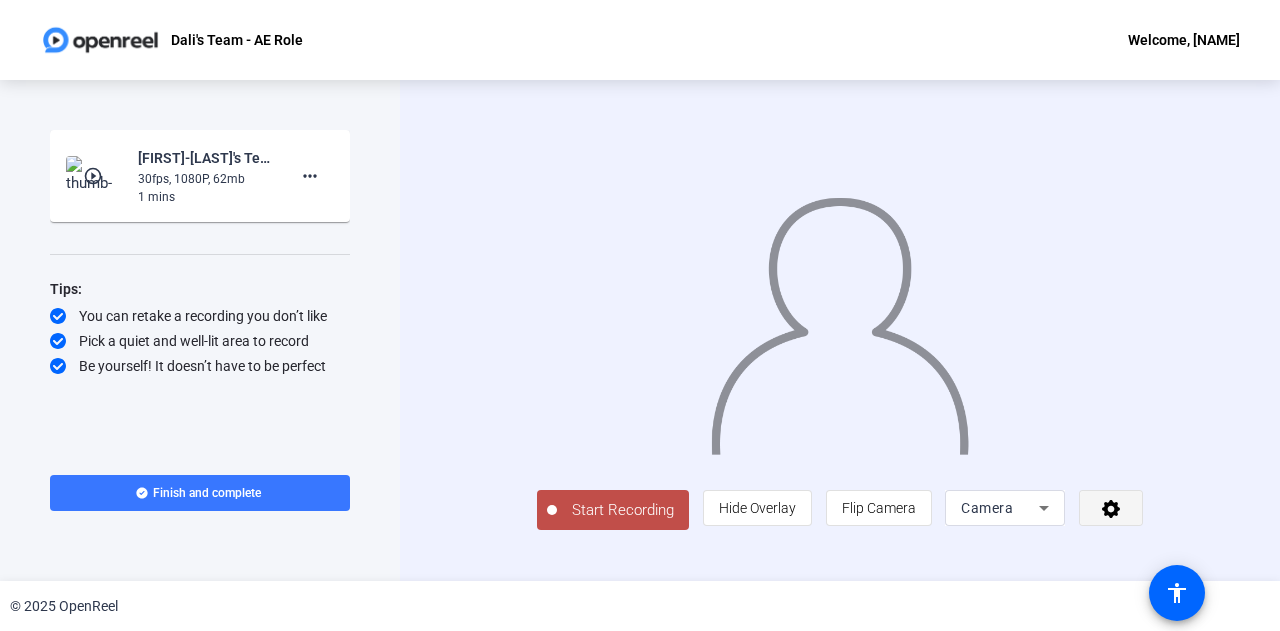 click at bounding box center (1111, 508) 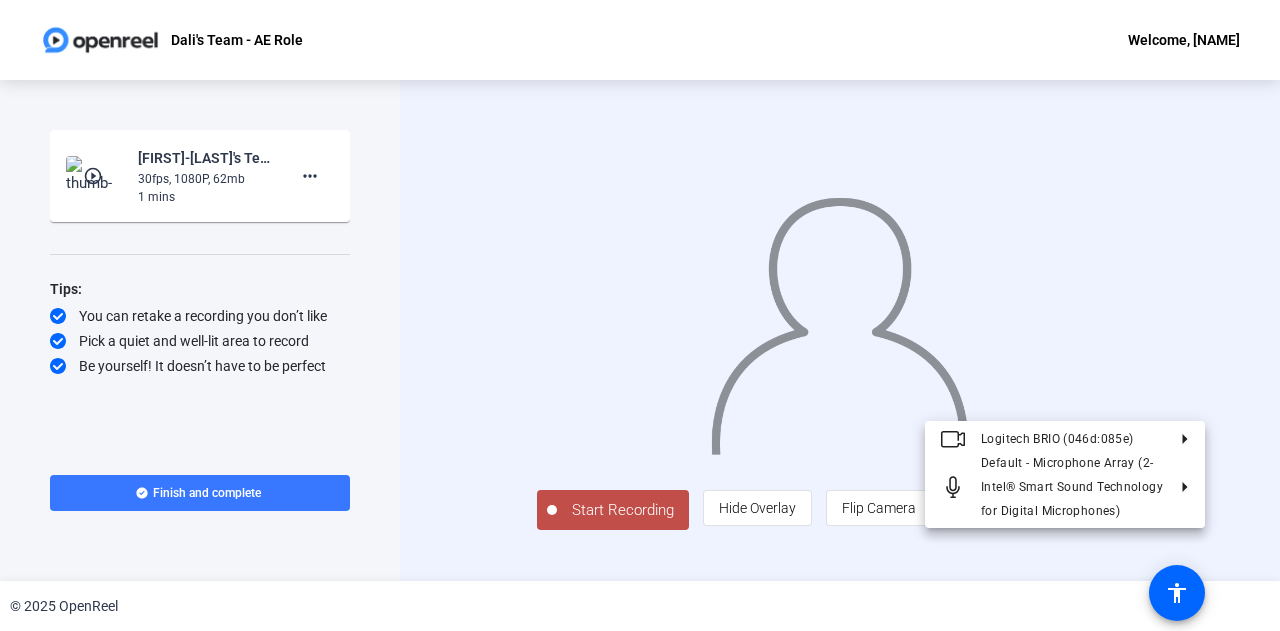 click at bounding box center [640, 315] 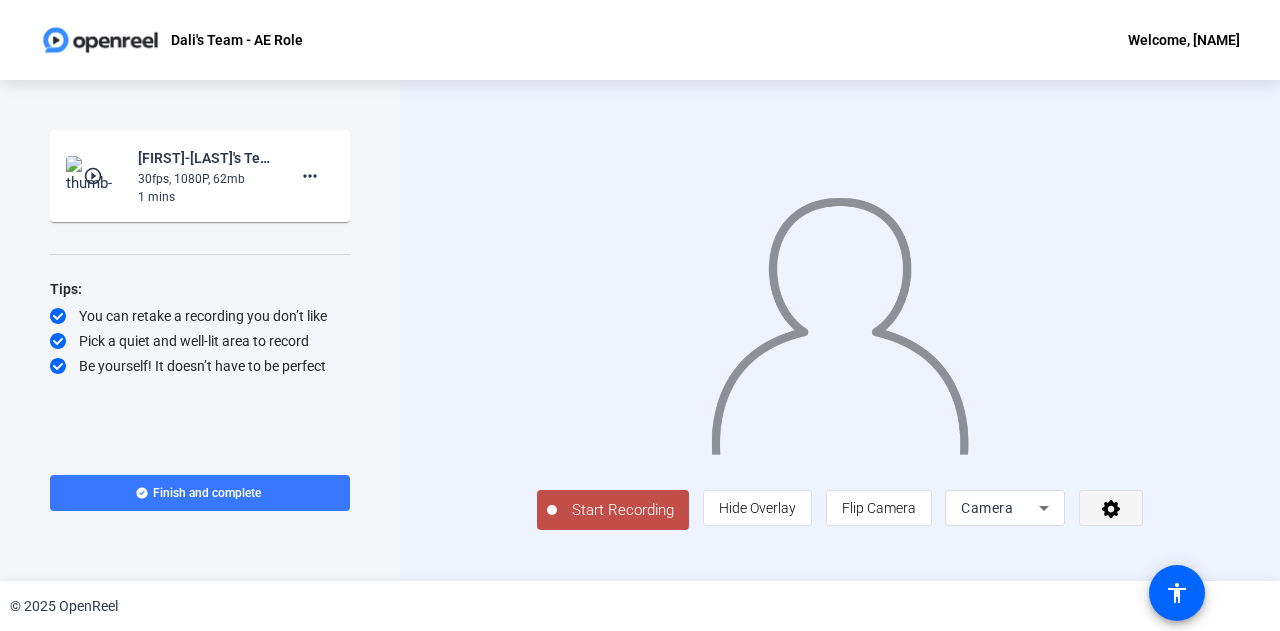 click at bounding box center (1111, 508) 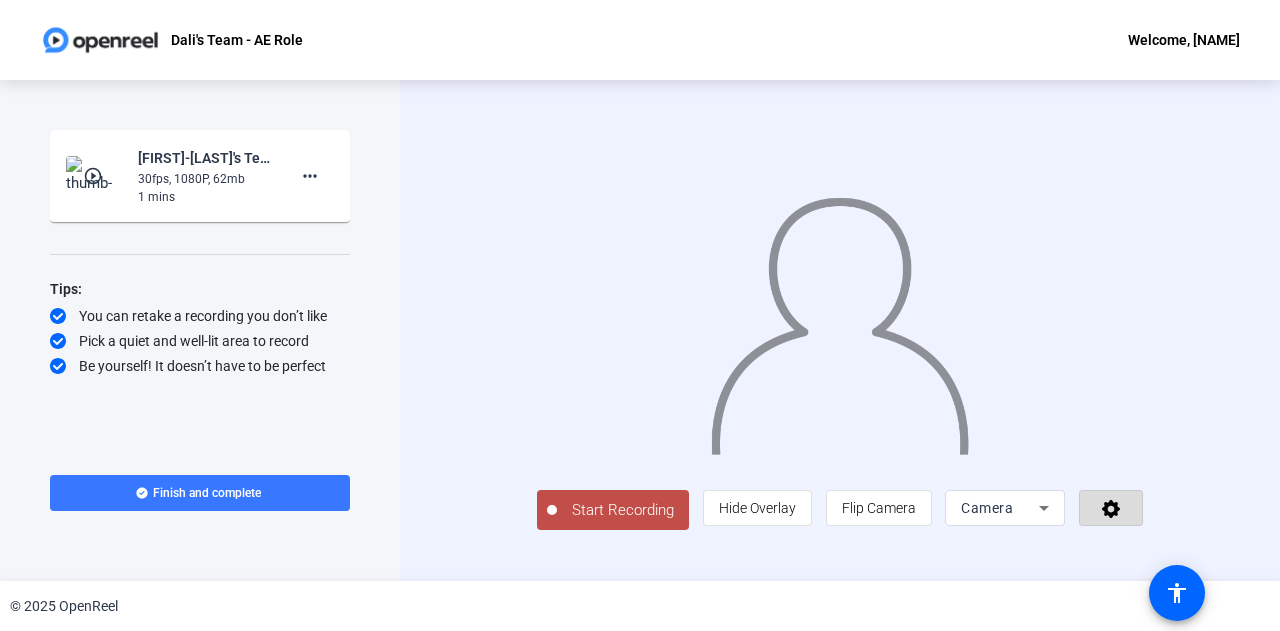 click at bounding box center (1111, 508) 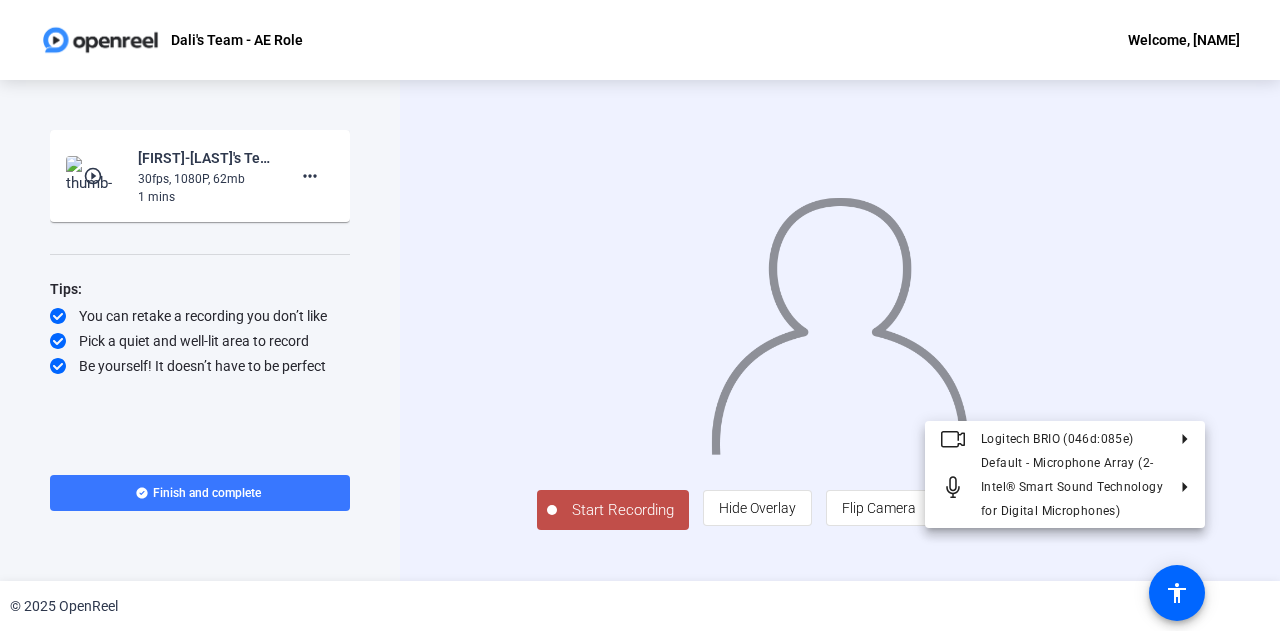 click at bounding box center (640, 315) 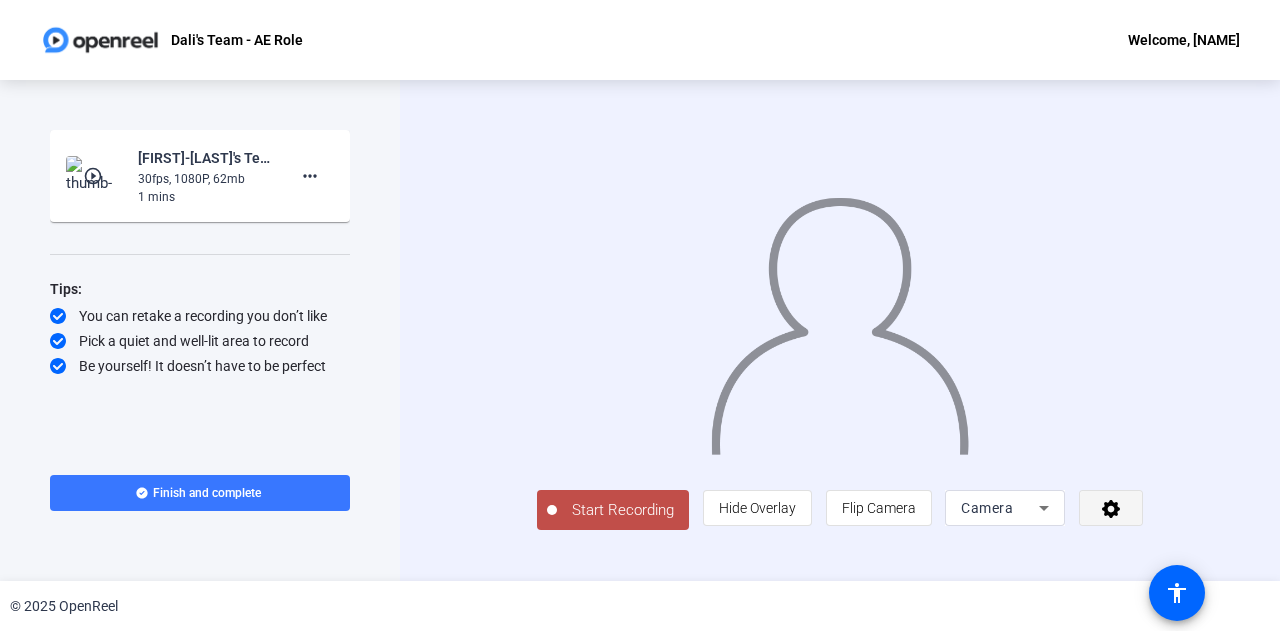 click at bounding box center (1111, 509) 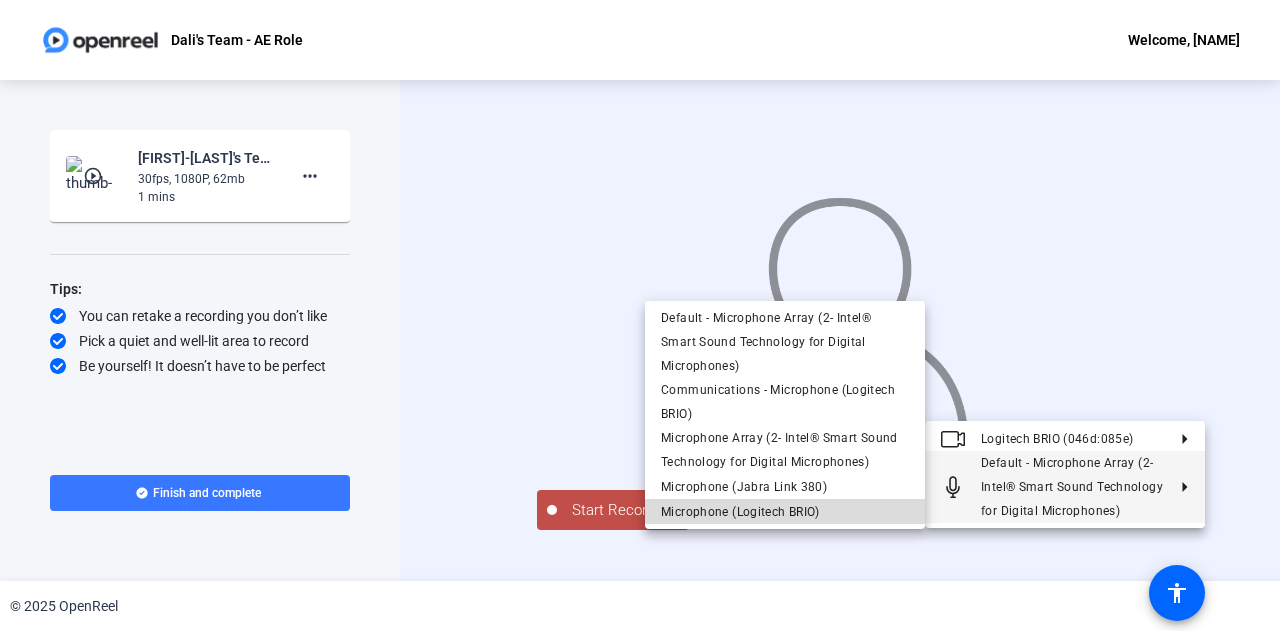 click on "Microphone (Logitech BRIO)" at bounding box center (740, 511) 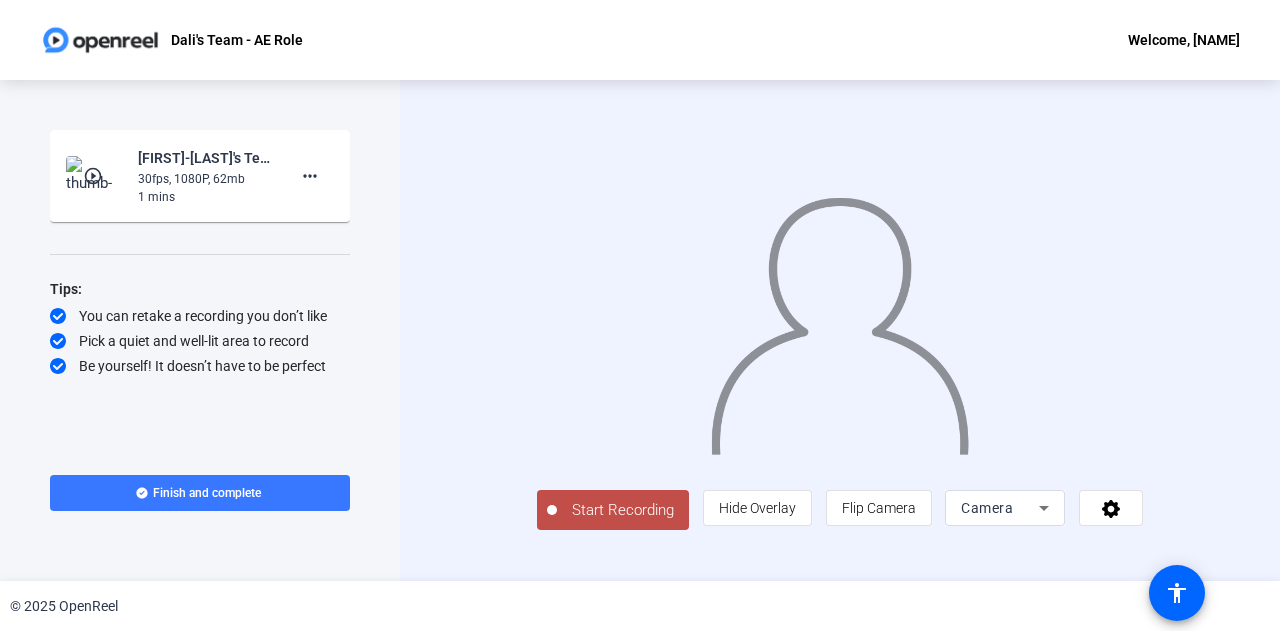 click on "Start Recording" at bounding box center (623, 510) 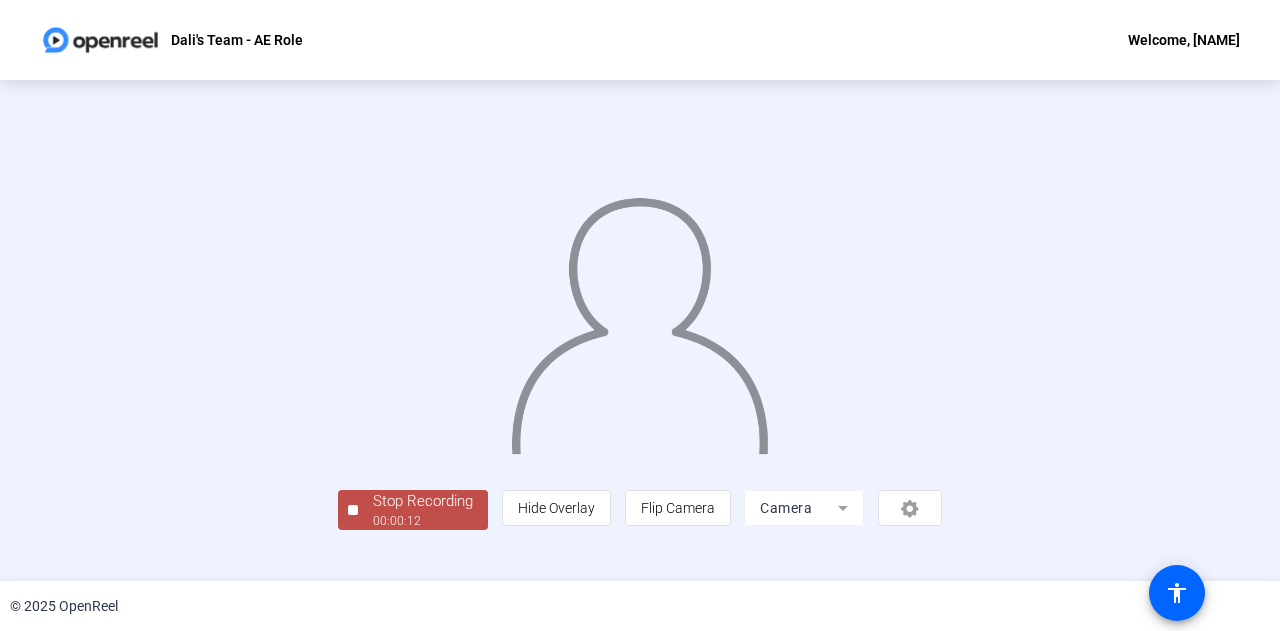 scroll, scrollTop: 100, scrollLeft: 0, axis: vertical 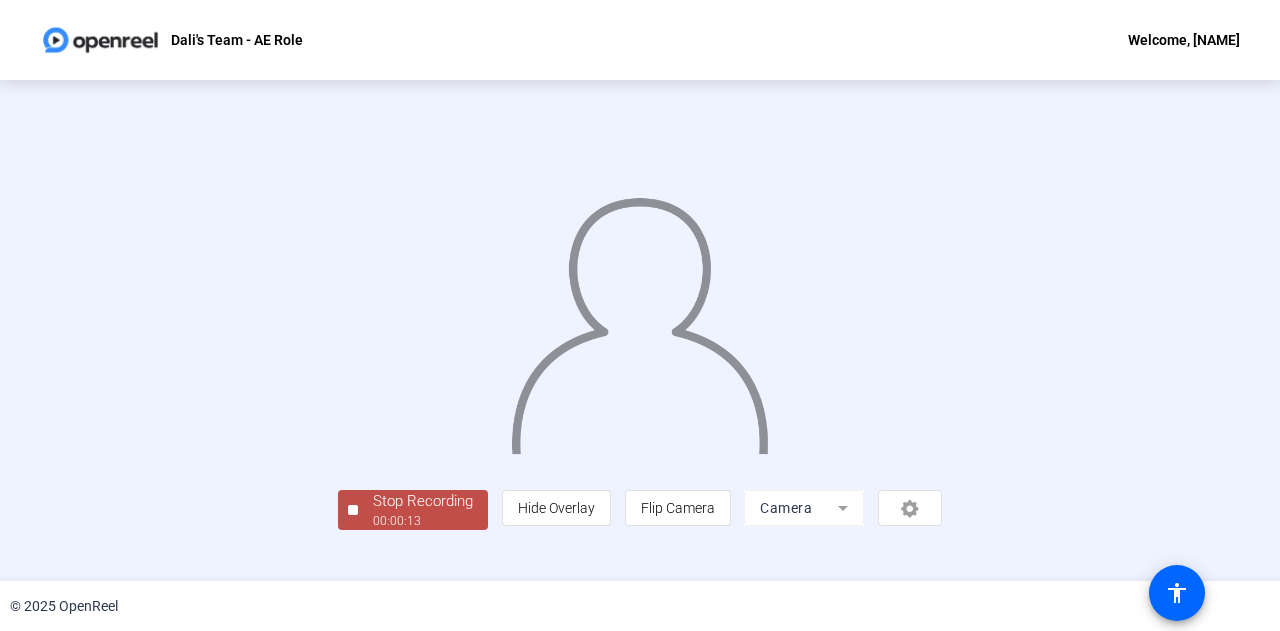 click on "Stop Recording" at bounding box center (423, 501) 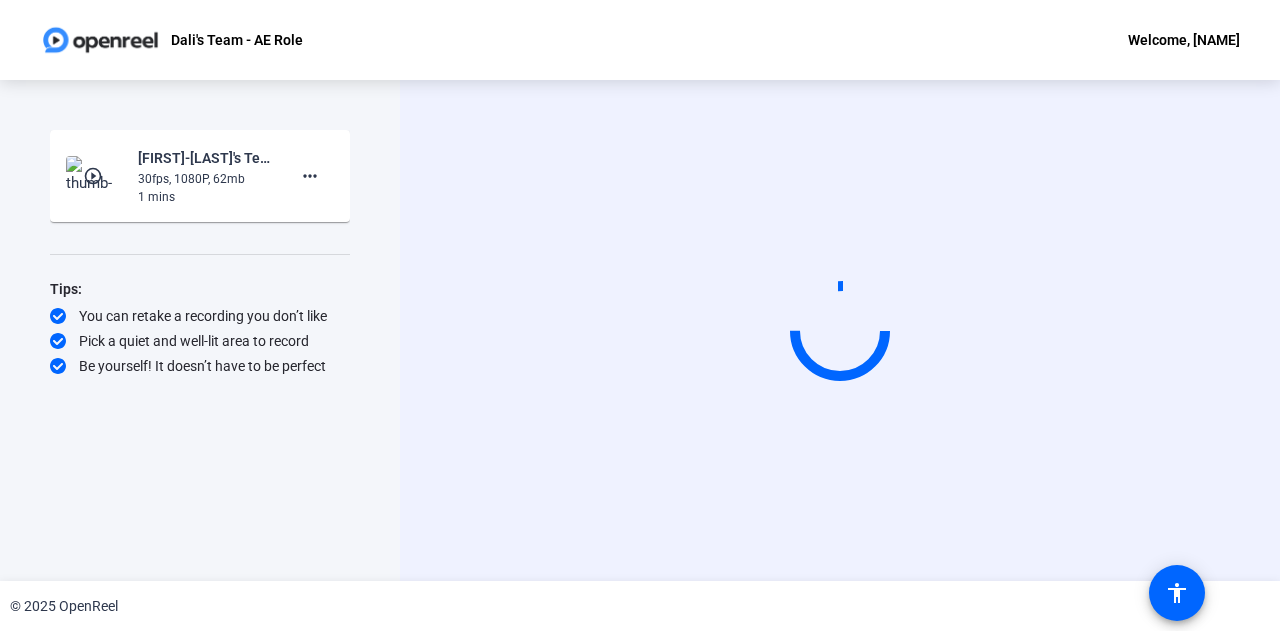 scroll, scrollTop: 0, scrollLeft: 0, axis: both 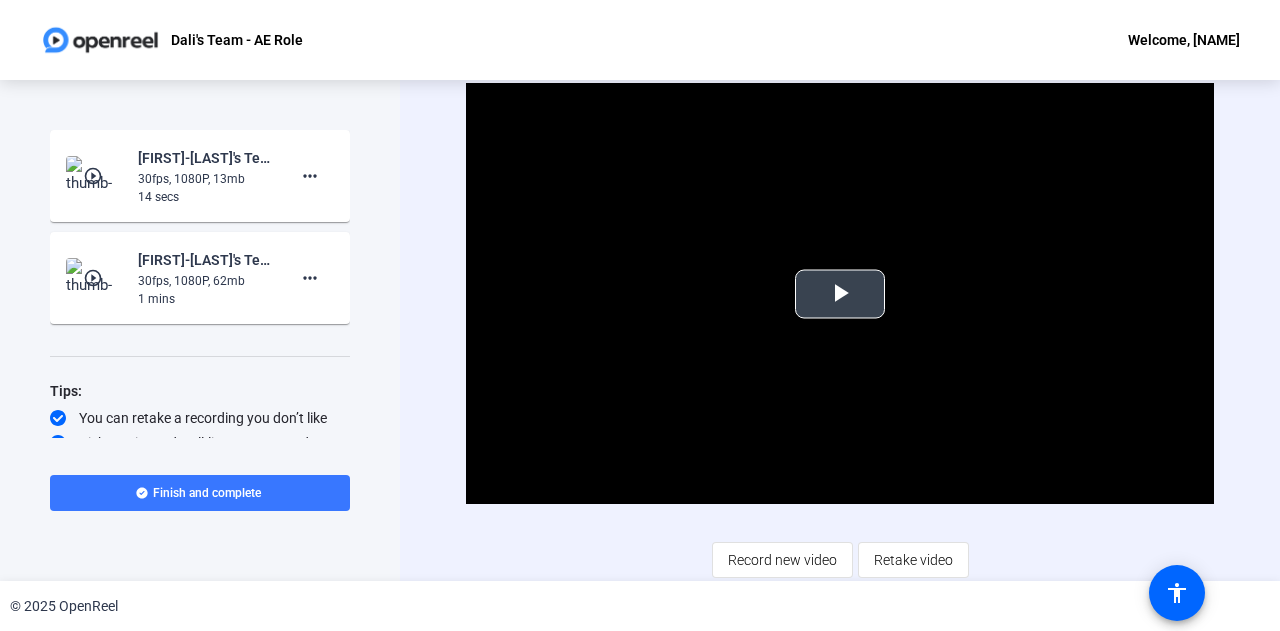 click at bounding box center [840, 294] 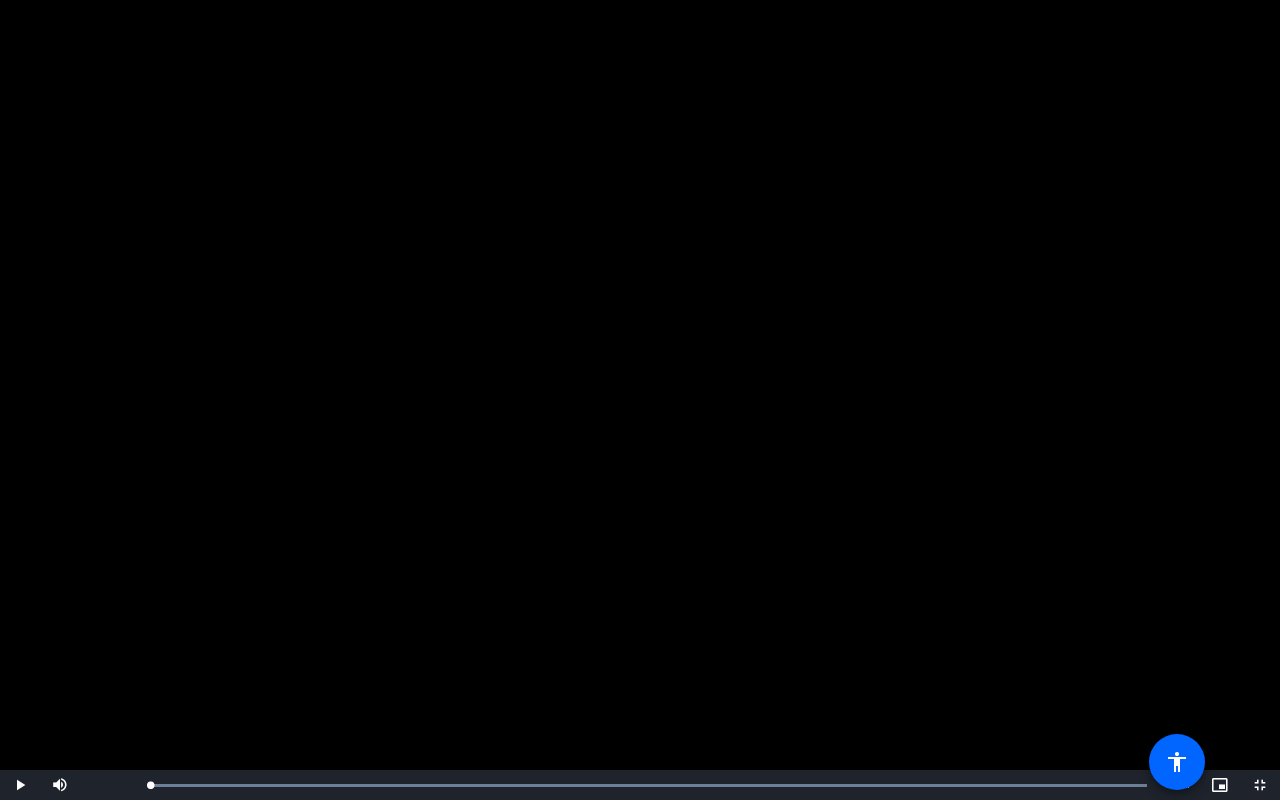 click at bounding box center [640, 400] 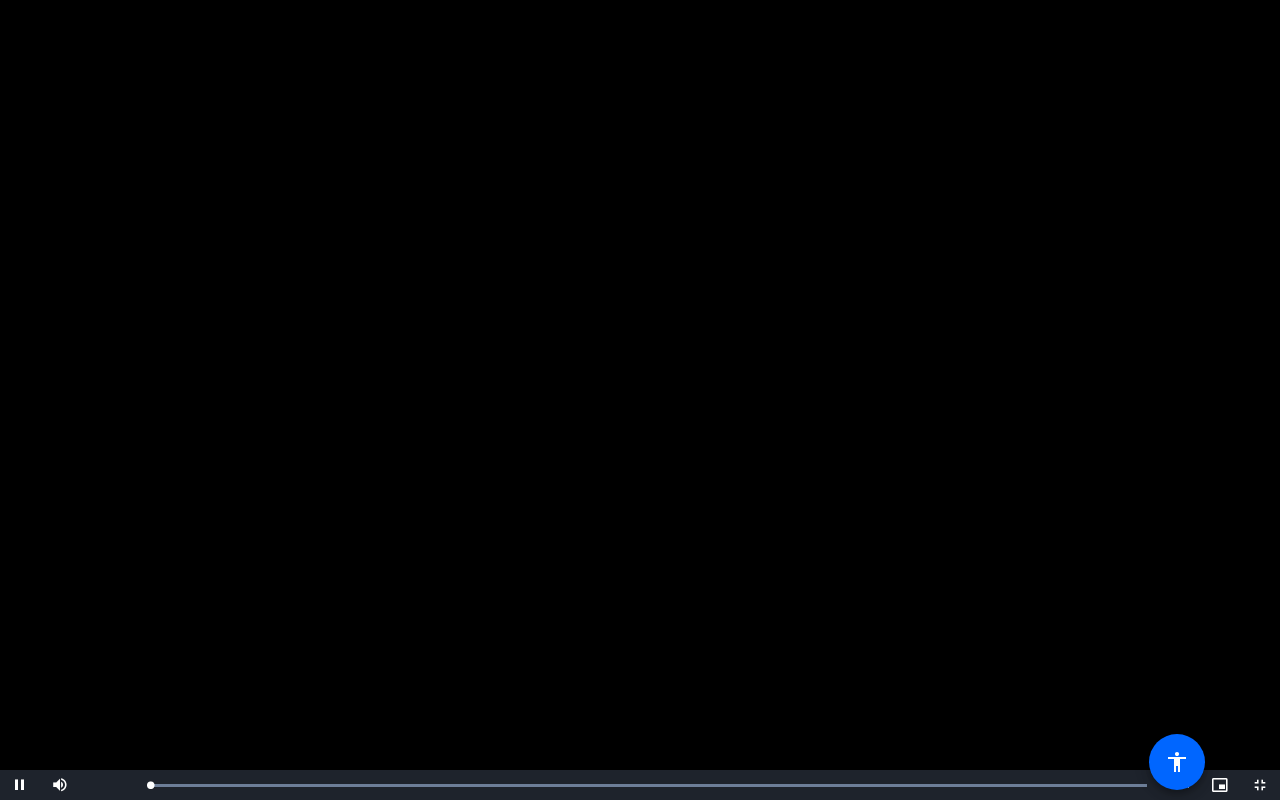 click at bounding box center [640, 400] 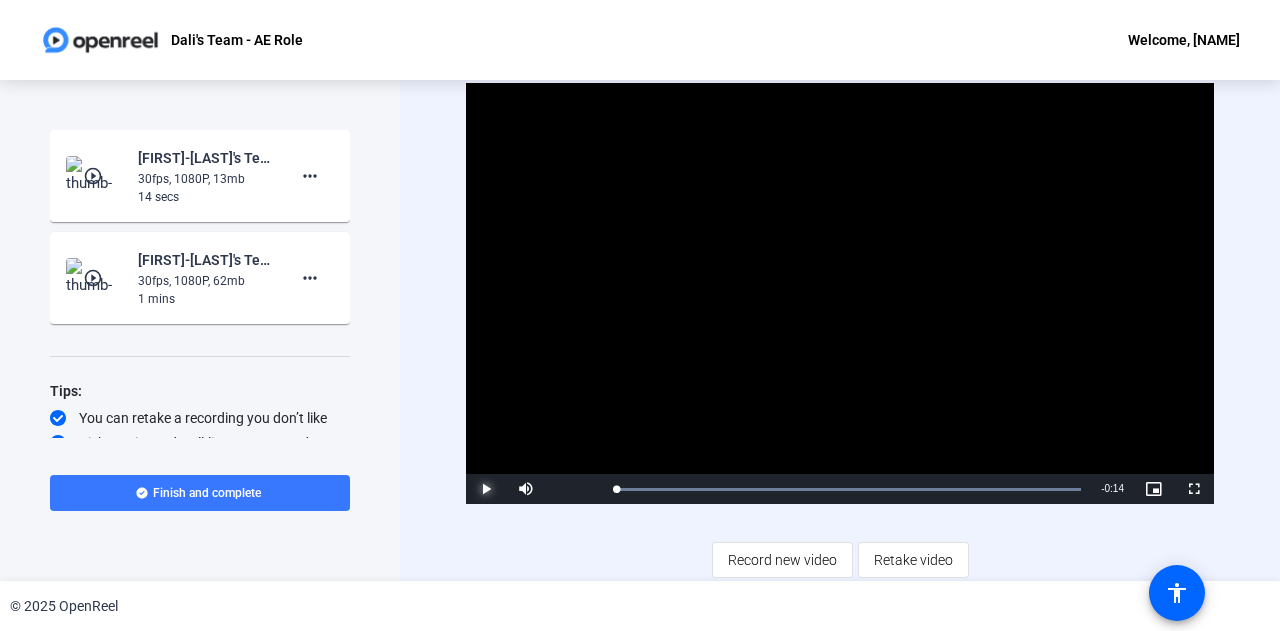 click at bounding box center (486, 489) 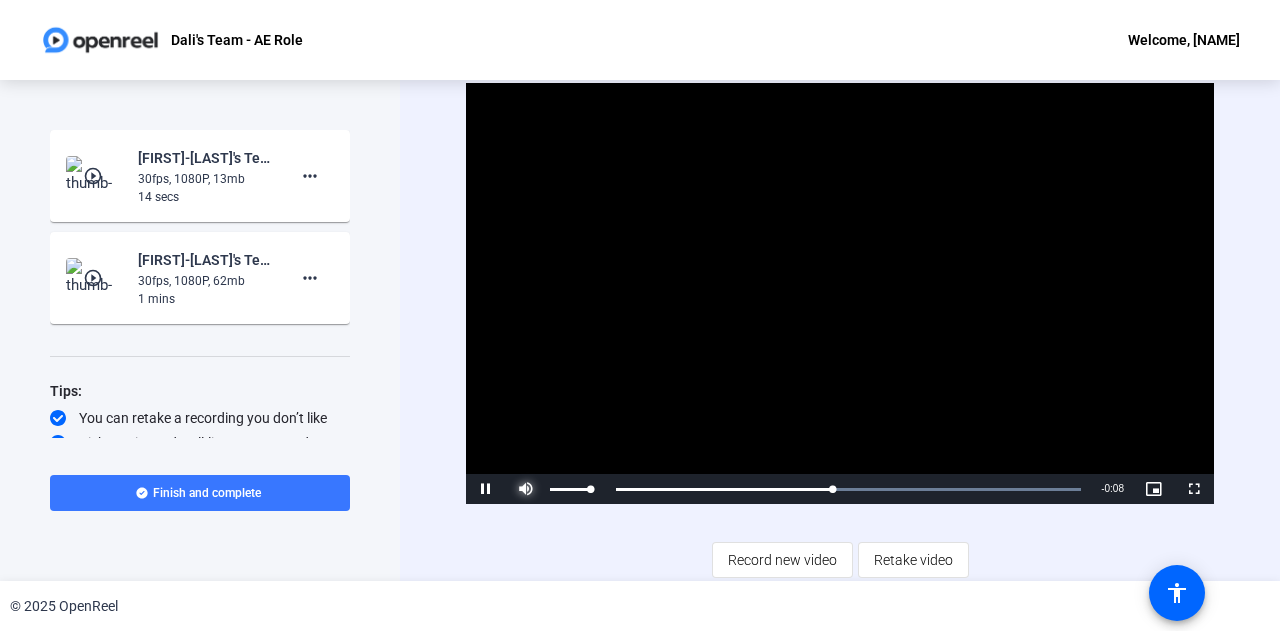 click at bounding box center (526, 489) 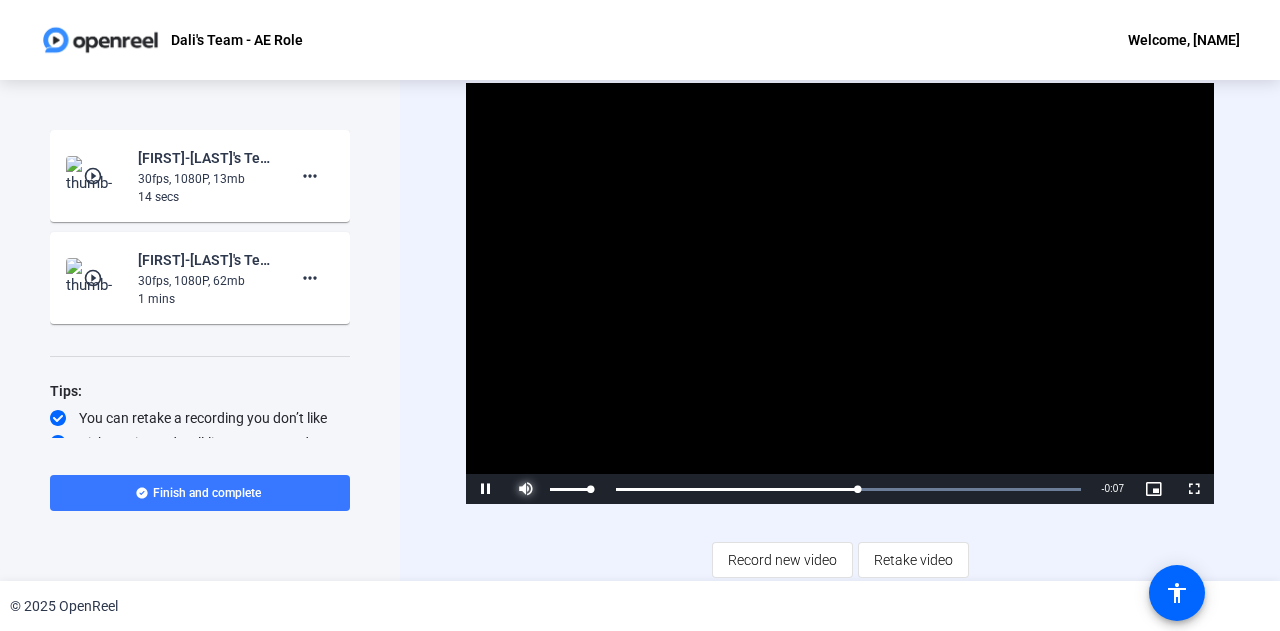 click at bounding box center [526, 489] 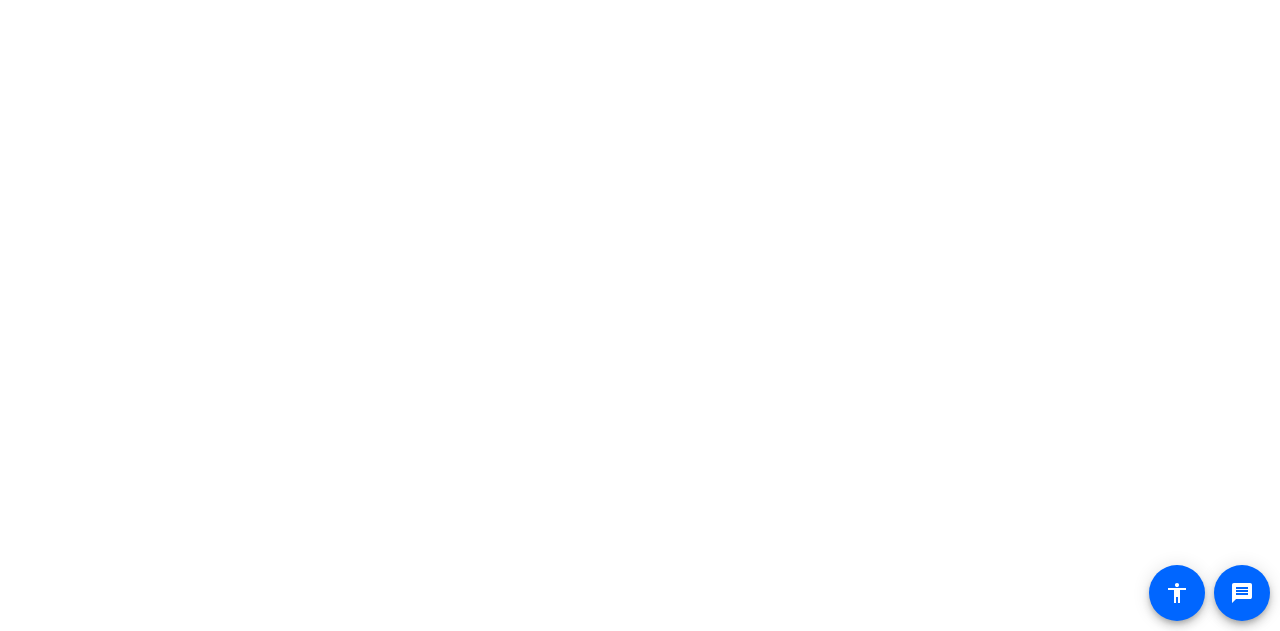 scroll, scrollTop: 0, scrollLeft: 0, axis: both 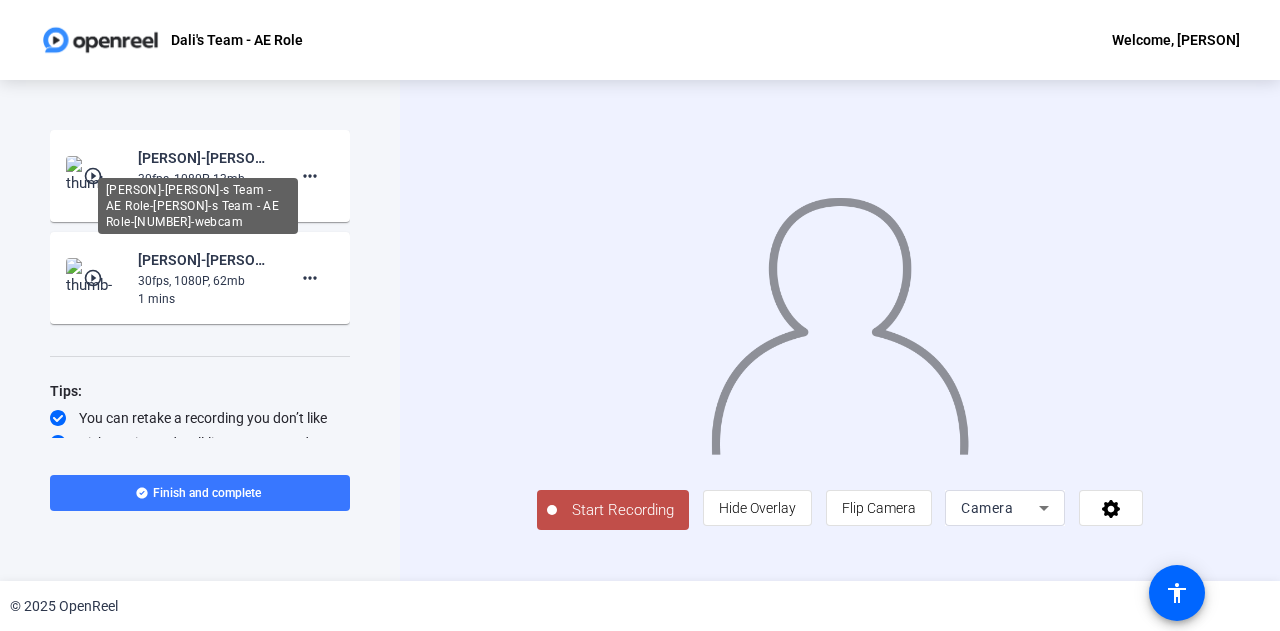 click on "[PERSON]-[PERSON]-s Team - AE Role-[PERSON]-s Team - AE Role-[NUMBER]-webcam" at bounding box center [198, 206] 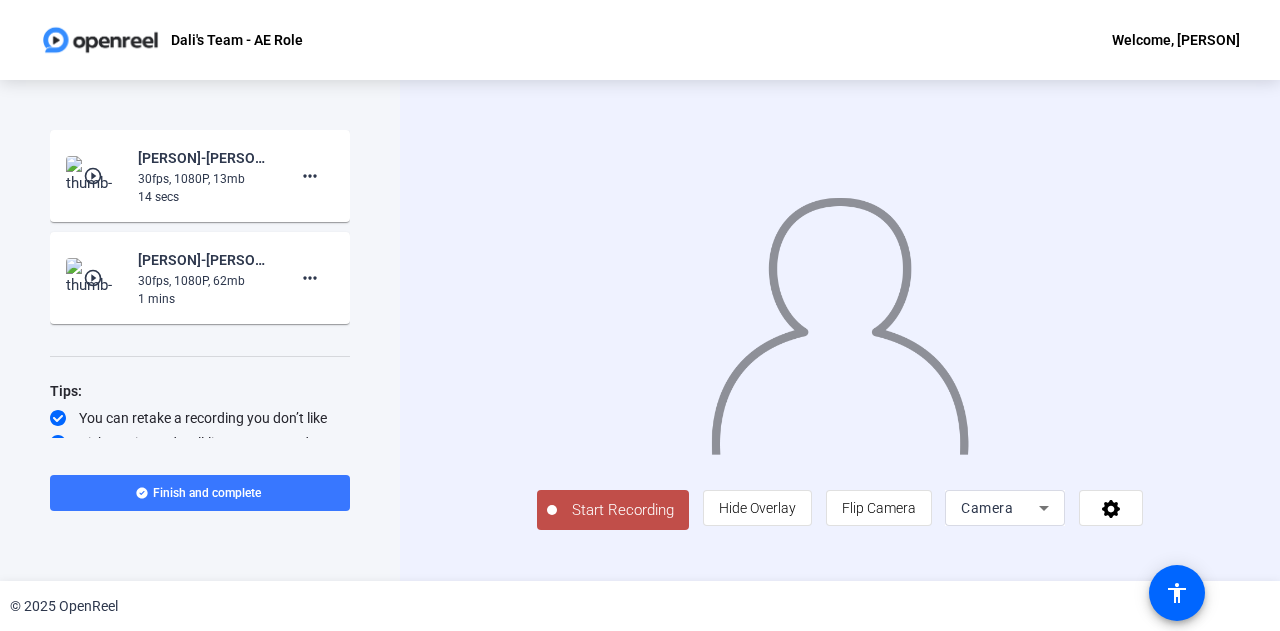 click at bounding box center [95, 176] 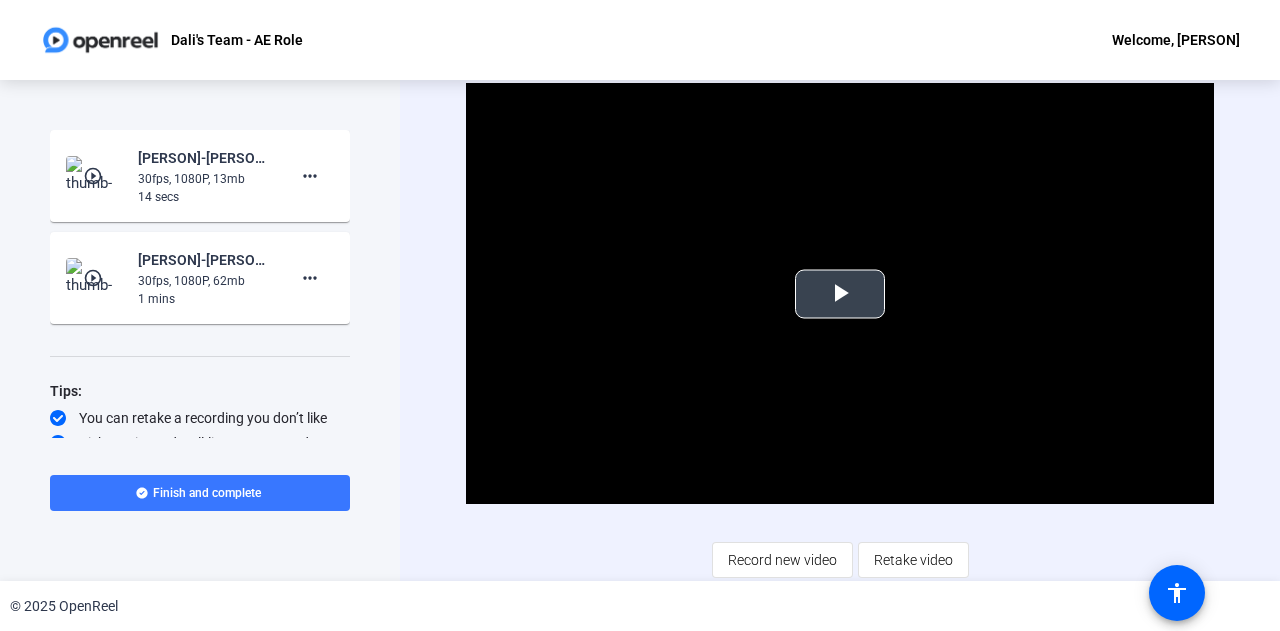 click at bounding box center (840, 294) 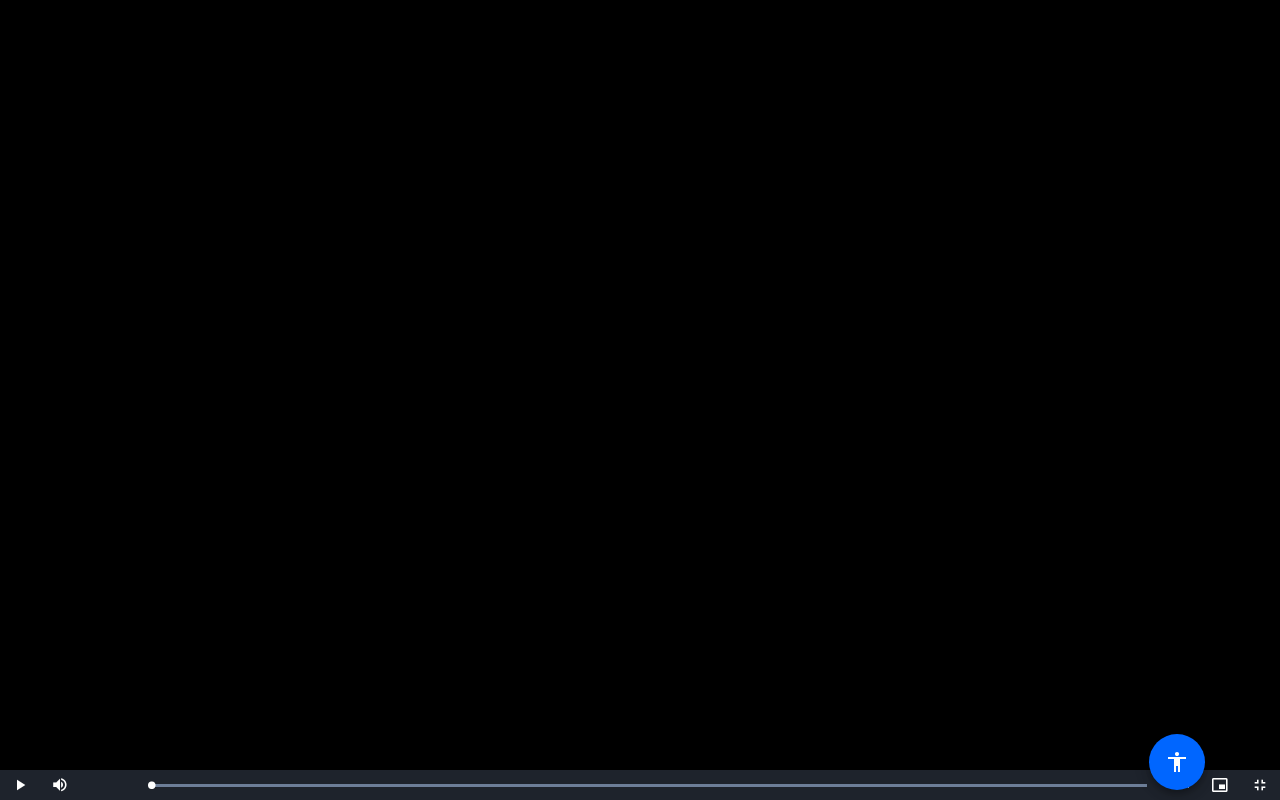 click at bounding box center [640, 400] 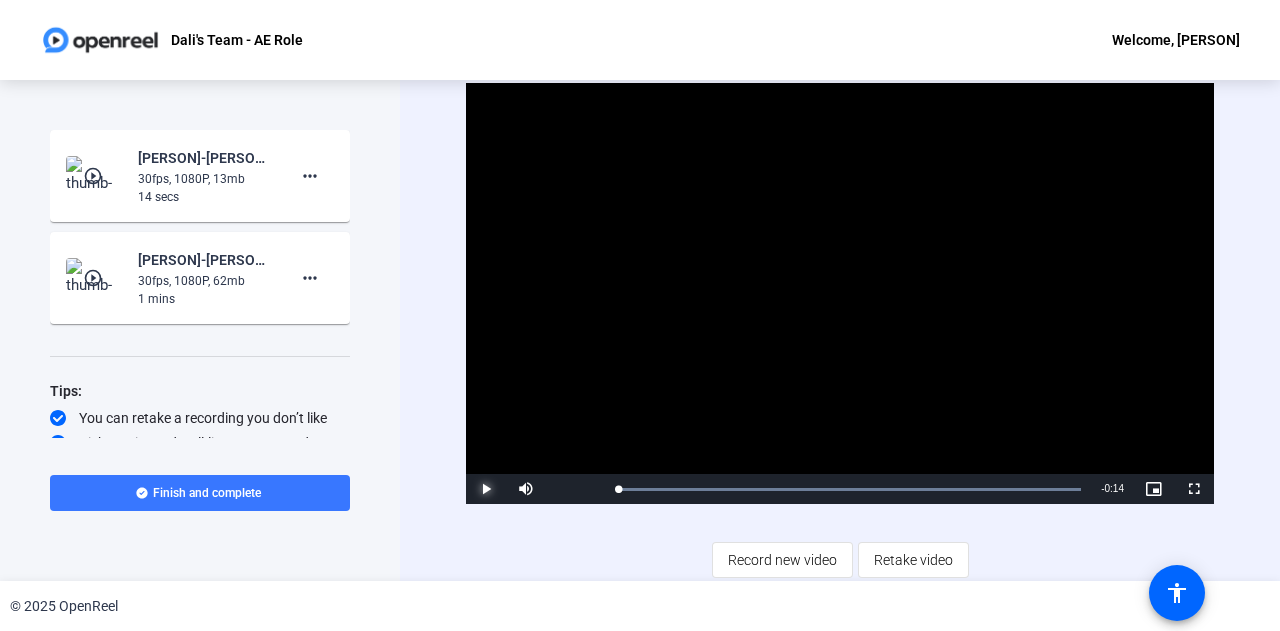 click at bounding box center (486, 489) 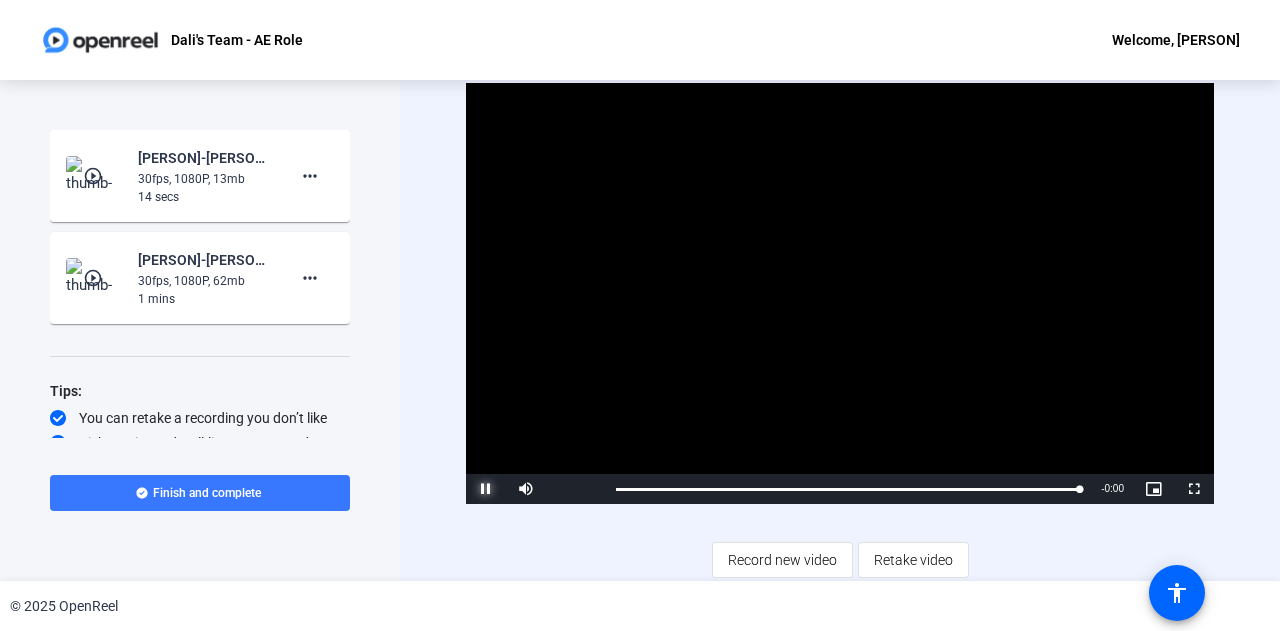 click at bounding box center [486, 489] 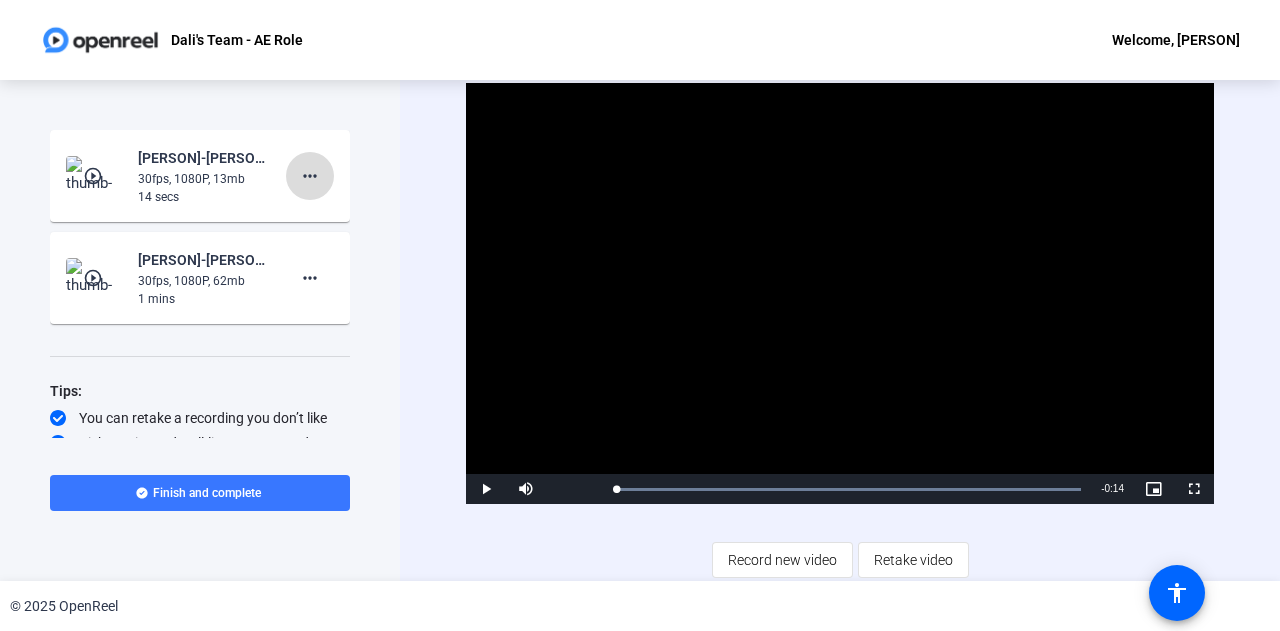 click on "more_horiz" at bounding box center (310, 176) 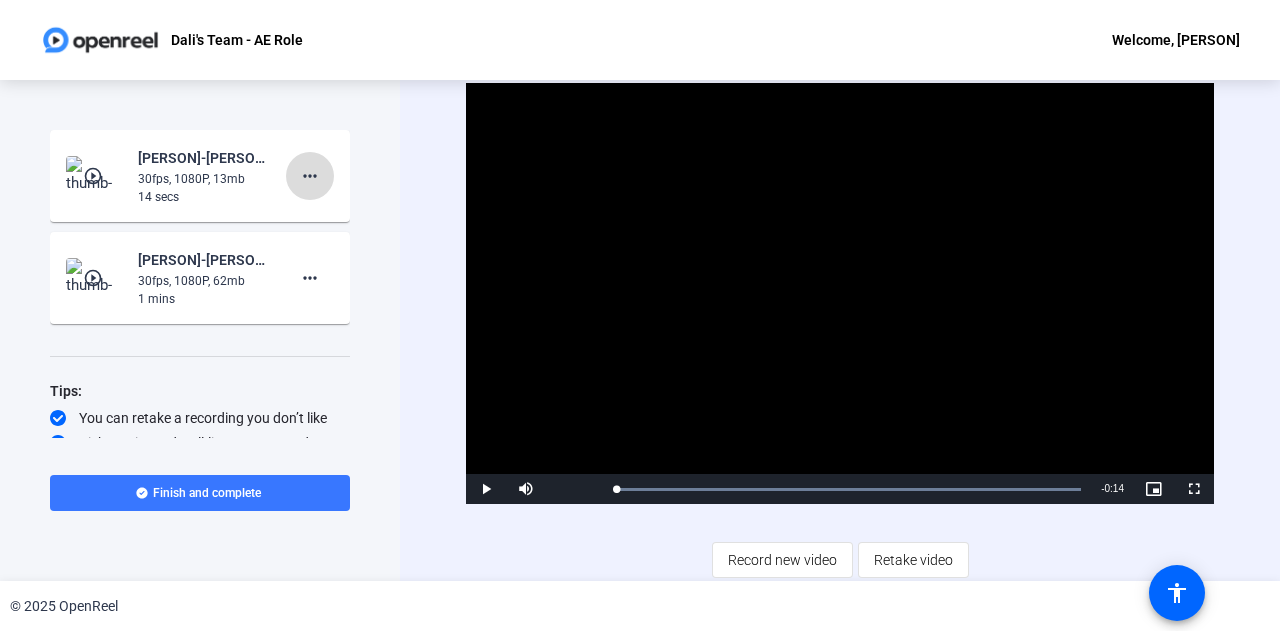 click on "more_horiz" at bounding box center (310, 176) 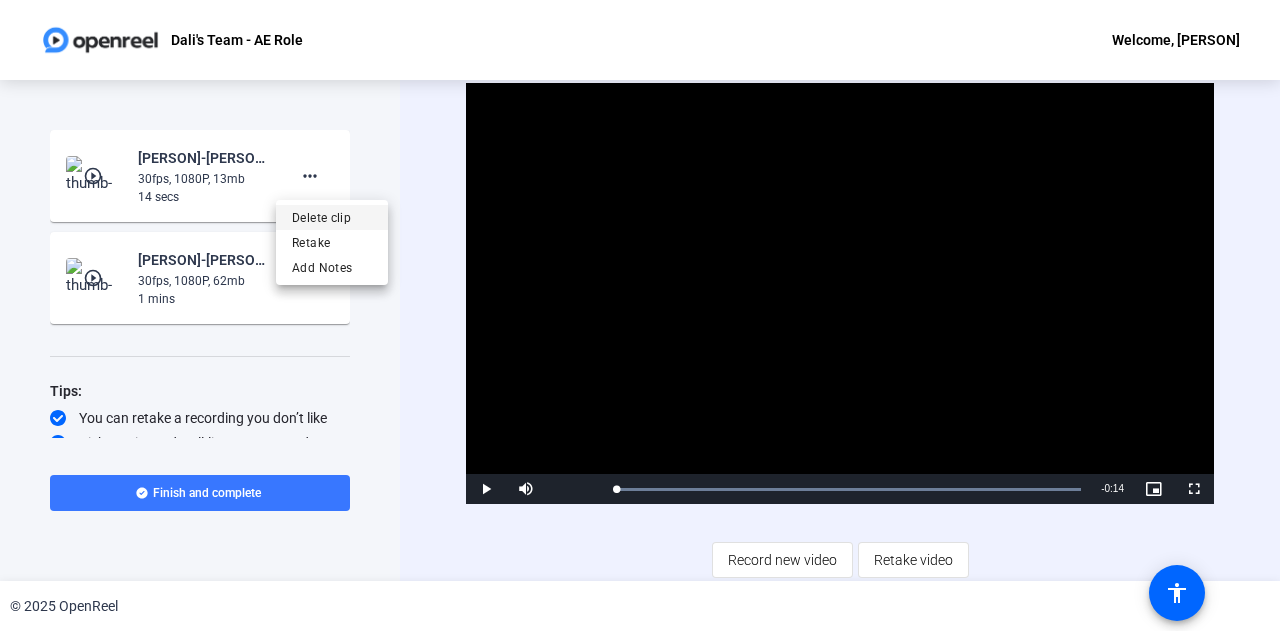 click on "Delete clip" at bounding box center (332, 218) 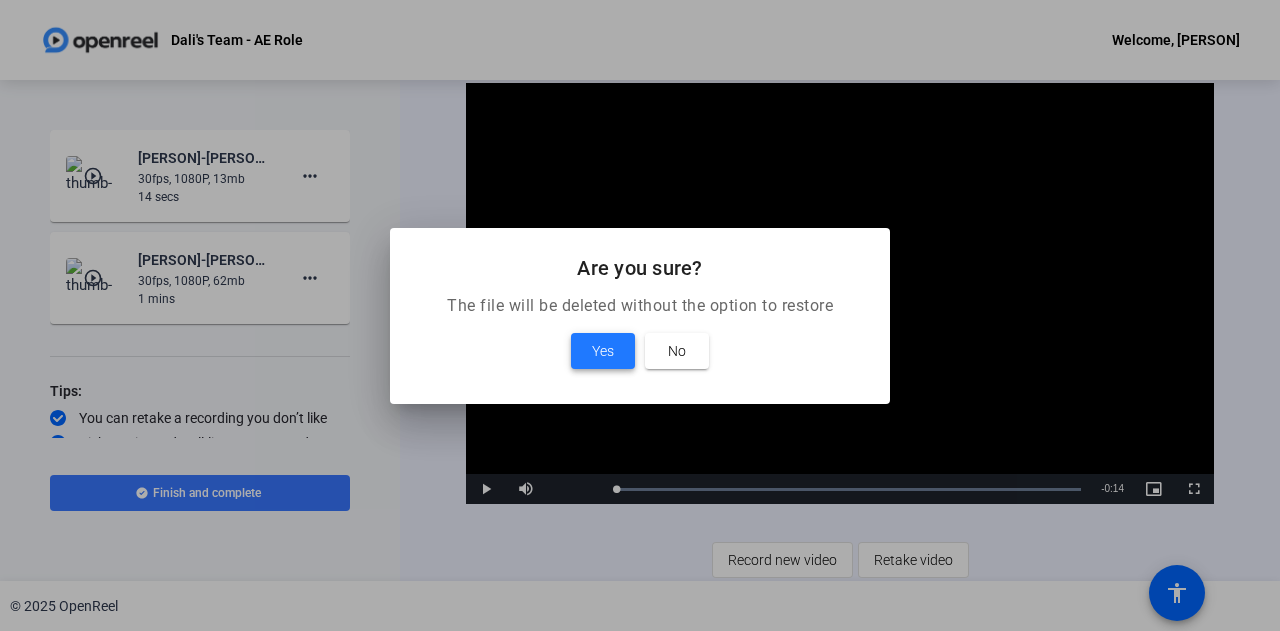 click at bounding box center [603, 351] 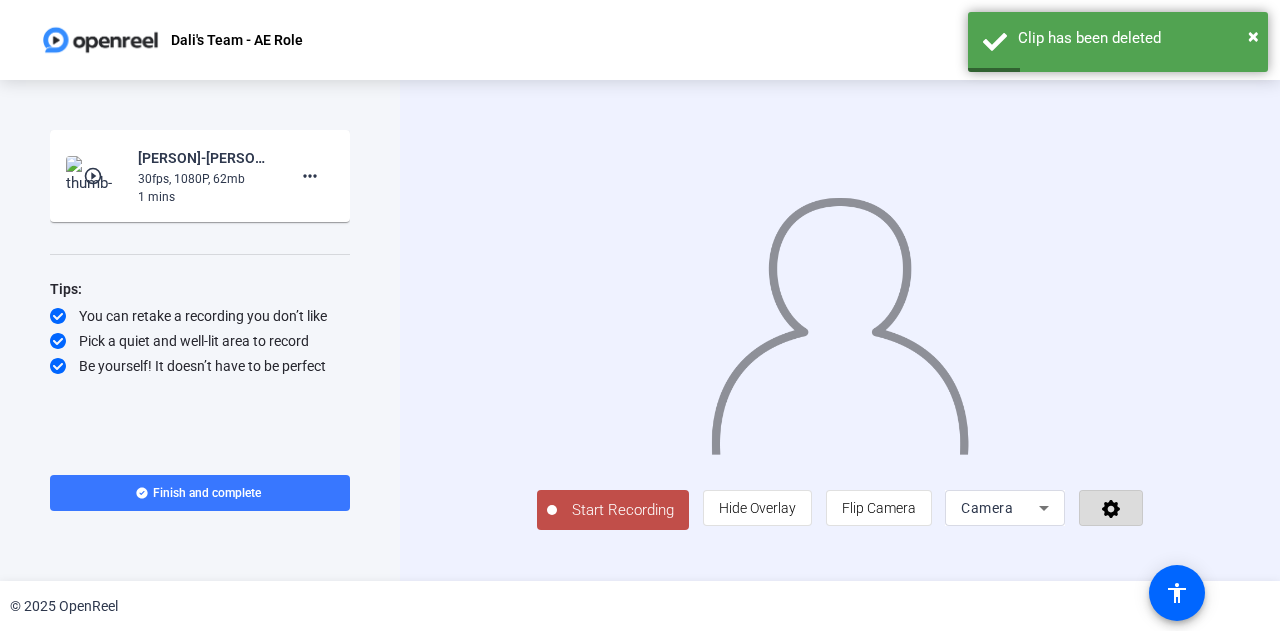click at bounding box center (1111, 508) 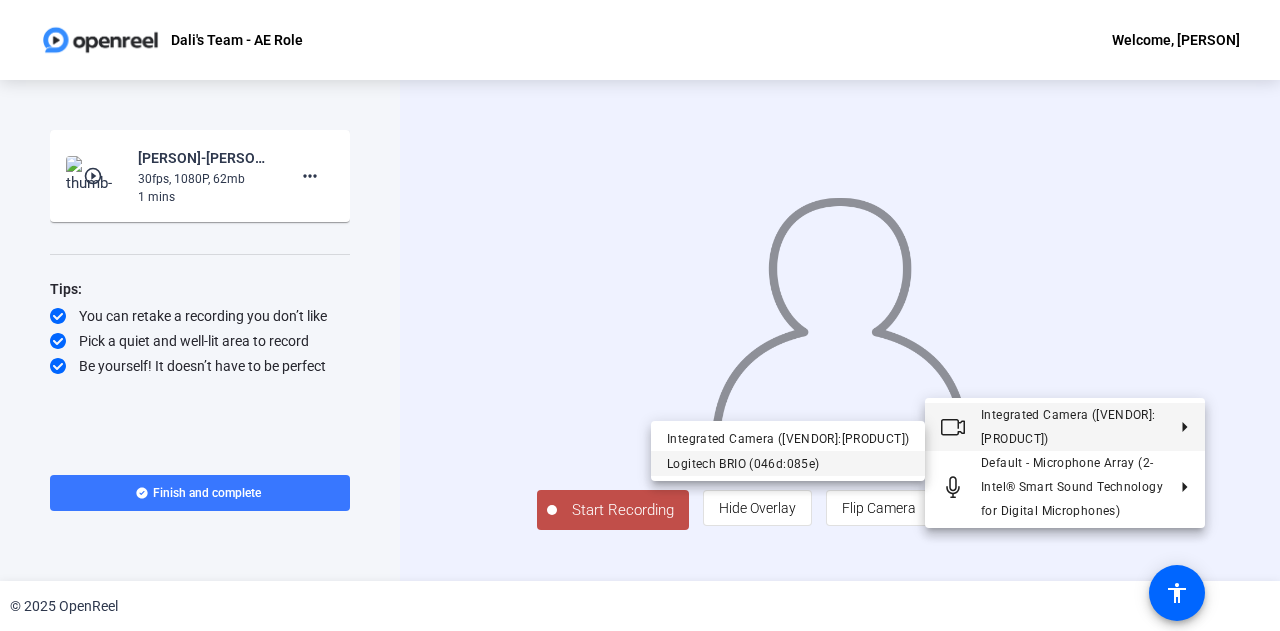 click on "Logitech BRIO (046d:085e)" at bounding box center (788, 439) 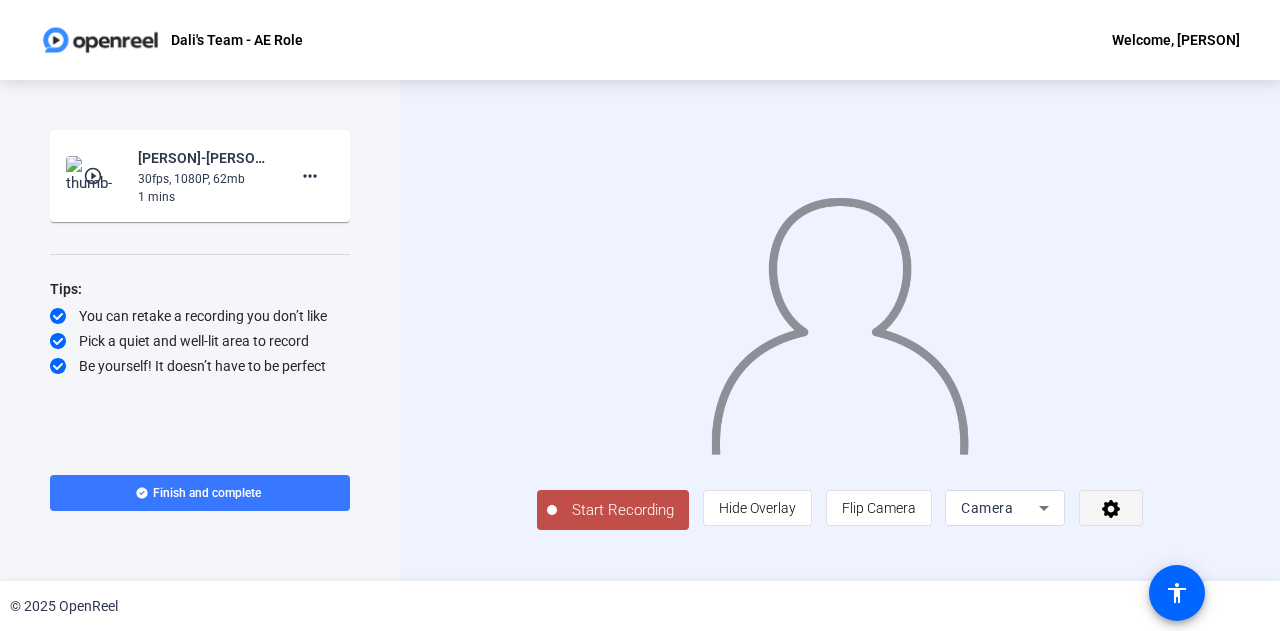 click at bounding box center (1111, 509) 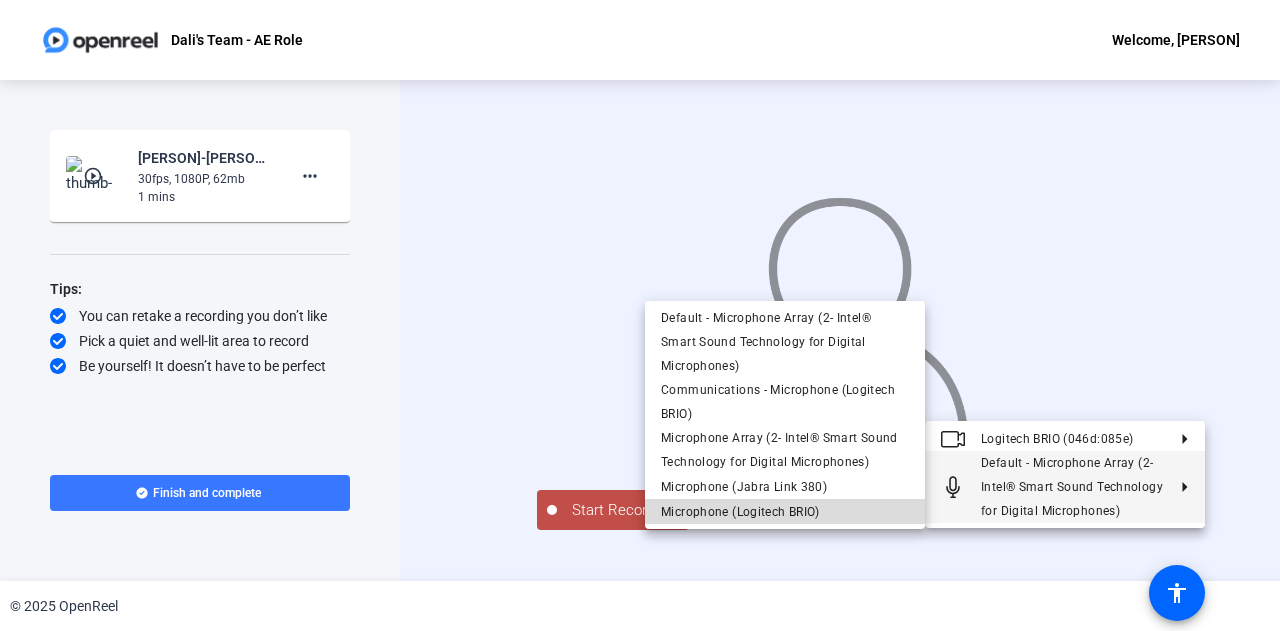 click on "Microphone (Logitech BRIO)" at bounding box center (740, 511) 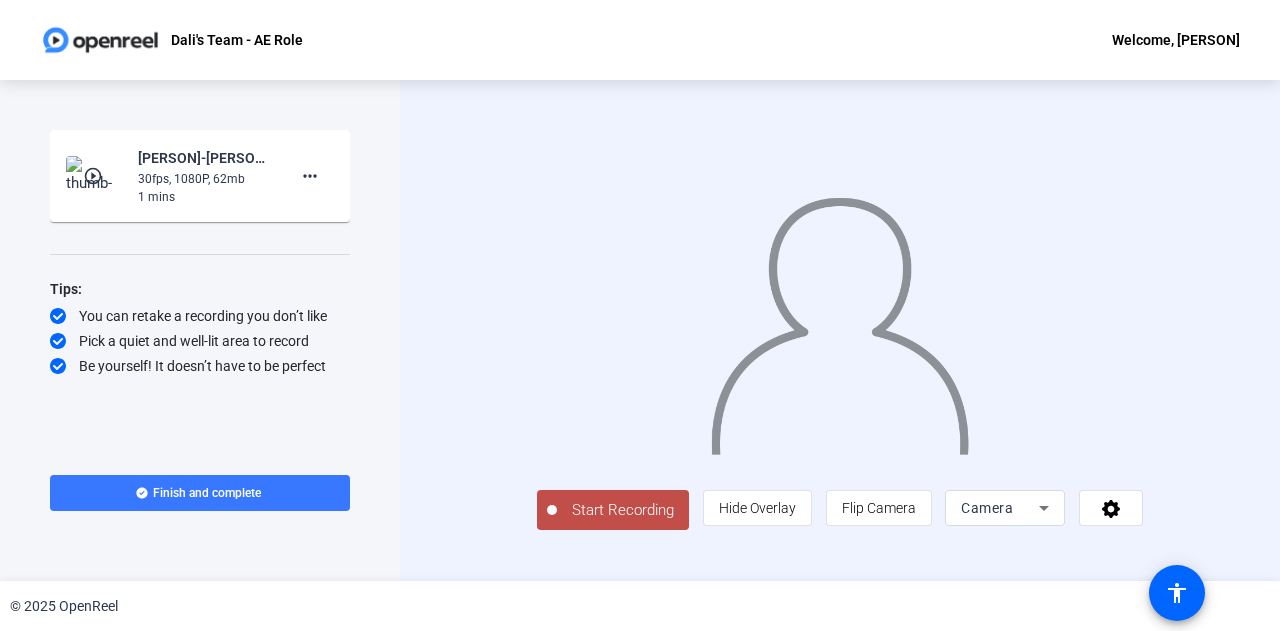 click on "Start Recording" at bounding box center [623, 510] 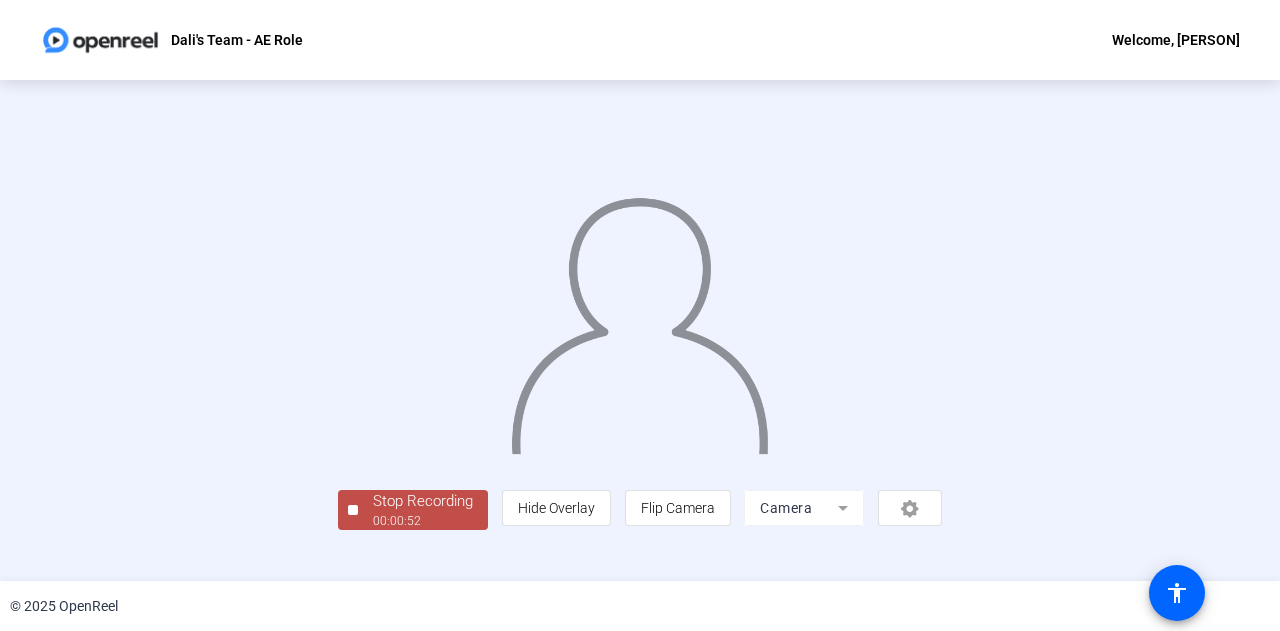 scroll, scrollTop: 100, scrollLeft: 0, axis: vertical 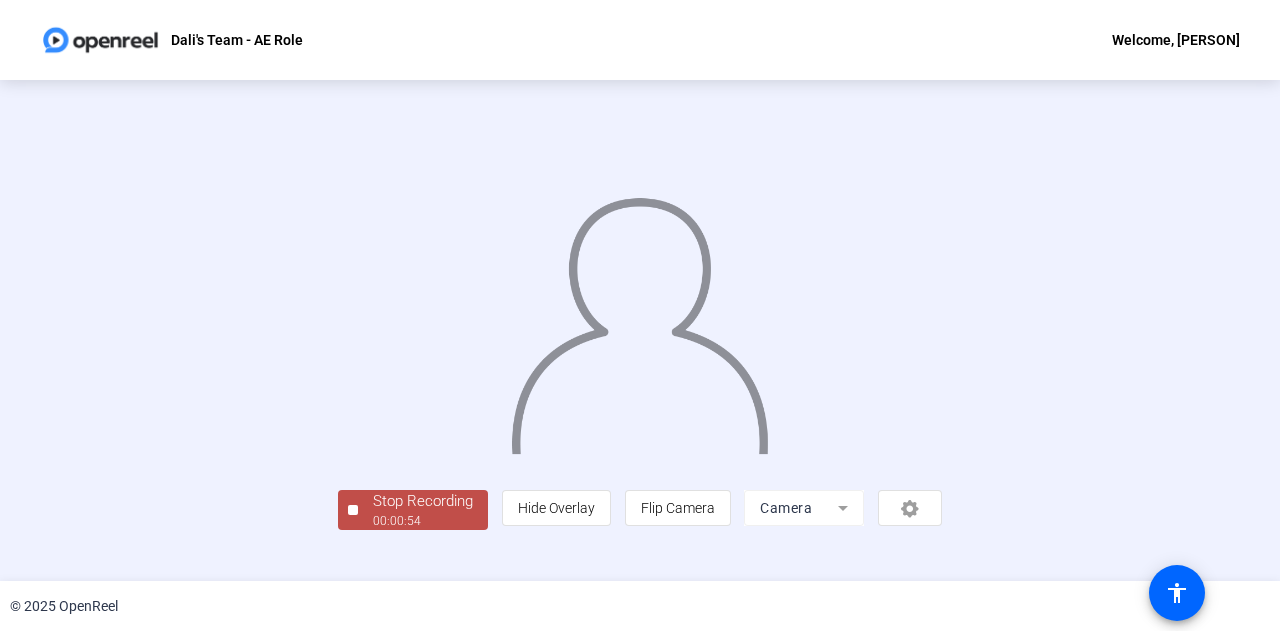 click on "Stop Recording" at bounding box center [423, 501] 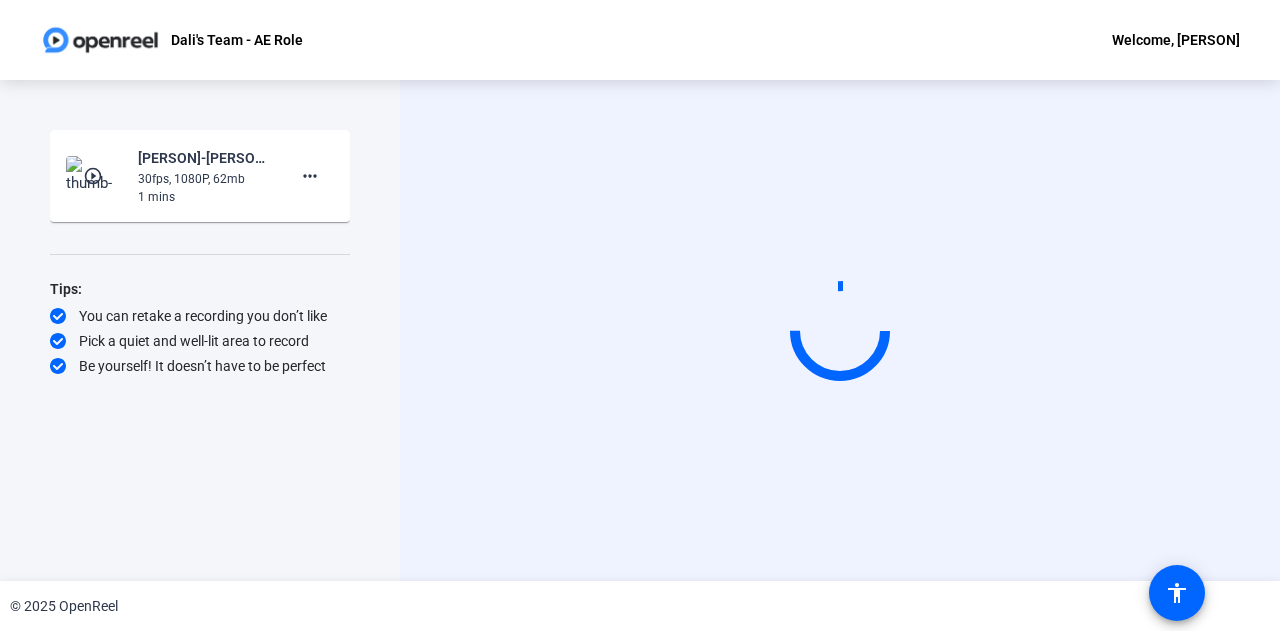 scroll, scrollTop: 0, scrollLeft: 0, axis: both 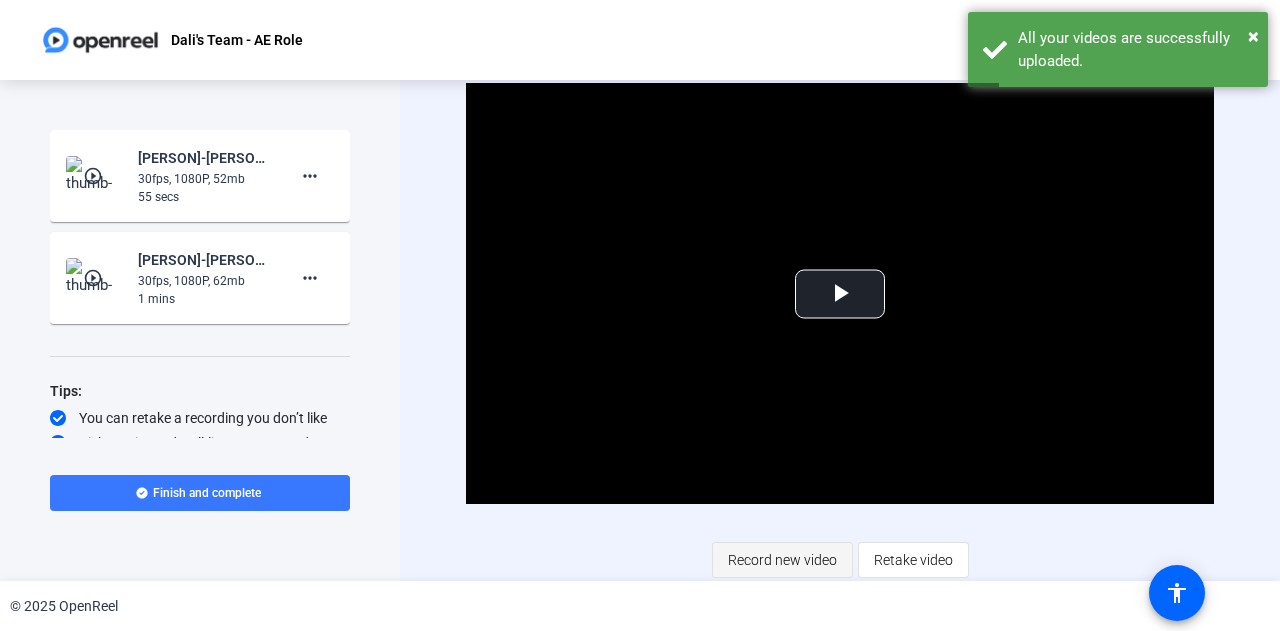 click on "Record new video" at bounding box center (782, 560) 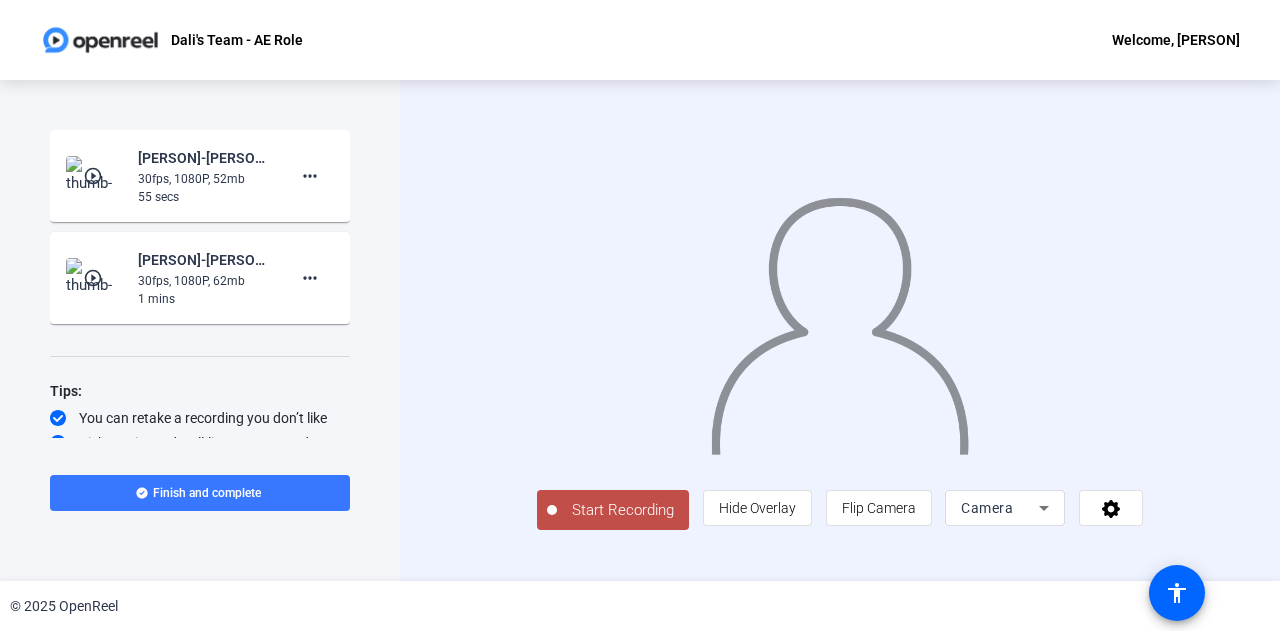 click on "Start Recording" at bounding box center [623, 510] 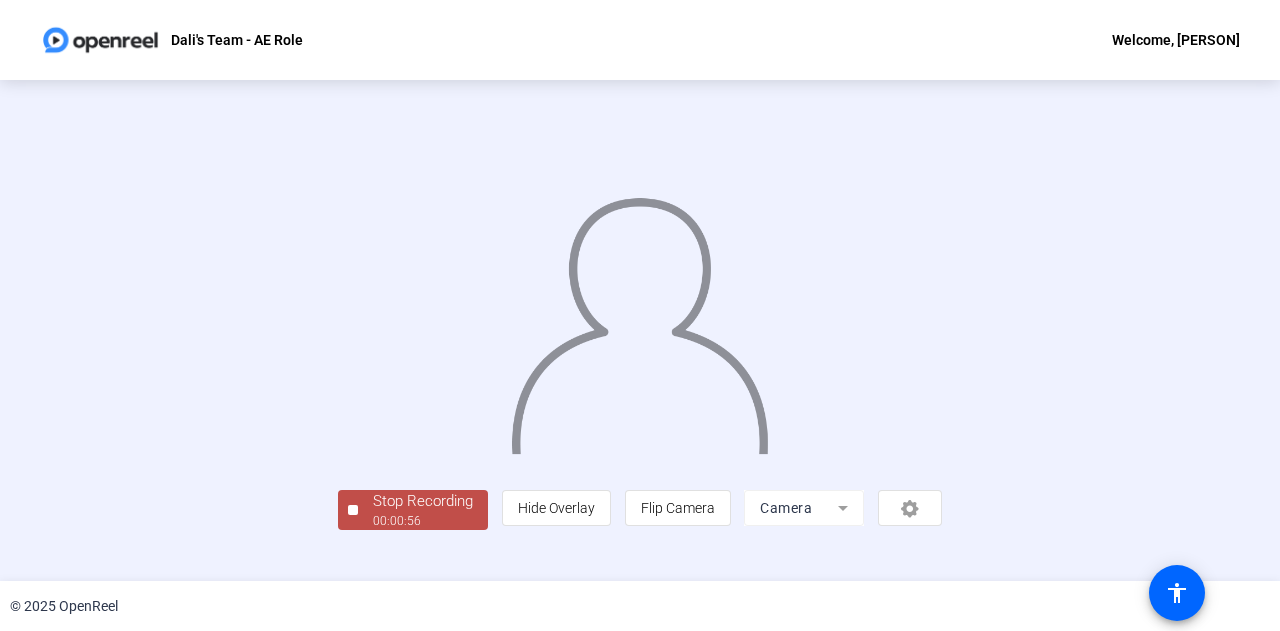 scroll, scrollTop: 100, scrollLeft: 0, axis: vertical 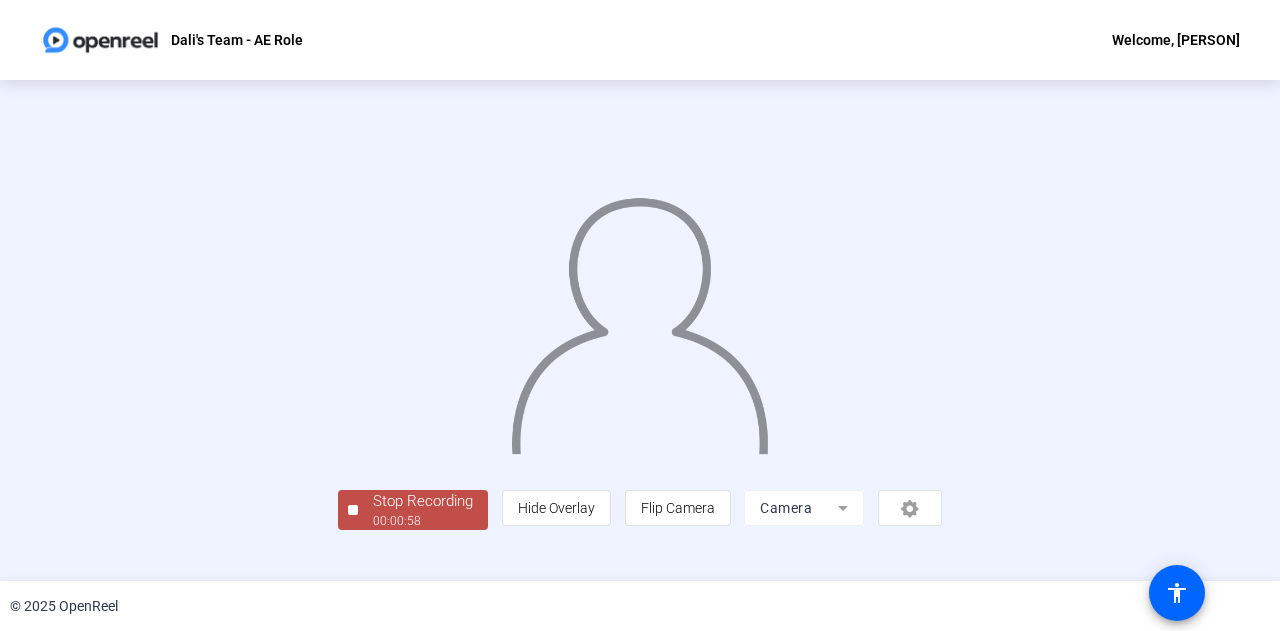 click on "00:00:58" at bounding box center (423, 521) 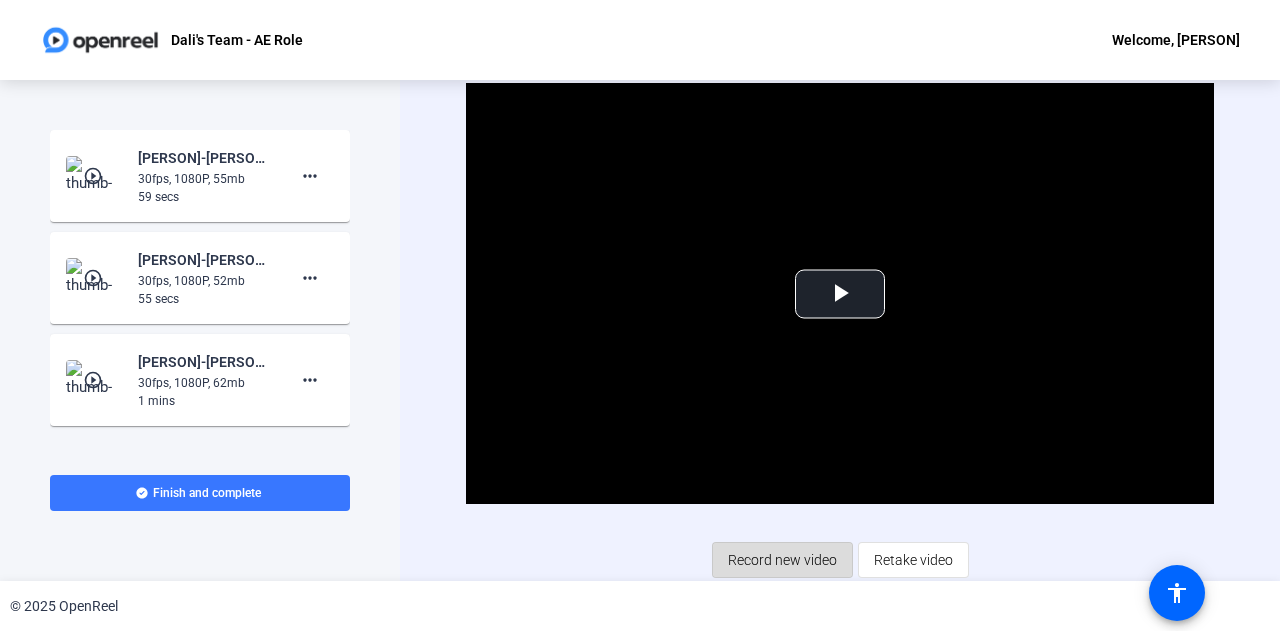 click on "Record new video" at bounding box center [782, 560] 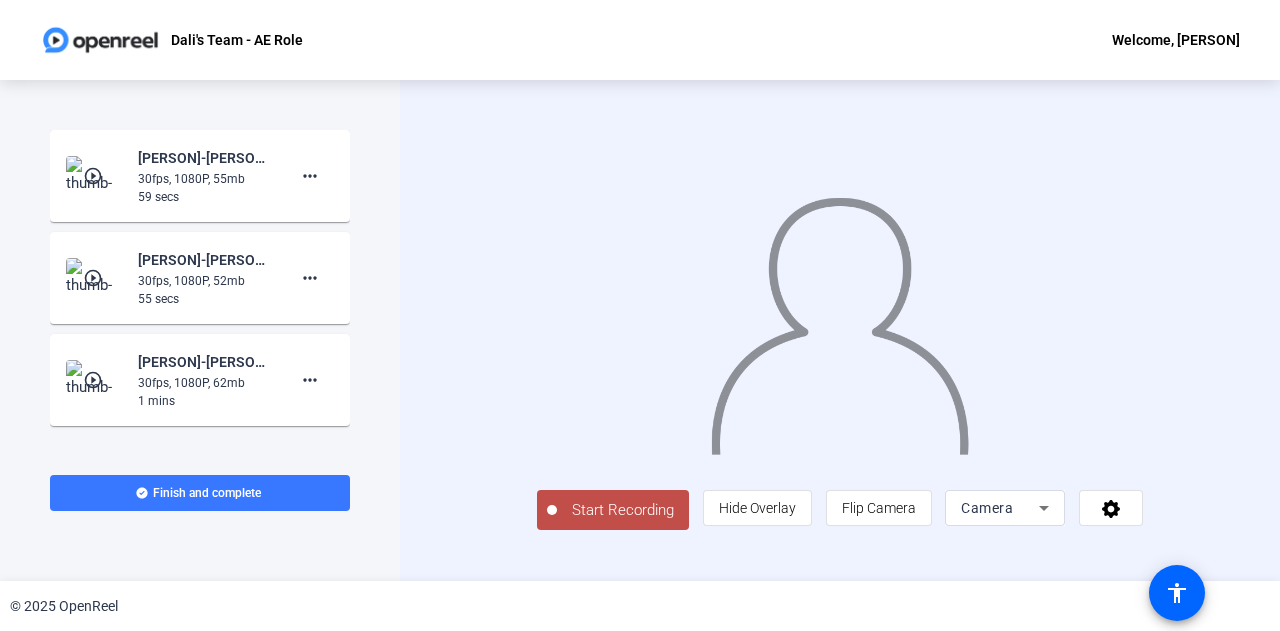 click on "Start Recording" at bounding box center [623, 510] 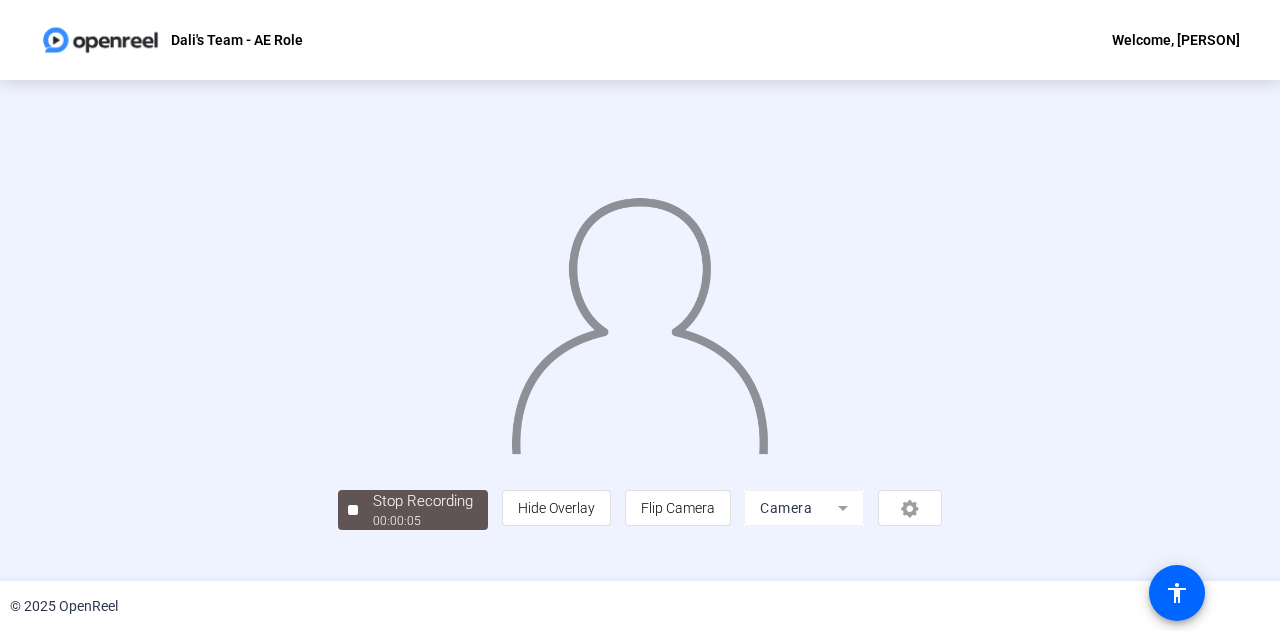 scroll, scrollTop: 100, scrollLeft: 0, axis: vertical 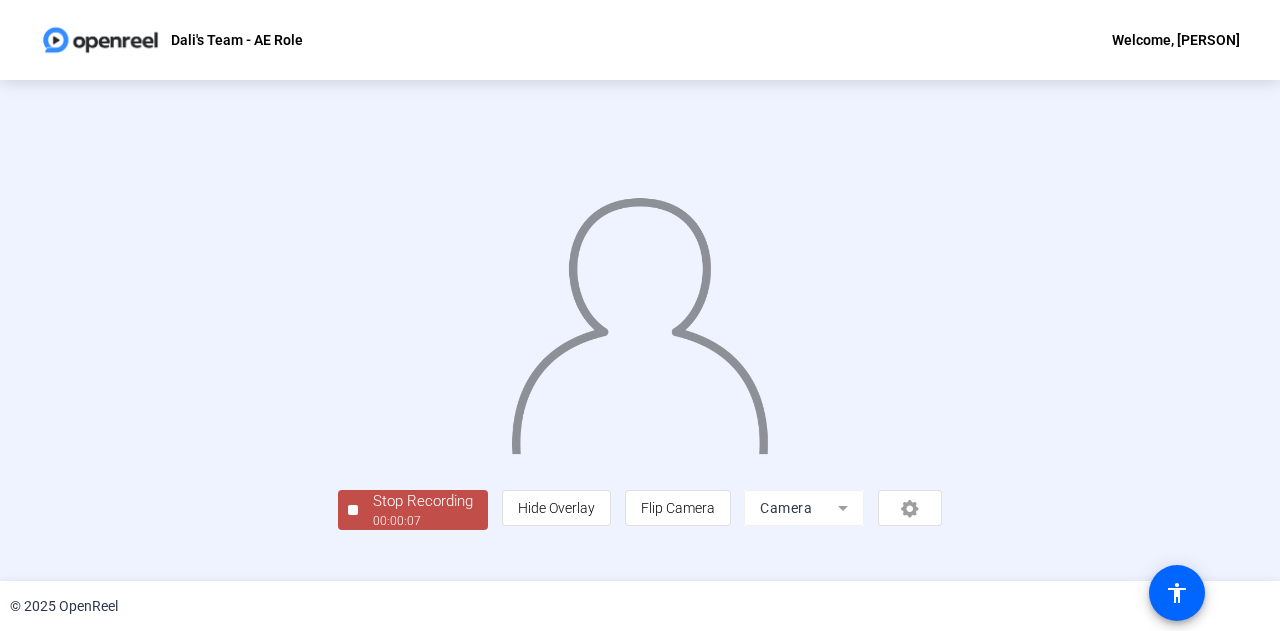 click on "Stop Recording" at bounding box center [423, 501] 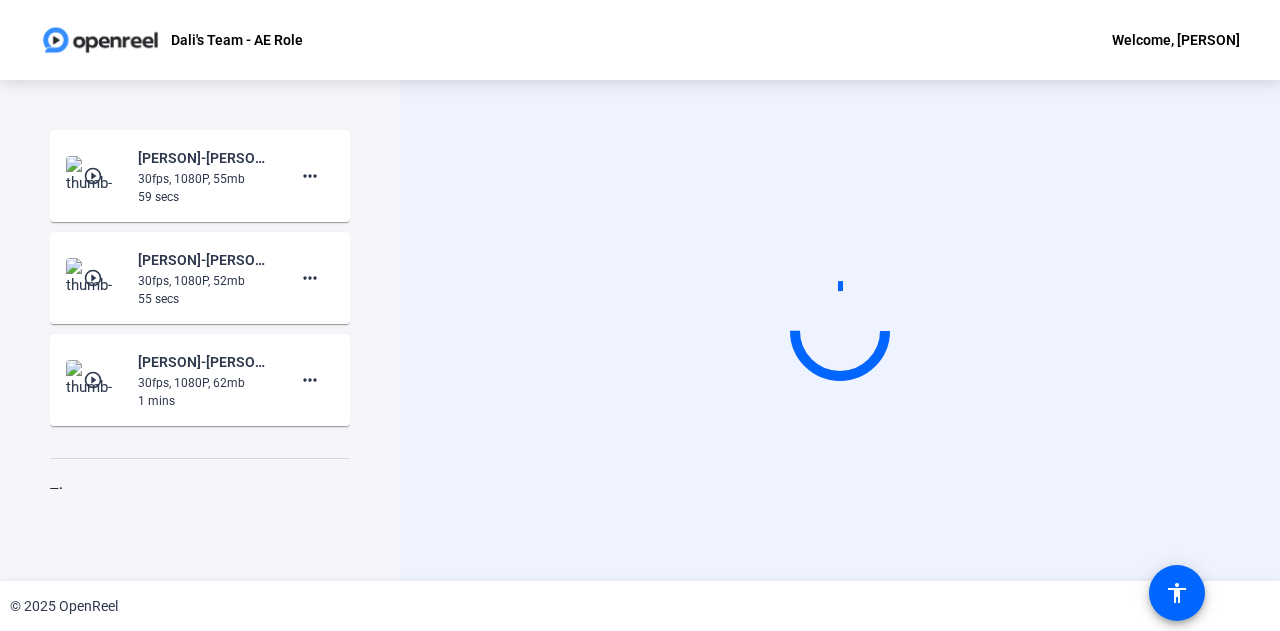 scroll, scrollTop: 0, scrollLeft: 0, axis: both 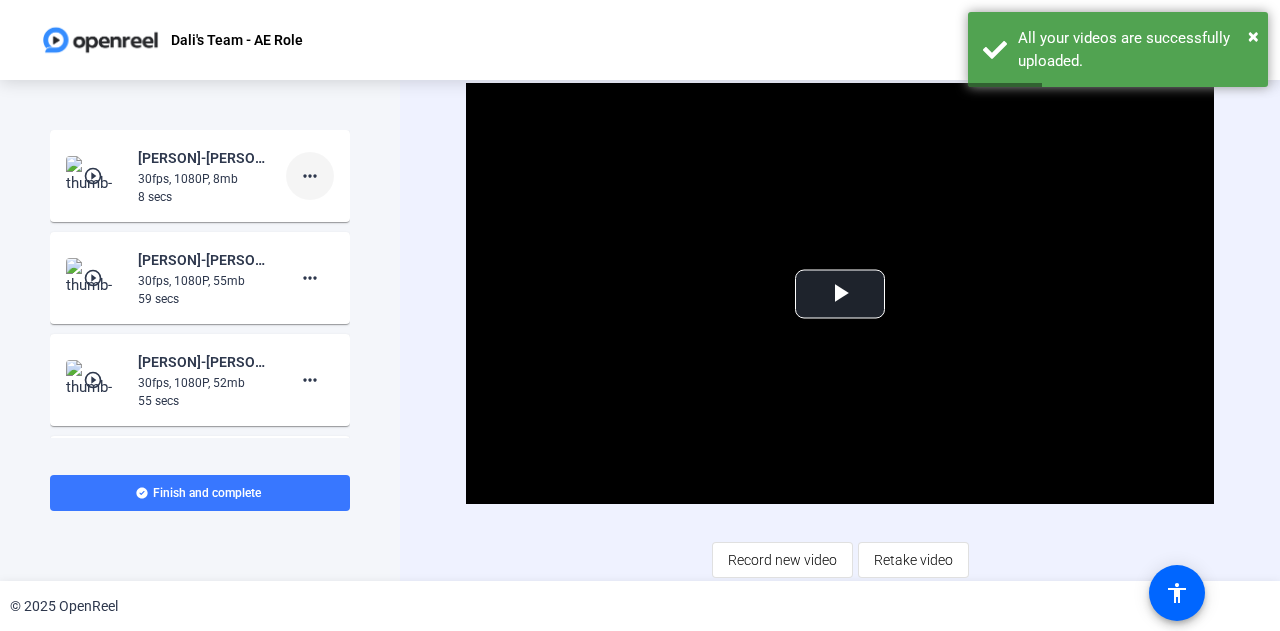 click on "more_horiz" at bounding box center [310, 176] 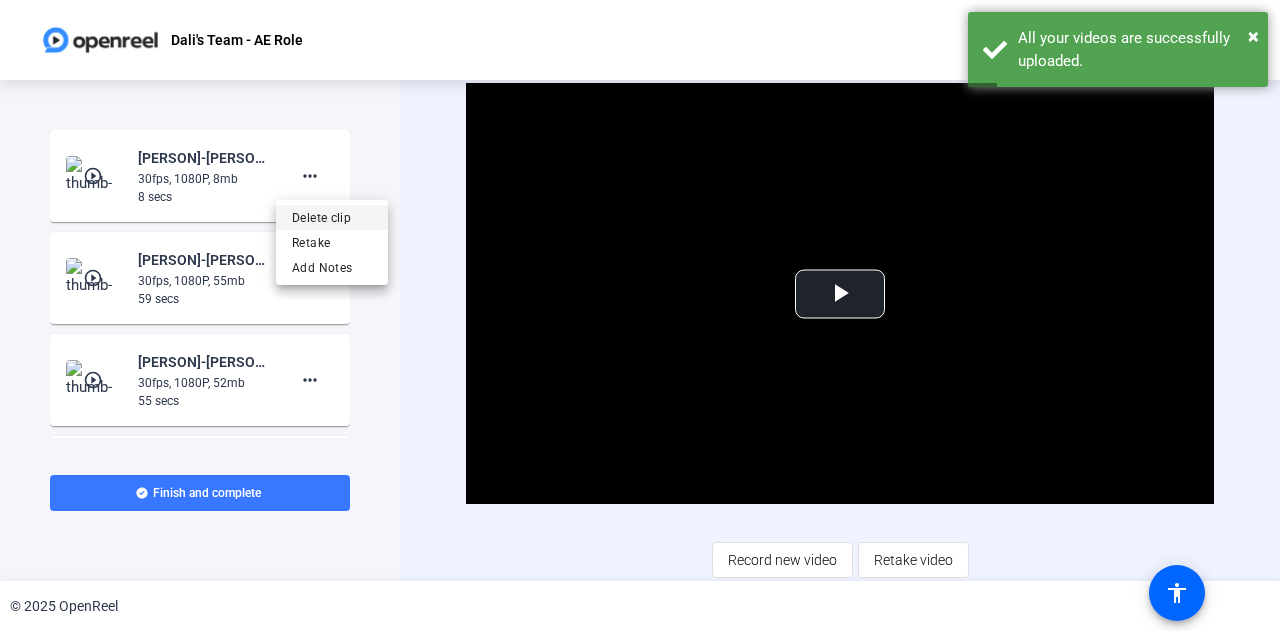 click on "Delete clip" at bounding box center (332, 218) 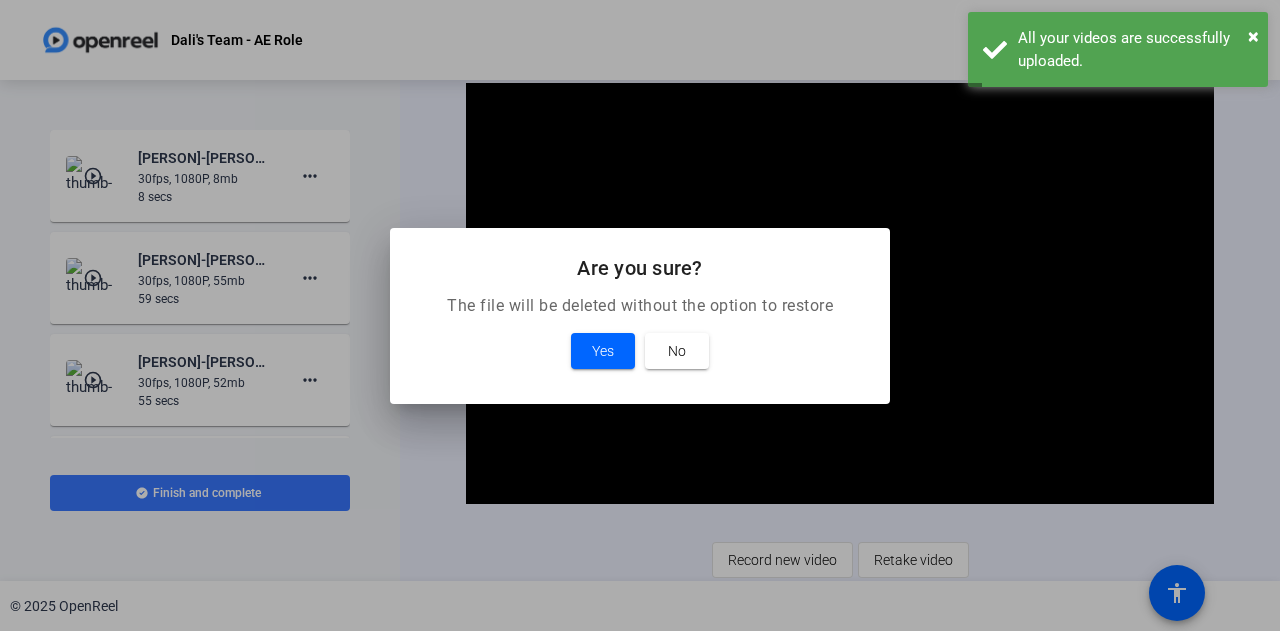 click at bounding box center [640, 315] 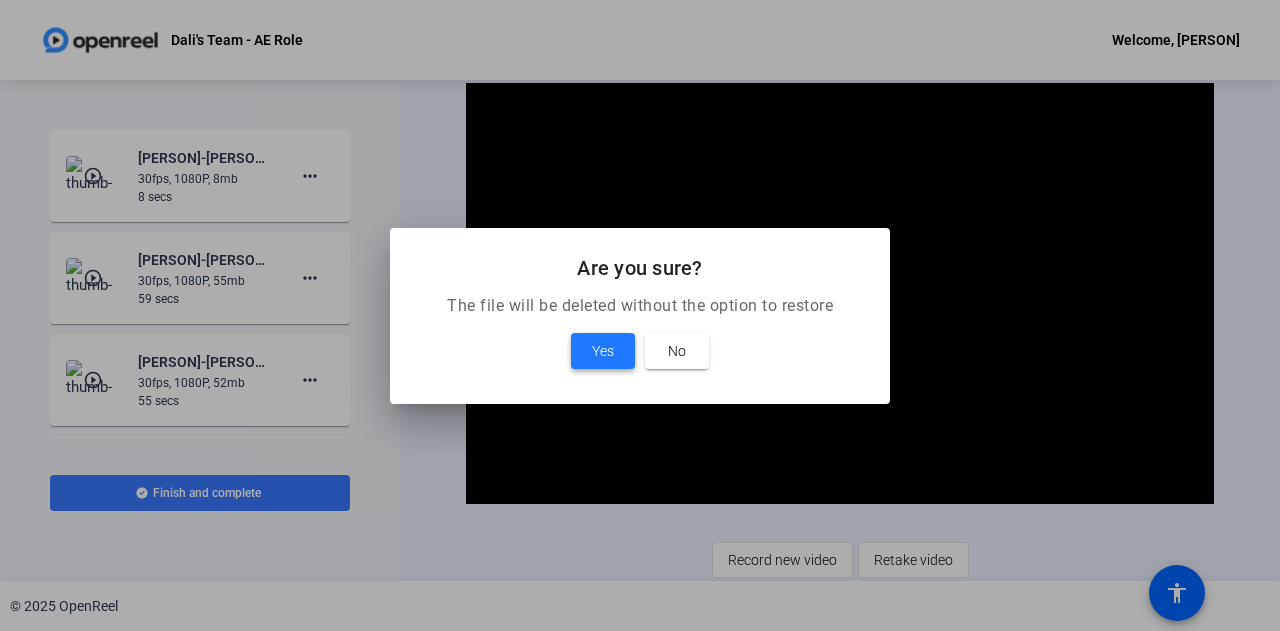 click on "Yes" at bounding box center (603, 351) 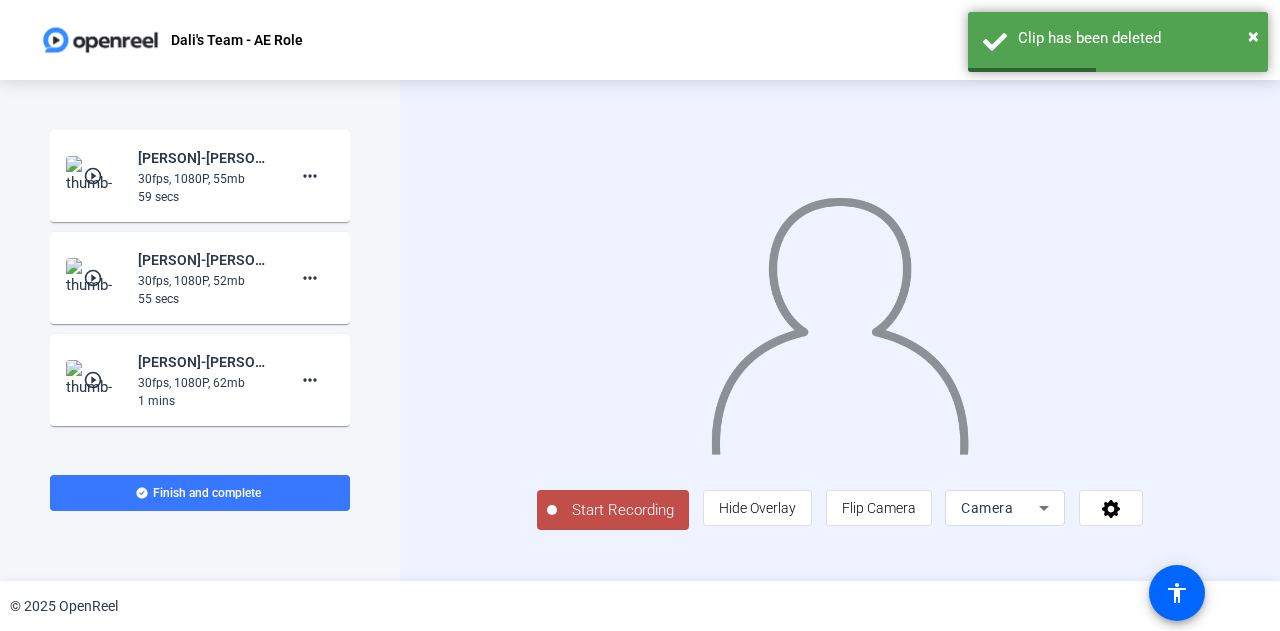 click on "Start Recording" at bounding box center (623, 510) 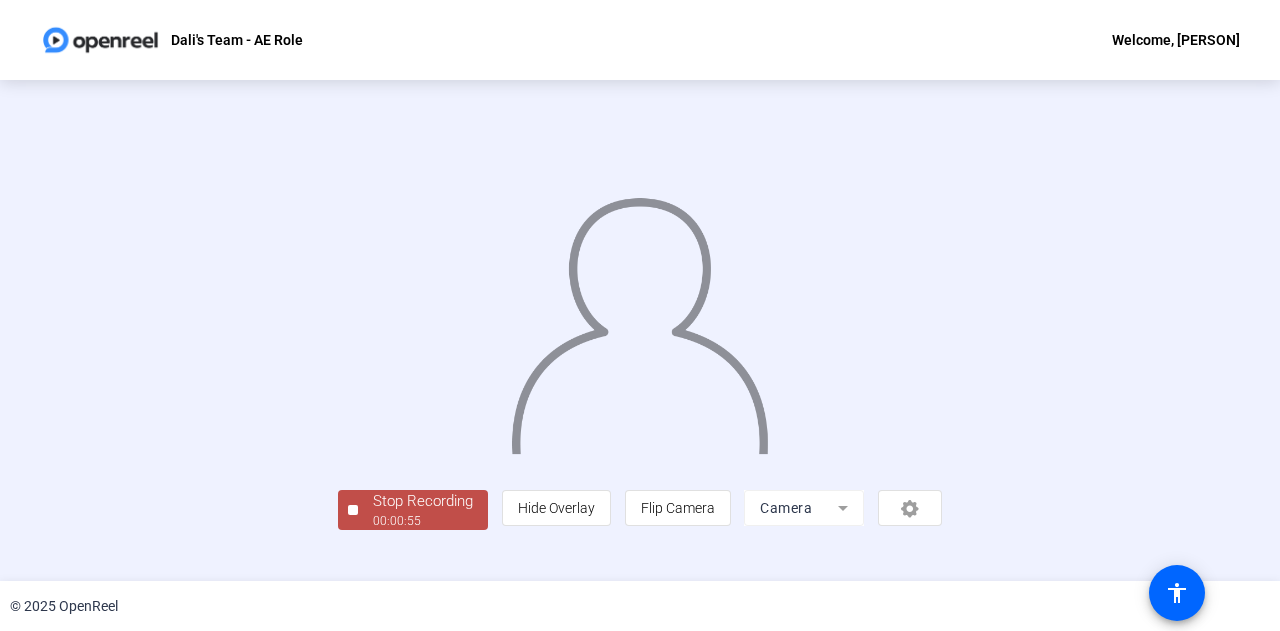 scroll, scrollTop: 100, scrollLeft: 0, axis: vertical 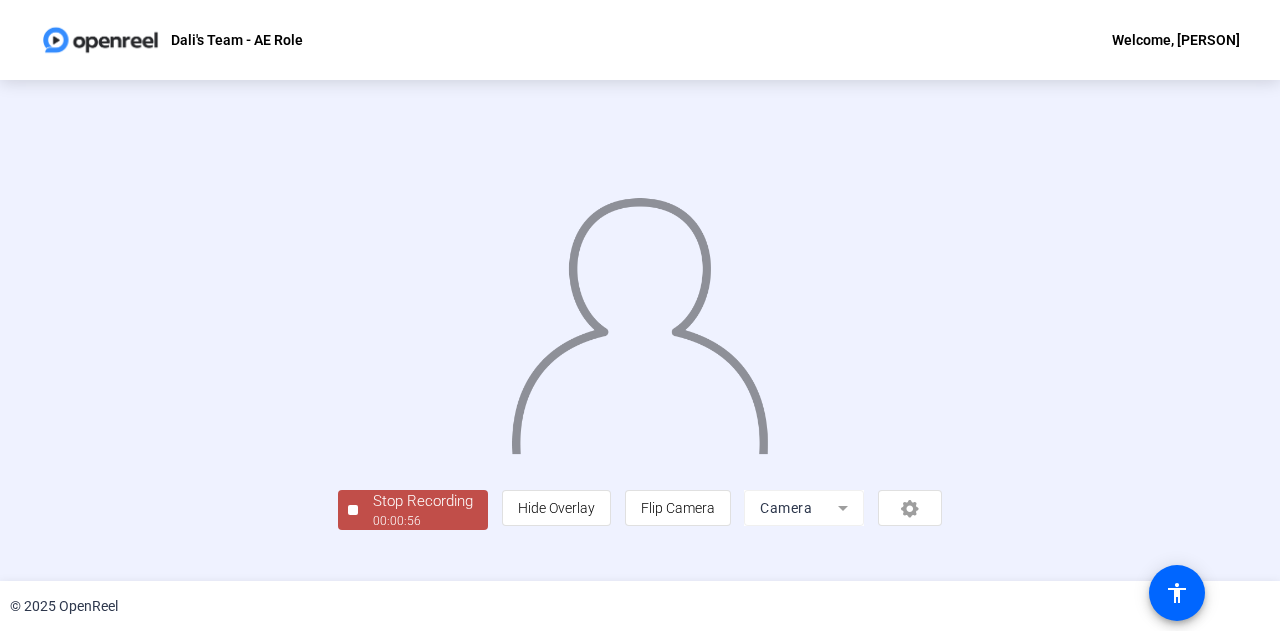 click on "00:00:56" at bounding box center (423, 521) 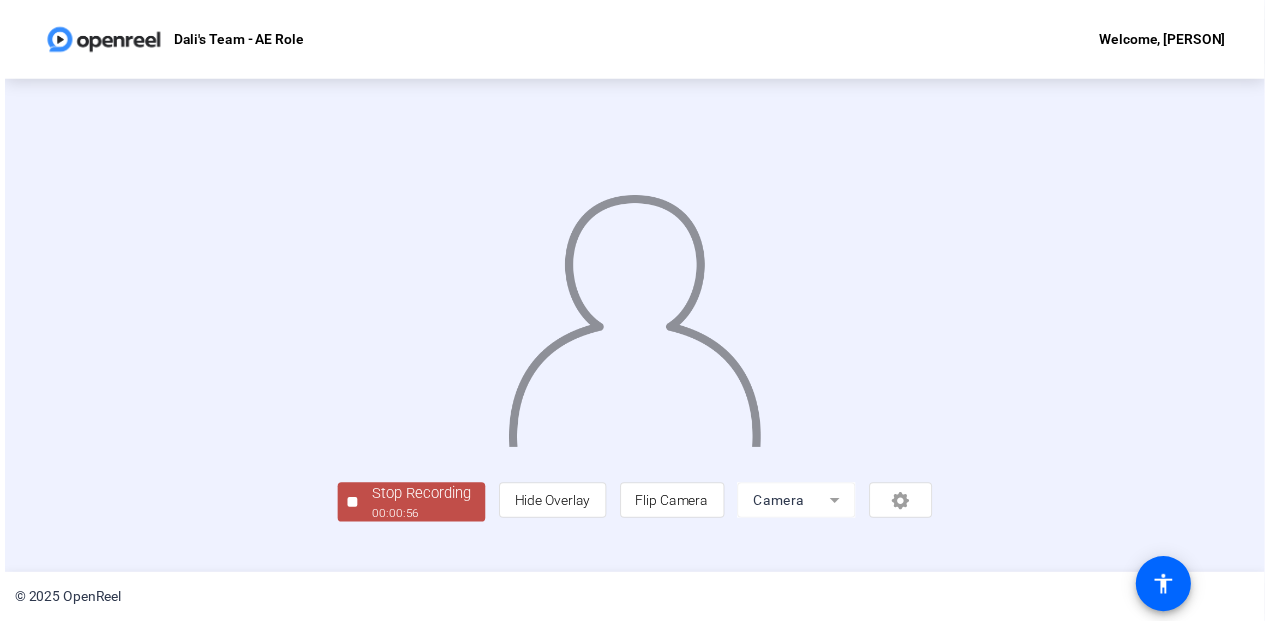 scroll, scrollTop: 0, scrollLeft: 0, axis: both 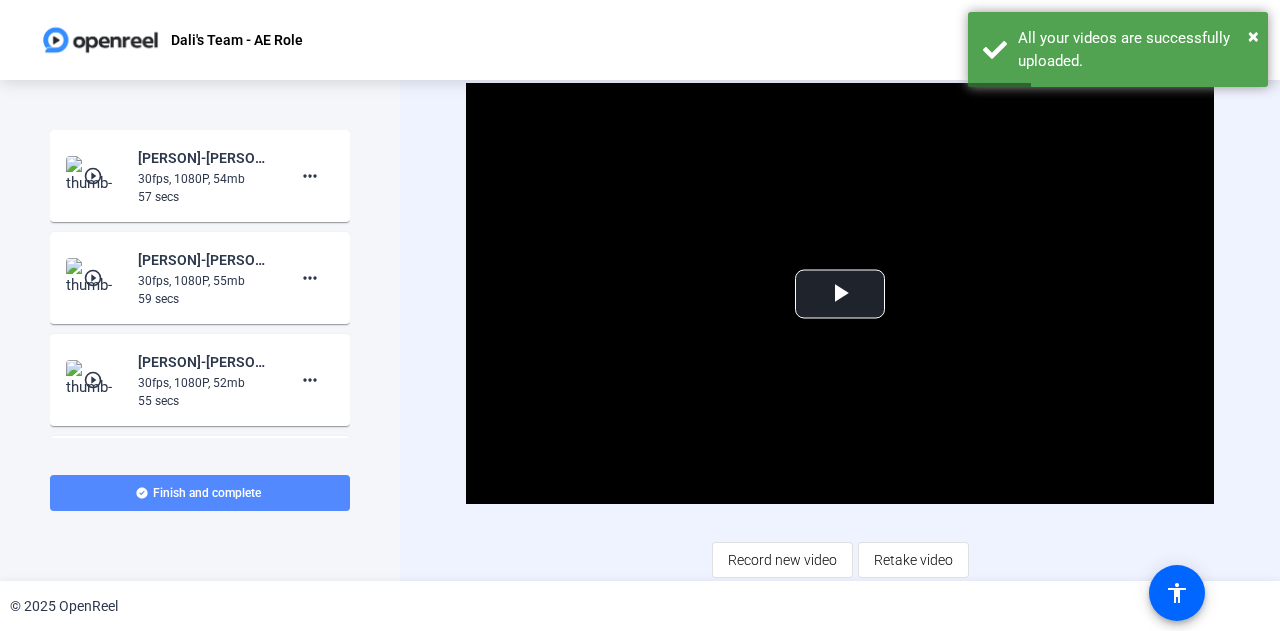 click on "Finish and complete" at bounding box center (207, 493) 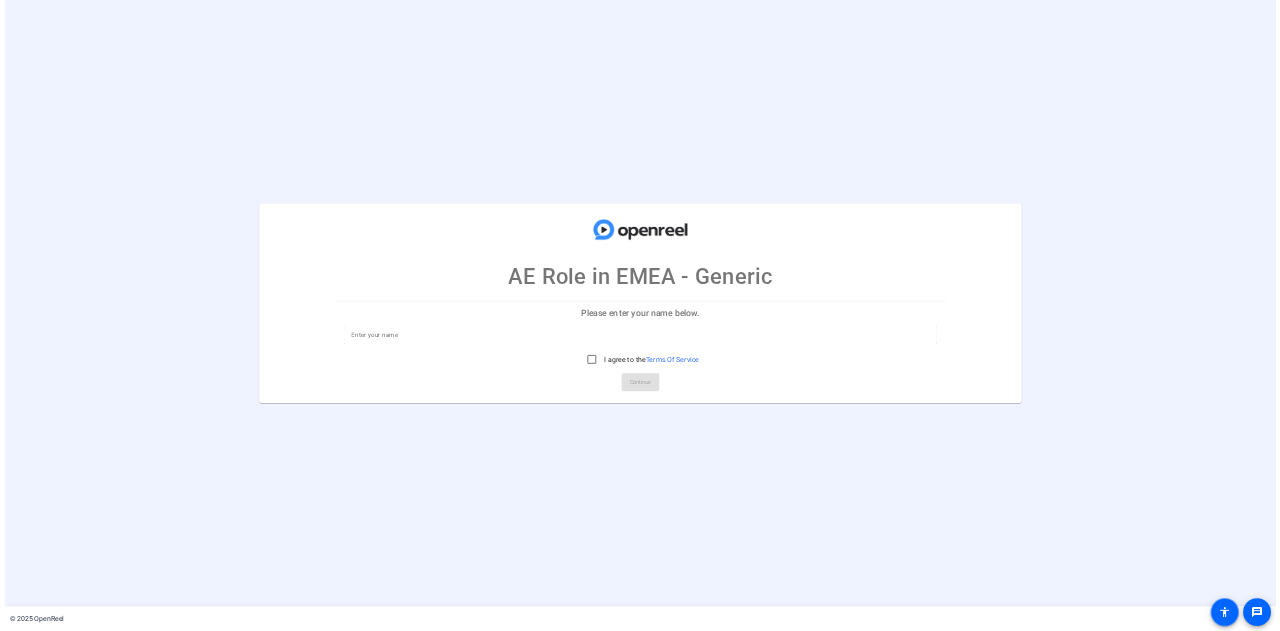 scroll, scrollTop: 0, scrollLeft: 0, axis: both 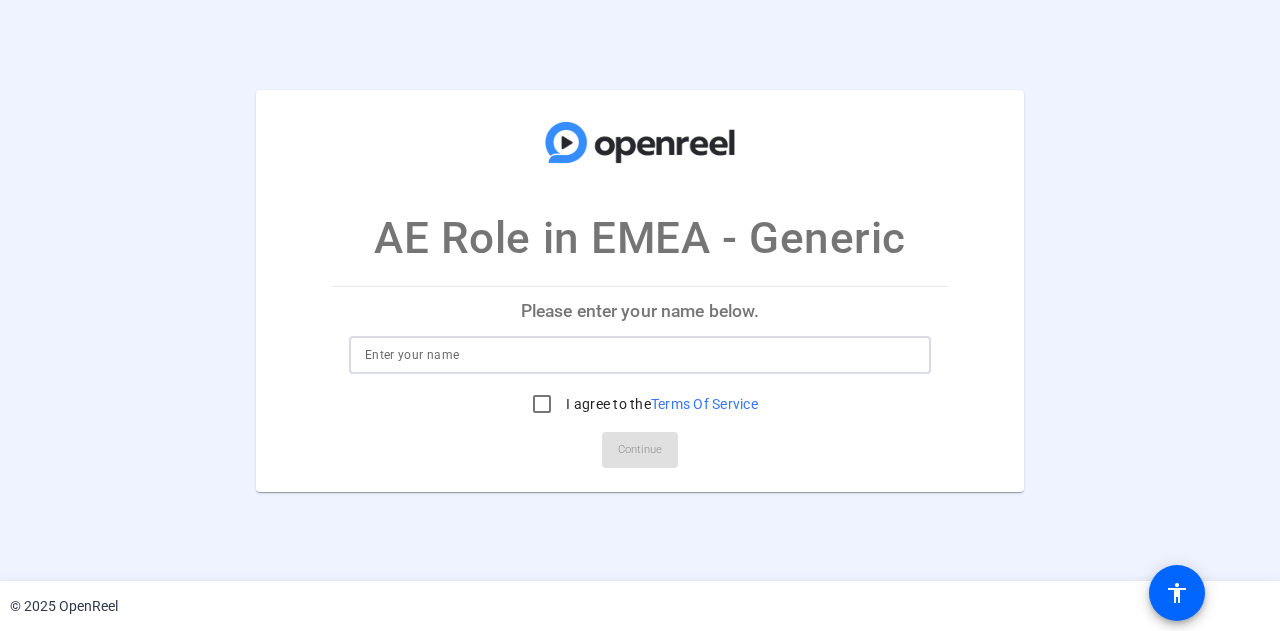 click at bounding box center (640, 355) 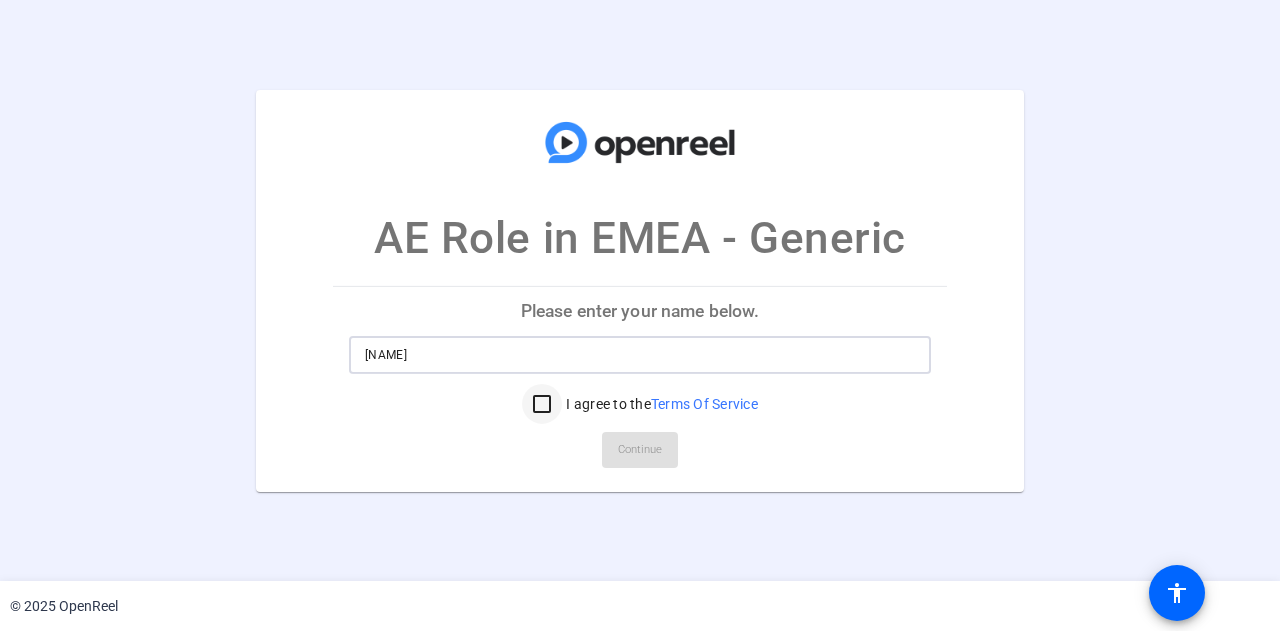 type on "[NAME]" 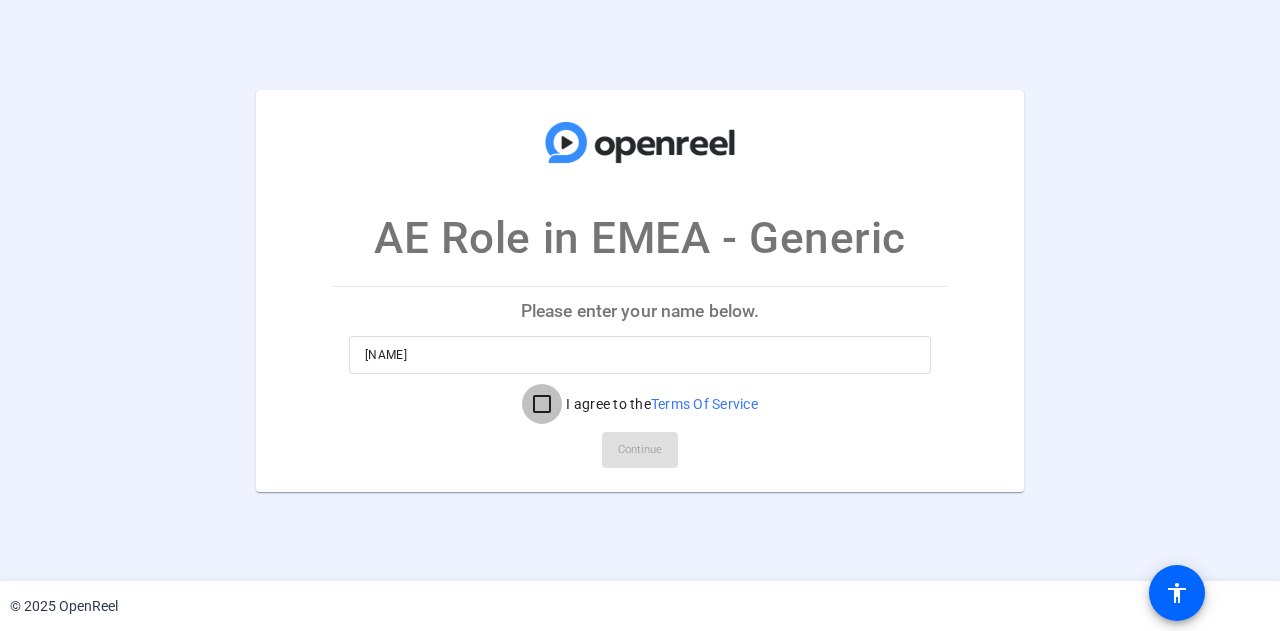 click on "I agree to the  Terms Of Service" at bounding box center (542, 404) 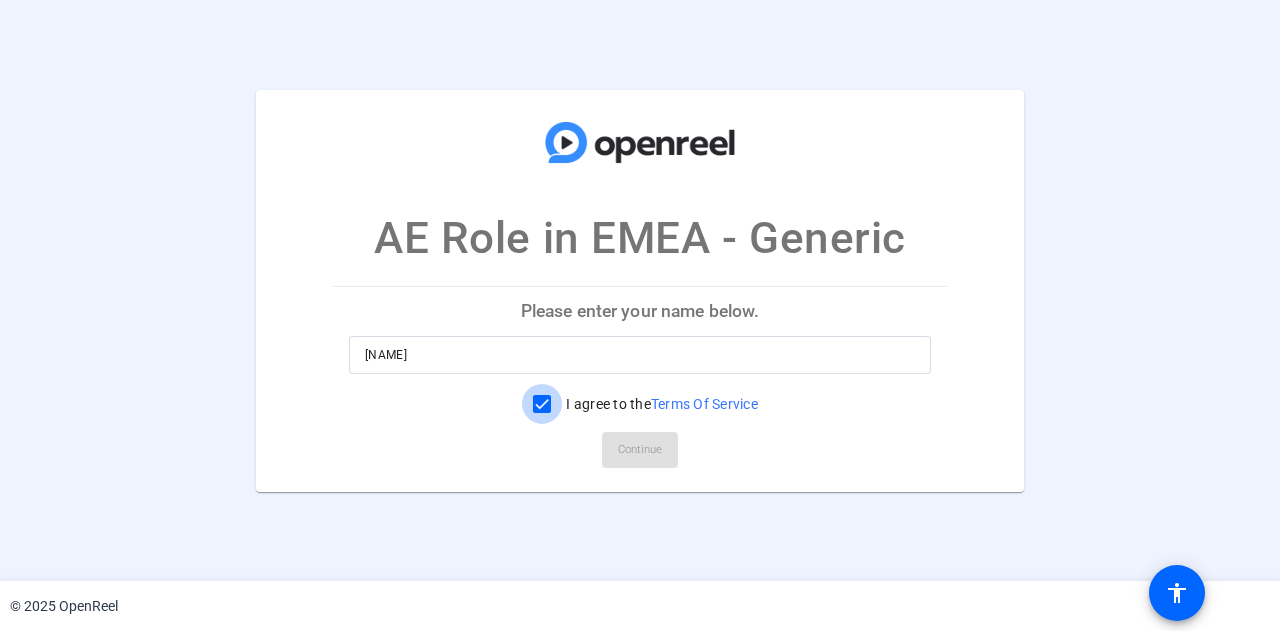 checkbox on "true" 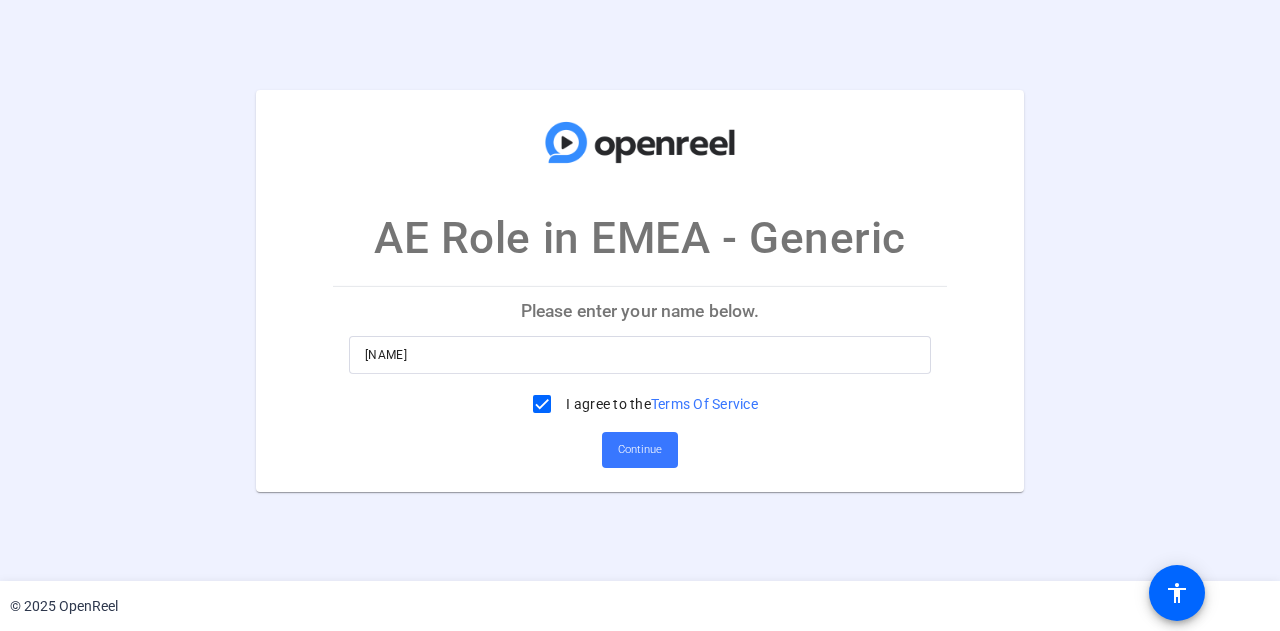 click on "Please enter your name below. Cathy I agree to the  Terms Of Service  Continue" at bounding box center (640, 388) 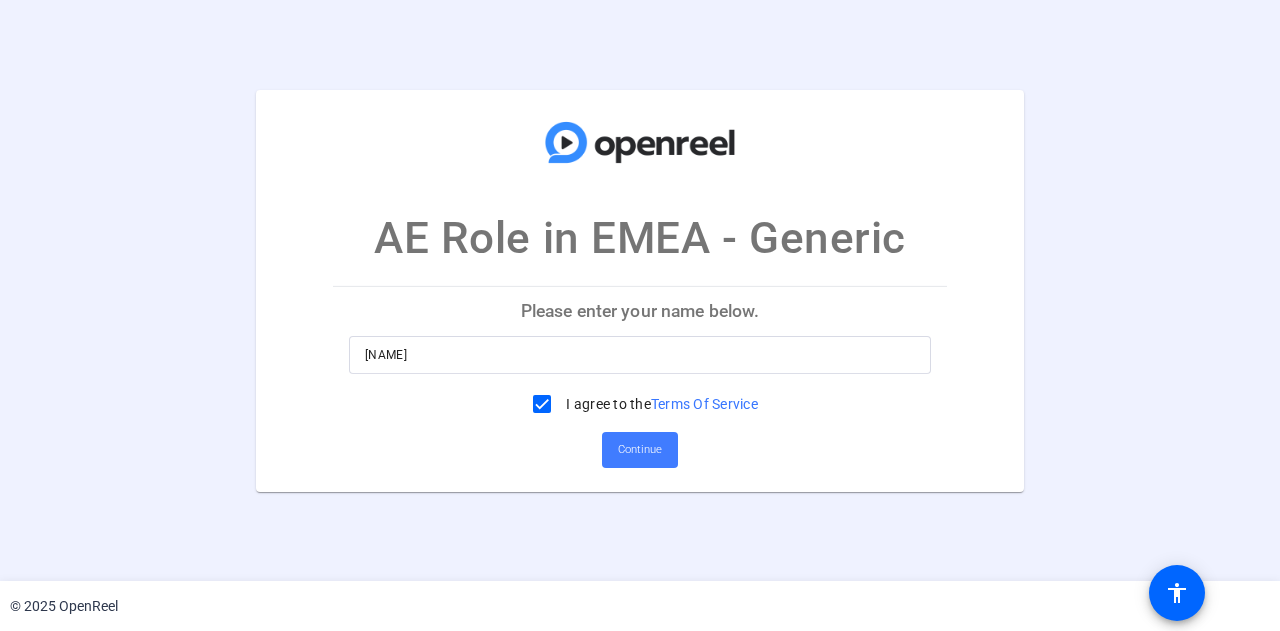 click on "Continue" at bounding box center [640, 450] 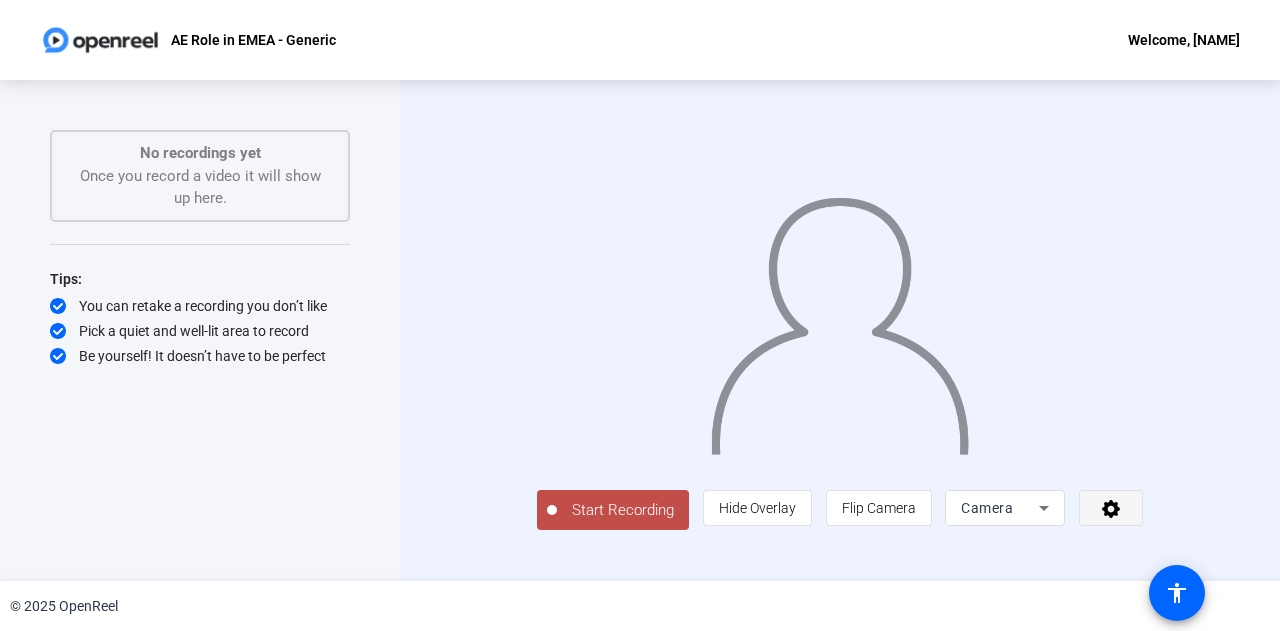 click at bounding box center [1111, 508] 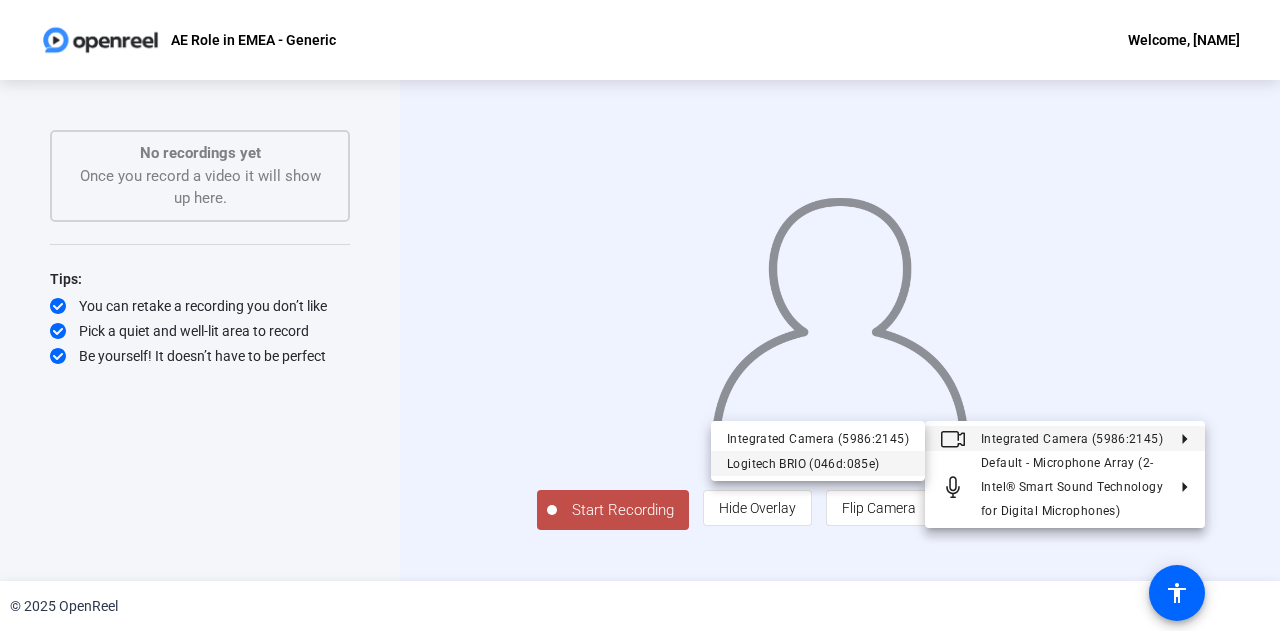click on "Logitech BRIO (046d:085e)" at bounding box center [818, 439] 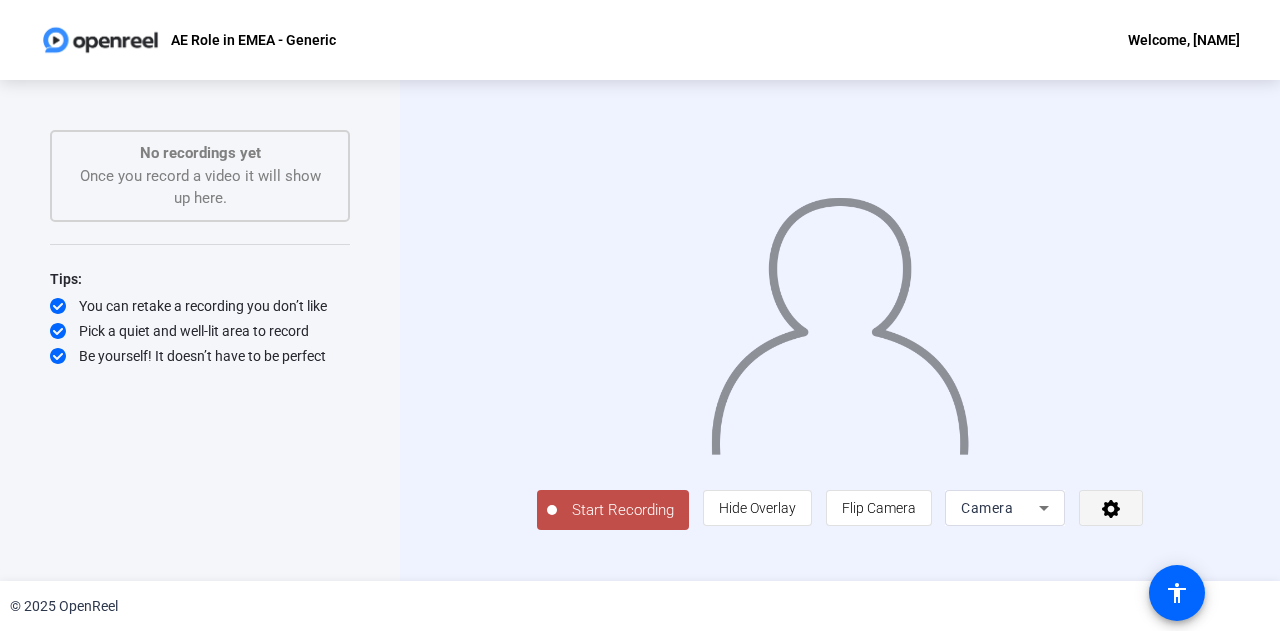 click at bounding box center (1111, 508) 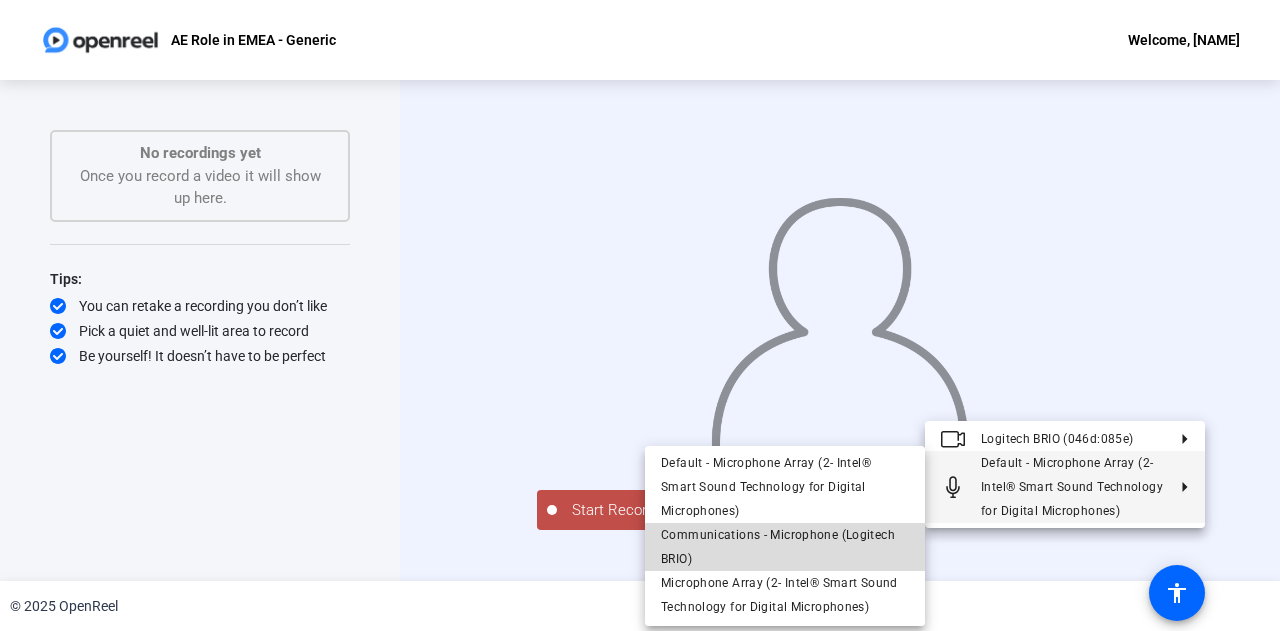 click on "Communications - Microphone (Logitech BRIO)" at bounding box center (785, 547) 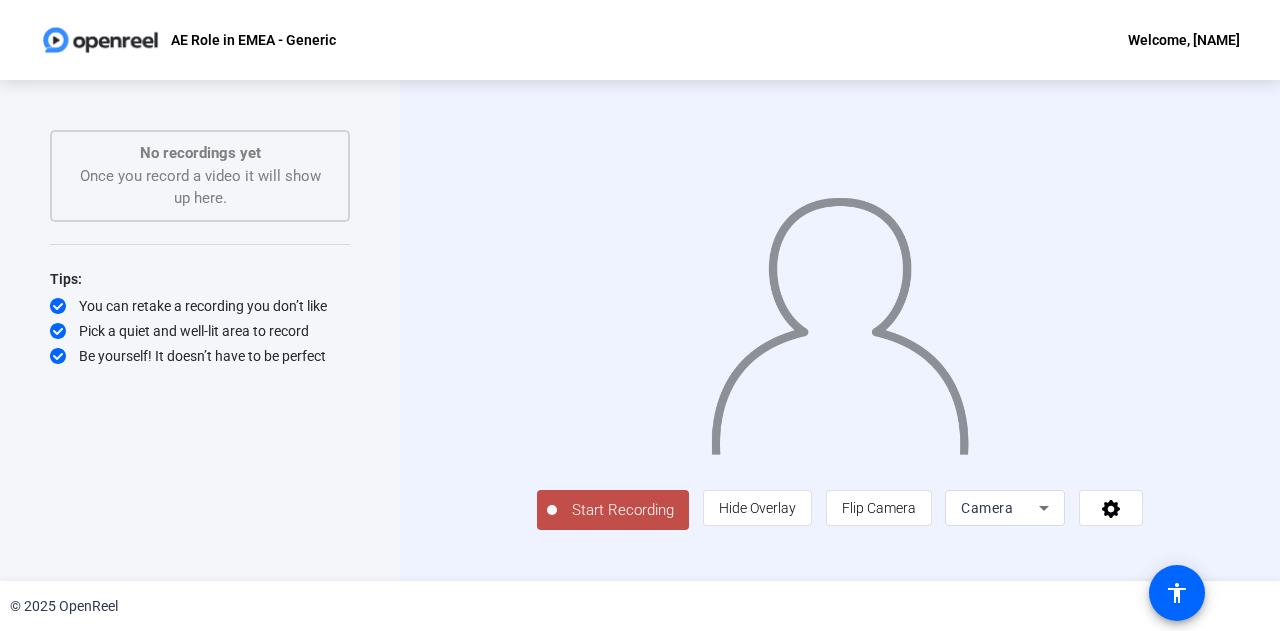 click on "Start Recording" at bounding box center (623, 510) 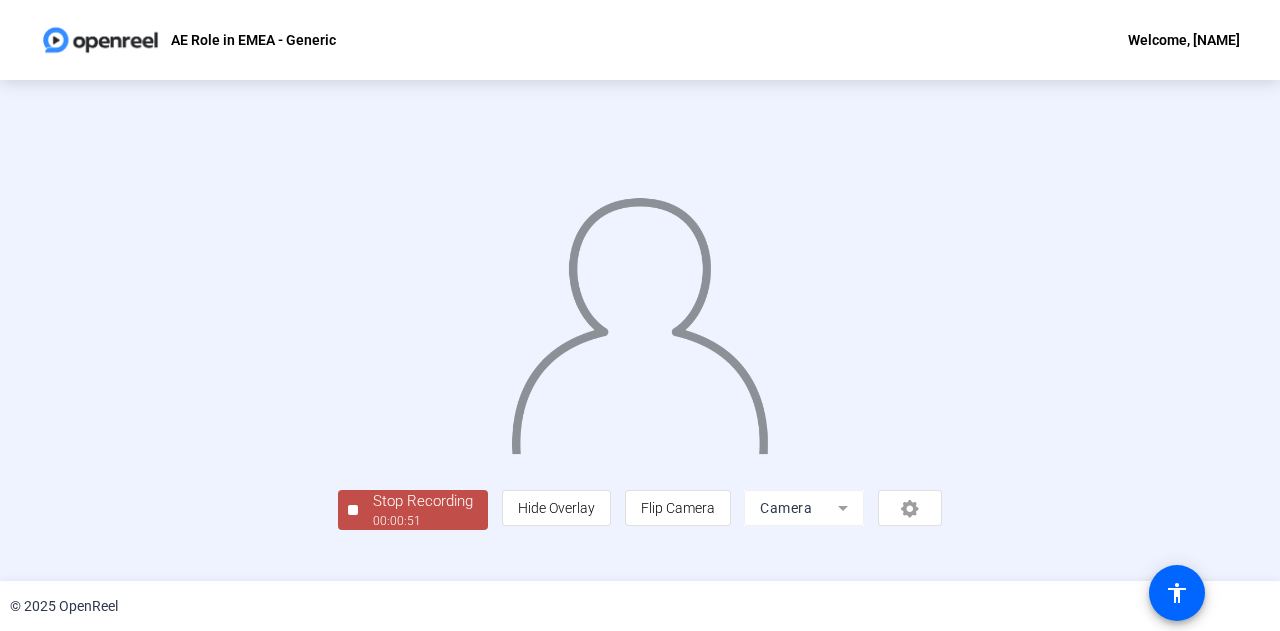 scroll, scrollTop: 100, scrollLeft: 0, axis: vertical 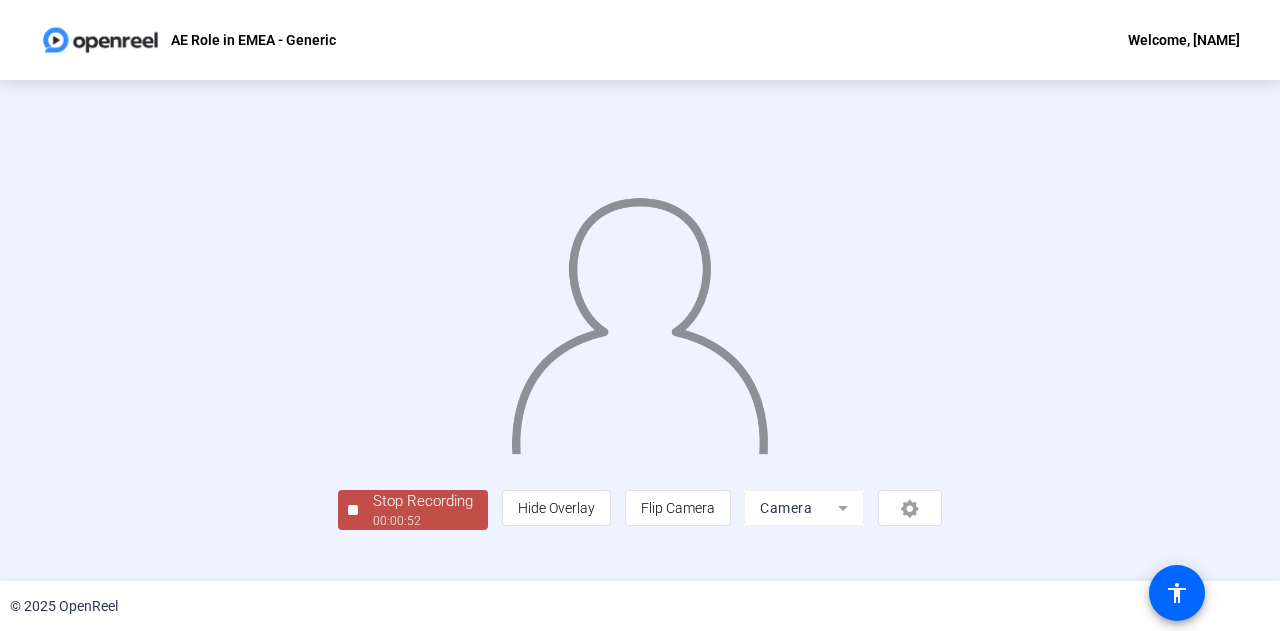 click on "00:00:52" at bounding box center [423, 521] 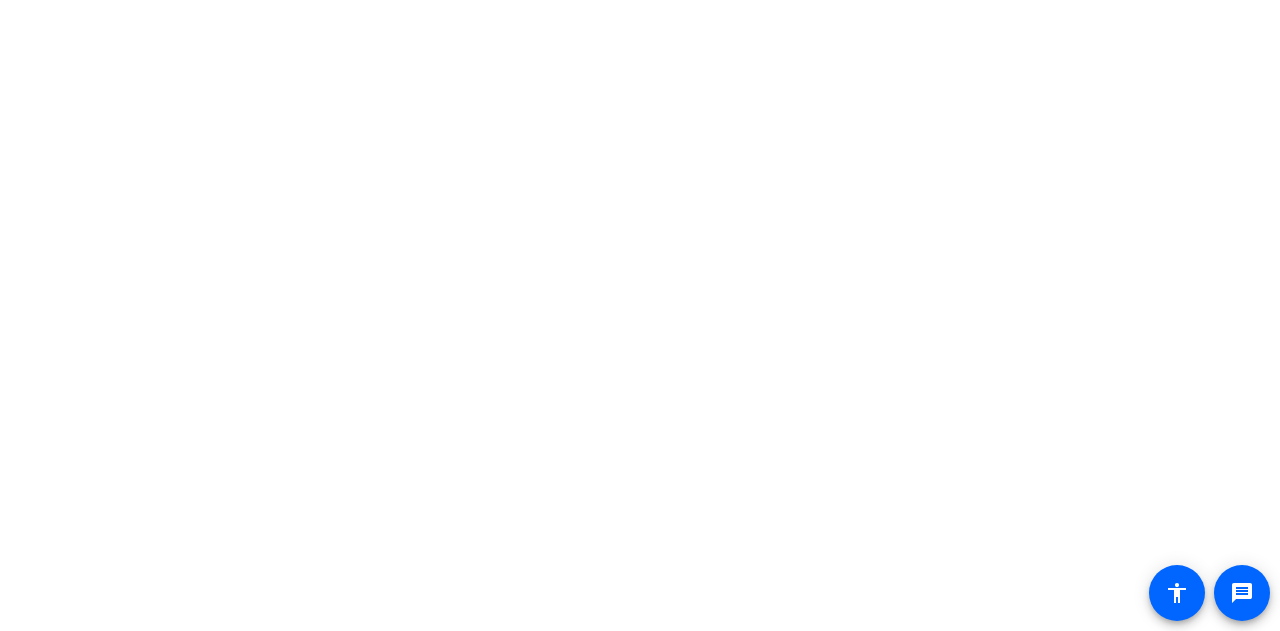scroll, scrollTop: 0, scrollLeft: 0, axis: both 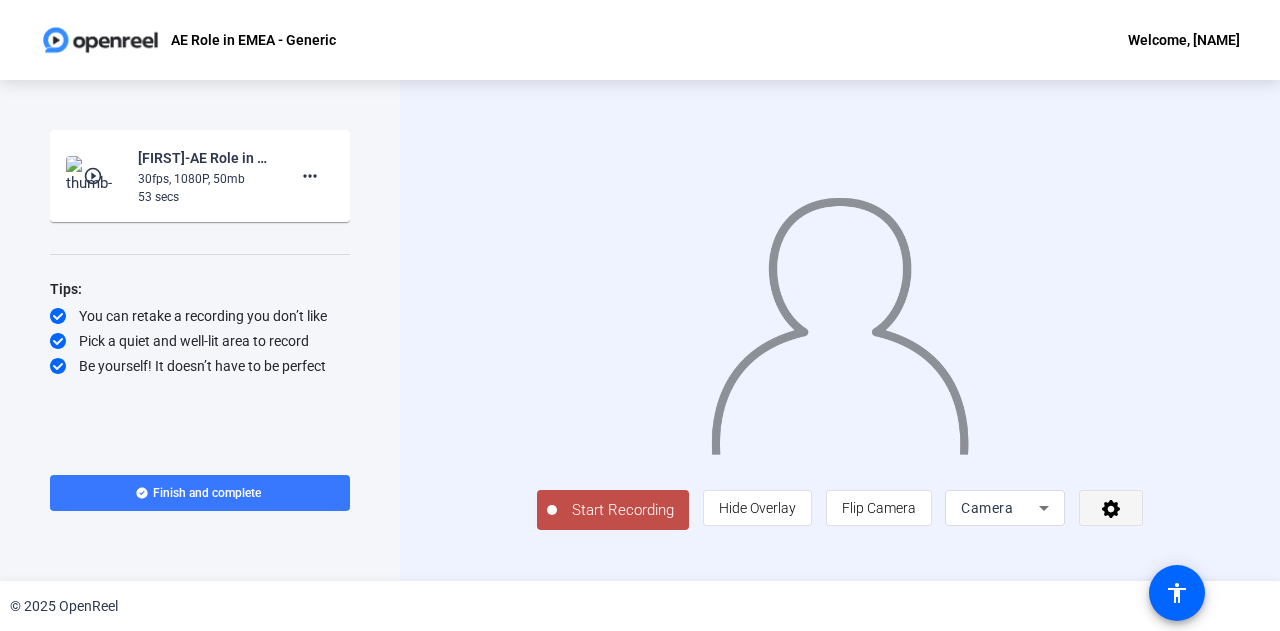 click at bounding box center [1111, 508] 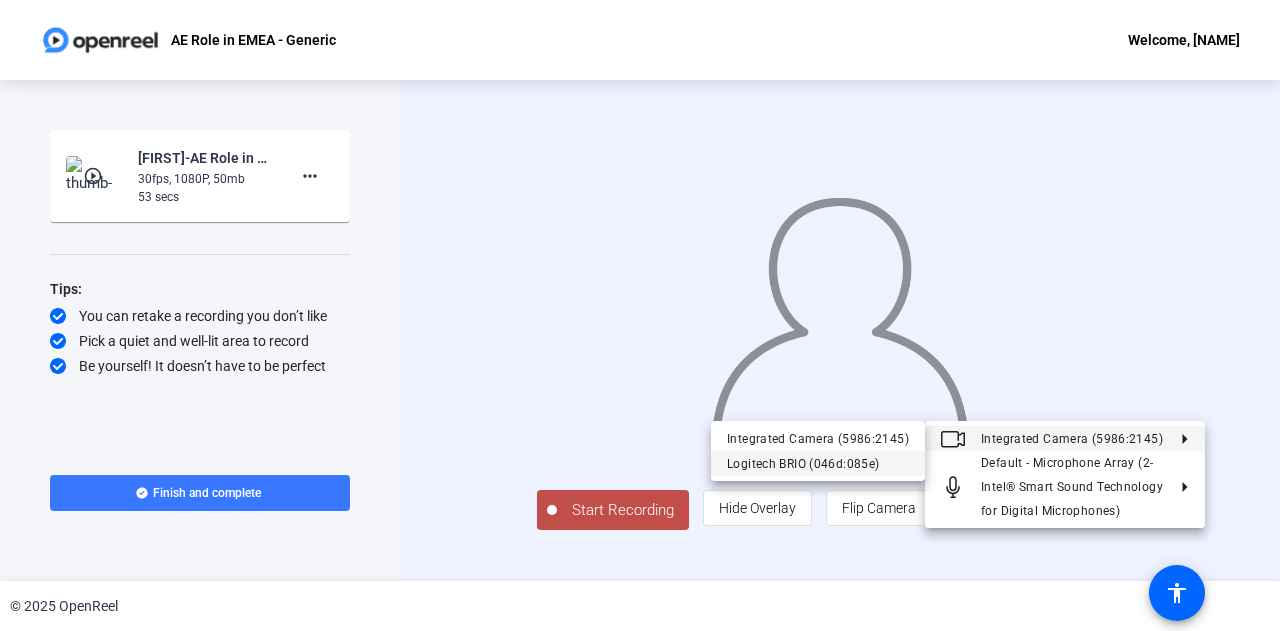 click on "Logitech BRIO (046d:085e)" at bounding box center (818, 439) 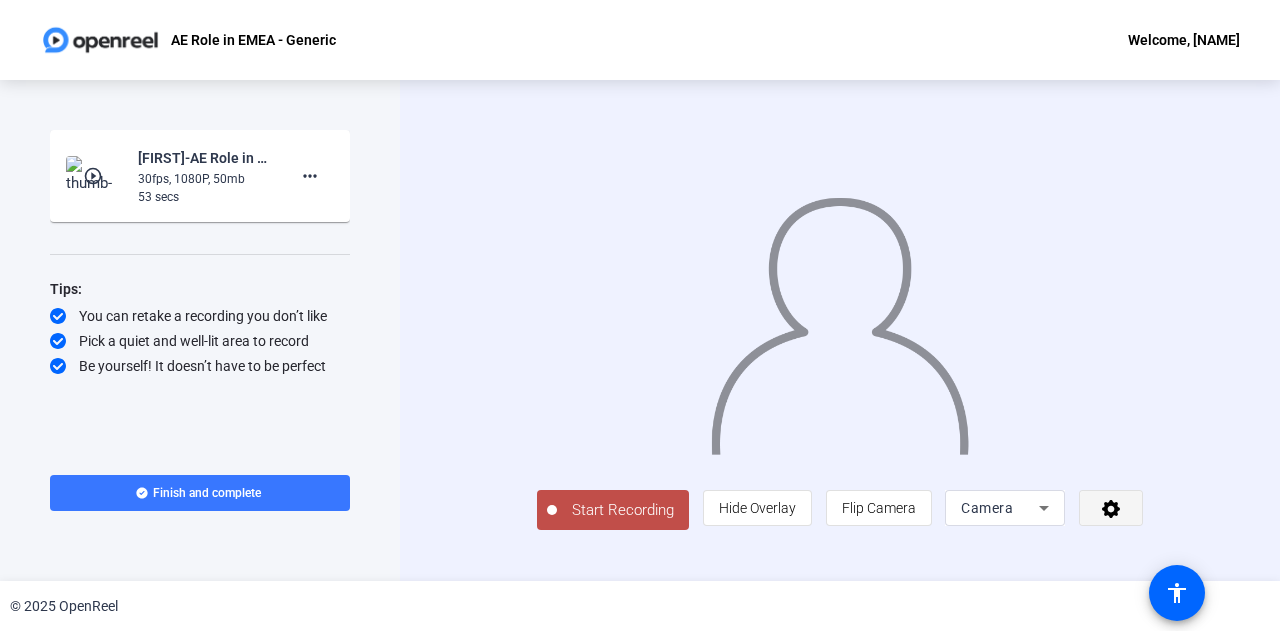 click at bounding box center (1111, 508) 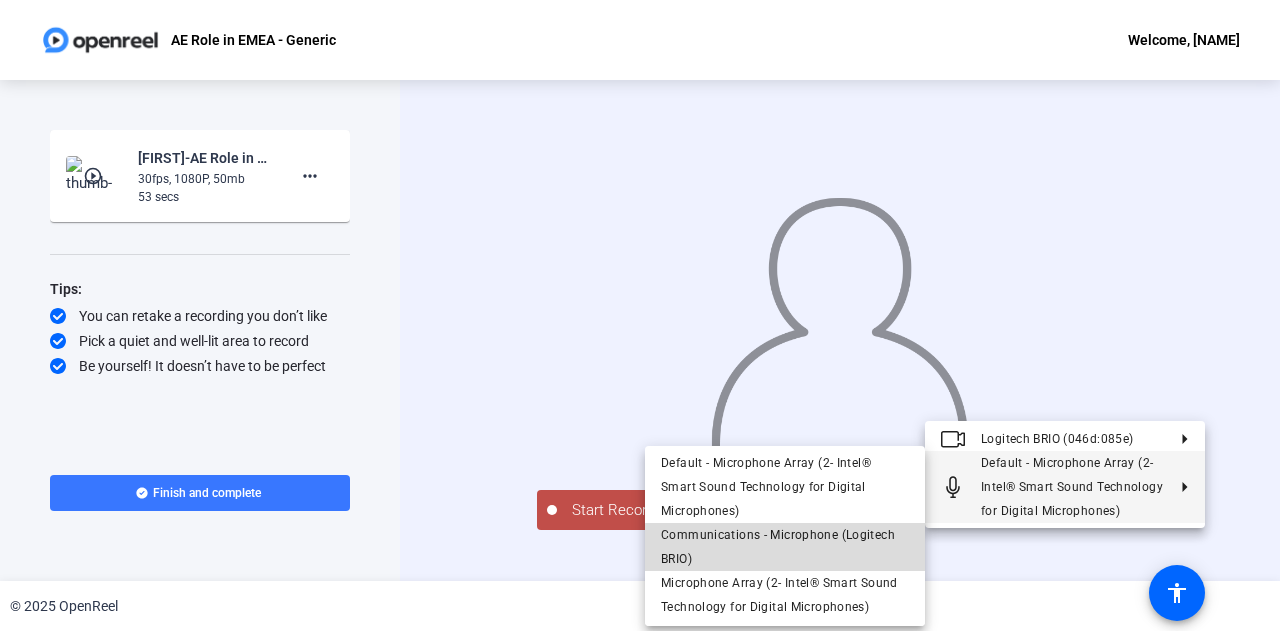 click on "Communications - Microphone (Logitech BRIO)" at bounding box center [785, 547] 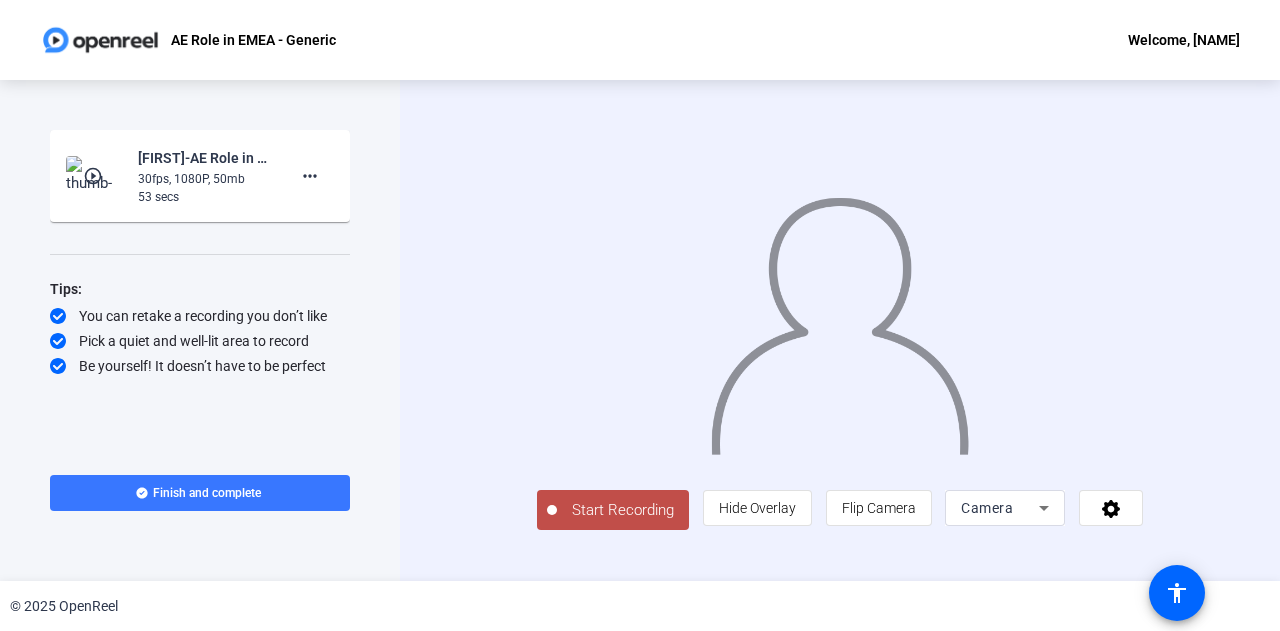 click on "Start Recording" at bounding box center [623, 510] 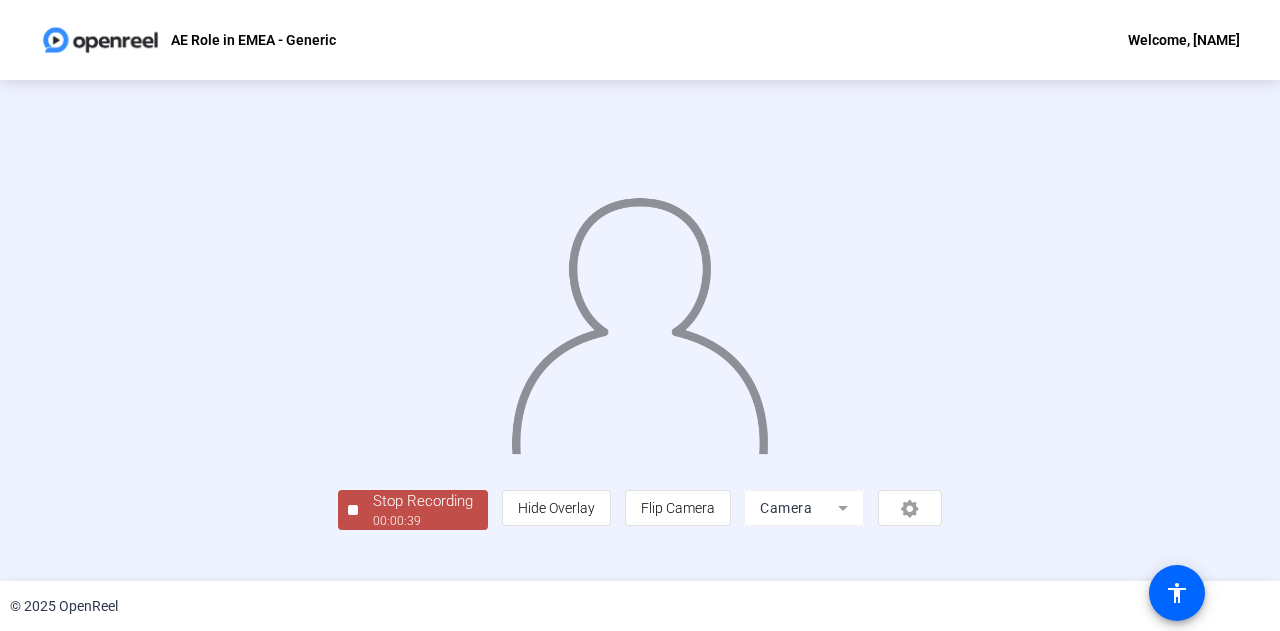 scroll, scrollTop: 100, scrollLeft: 0, axis: vertical 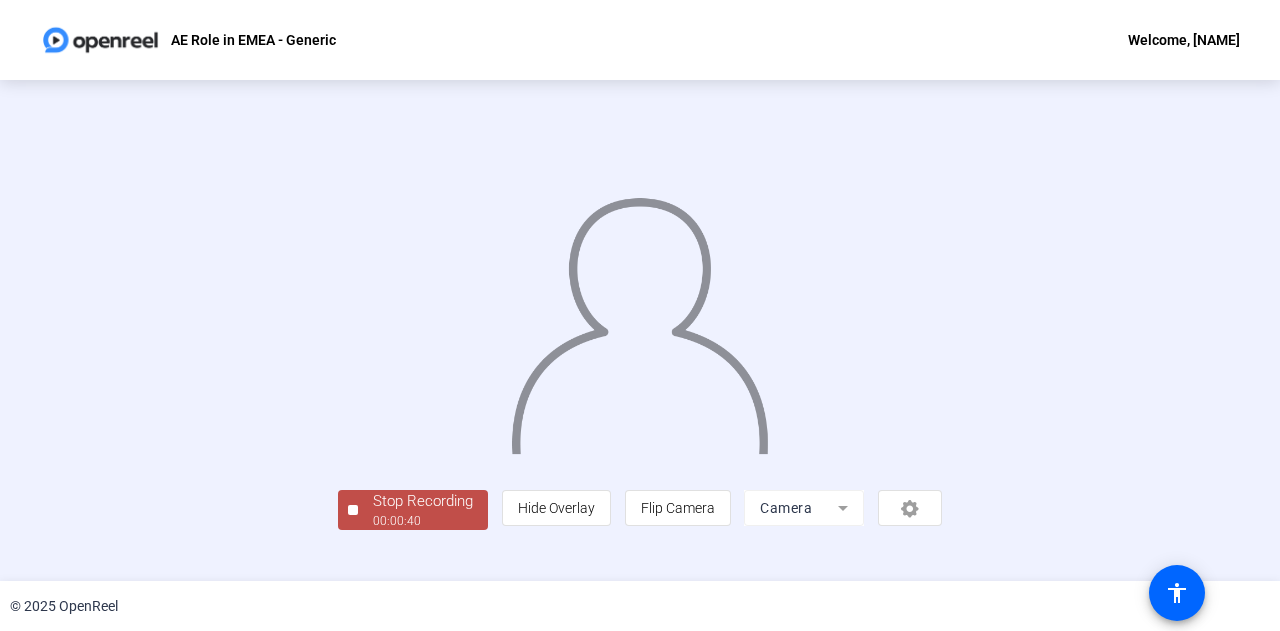 click on "Stop Recording" at bounding box center (423, 501) 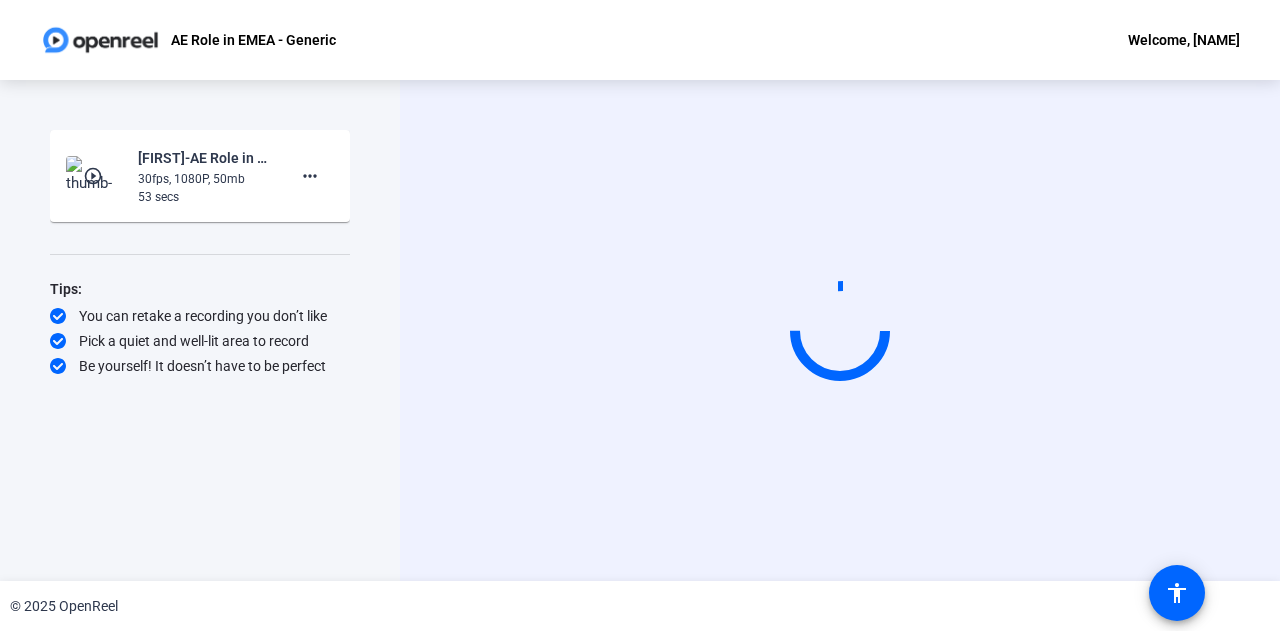 scroll, scrollTop: 0, scrollLeft: 0, axis: both 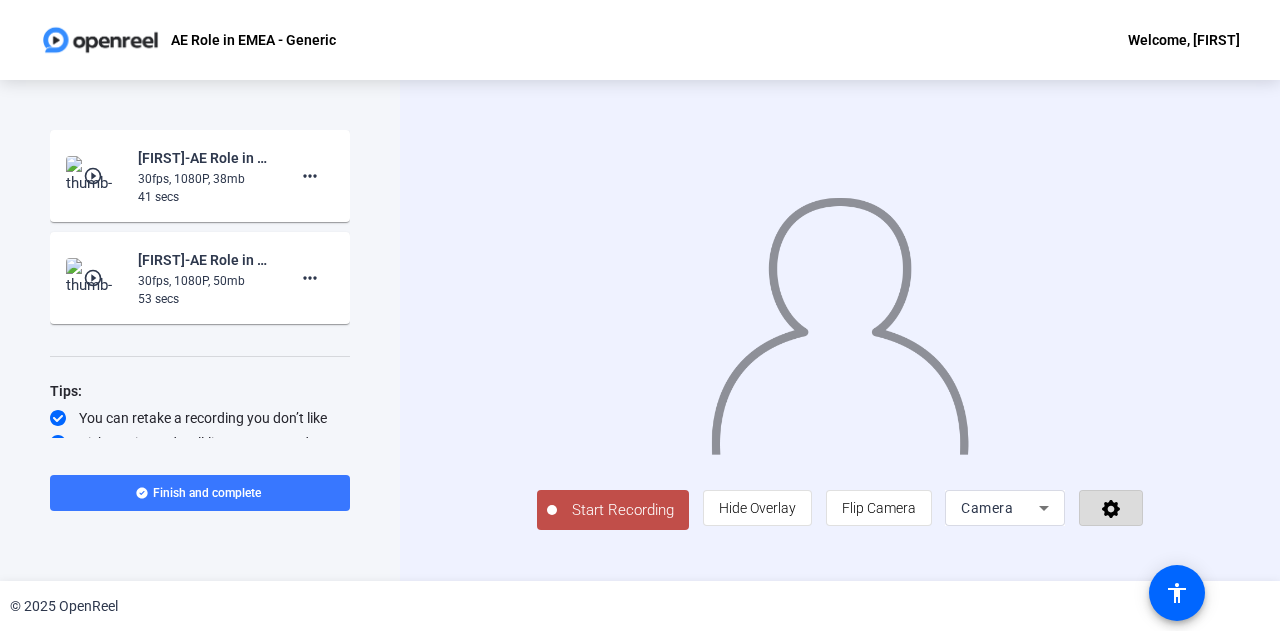 click at bounding box center (1111, 508) 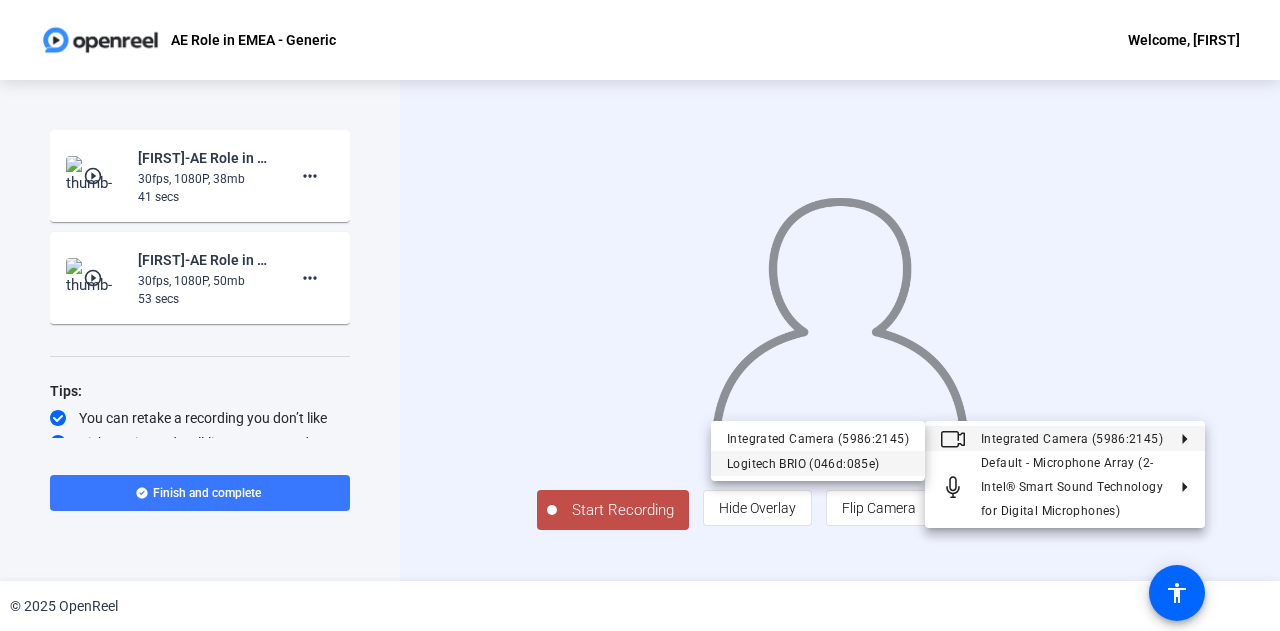 click on "Logitech BRIO (046d:085e)" at bounding box center [818, 439] 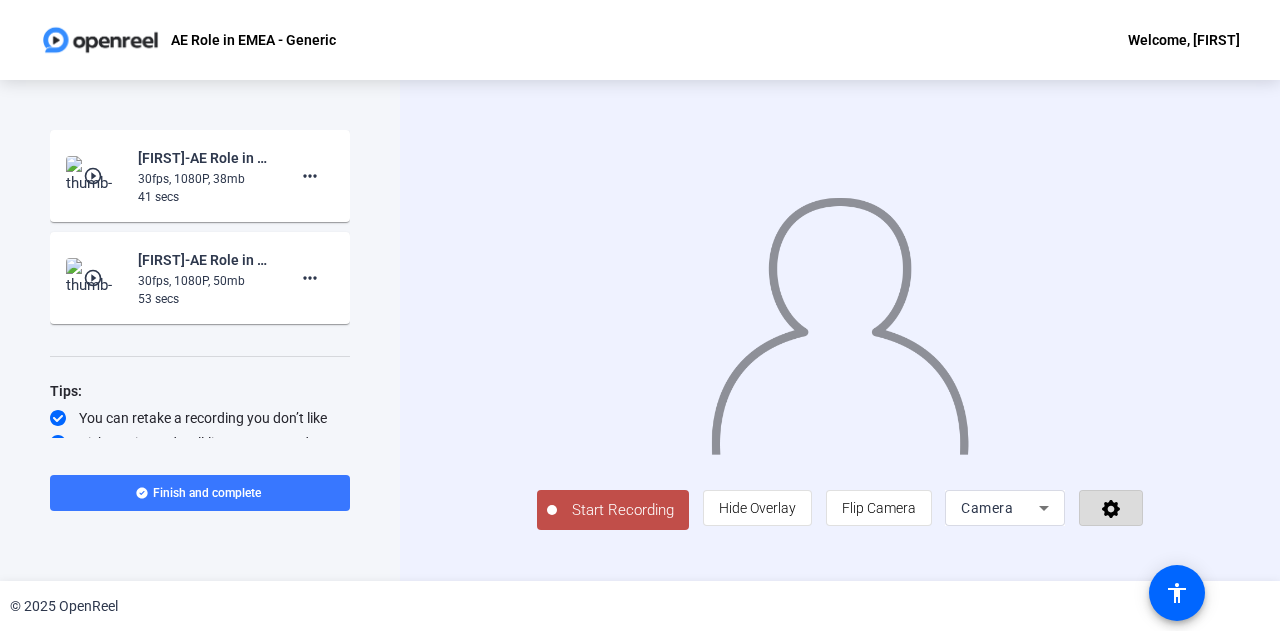 click at bounding box center [1111, 509] 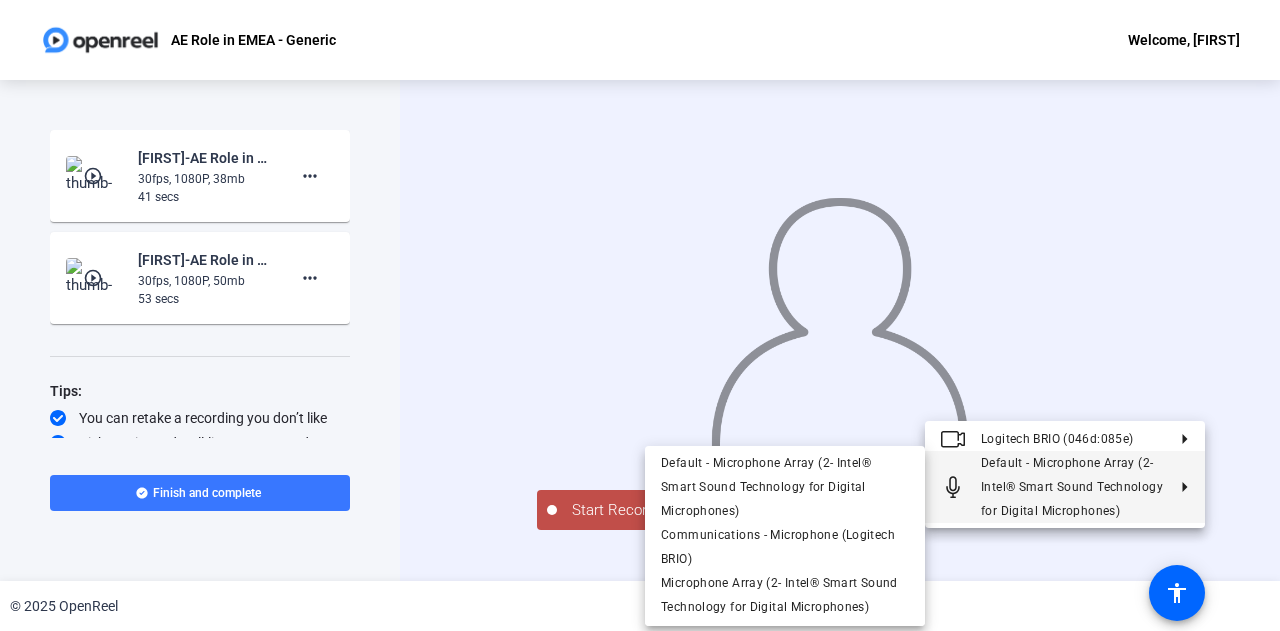 click on "Default - Microphone Array (2- Intel® Smart Sound Technology for Digital Microphones)" at bounding box center (1073, 487) 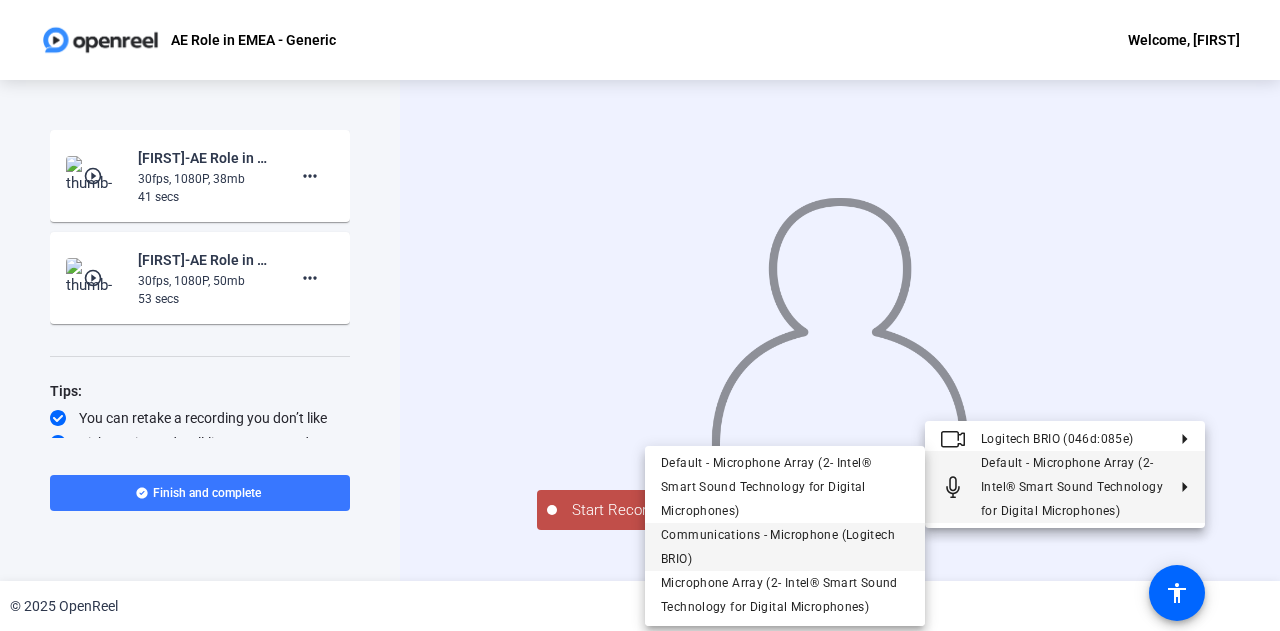 click on "Communications - Microphone (Logitech BRIO)" at bounding box center [766, 487] 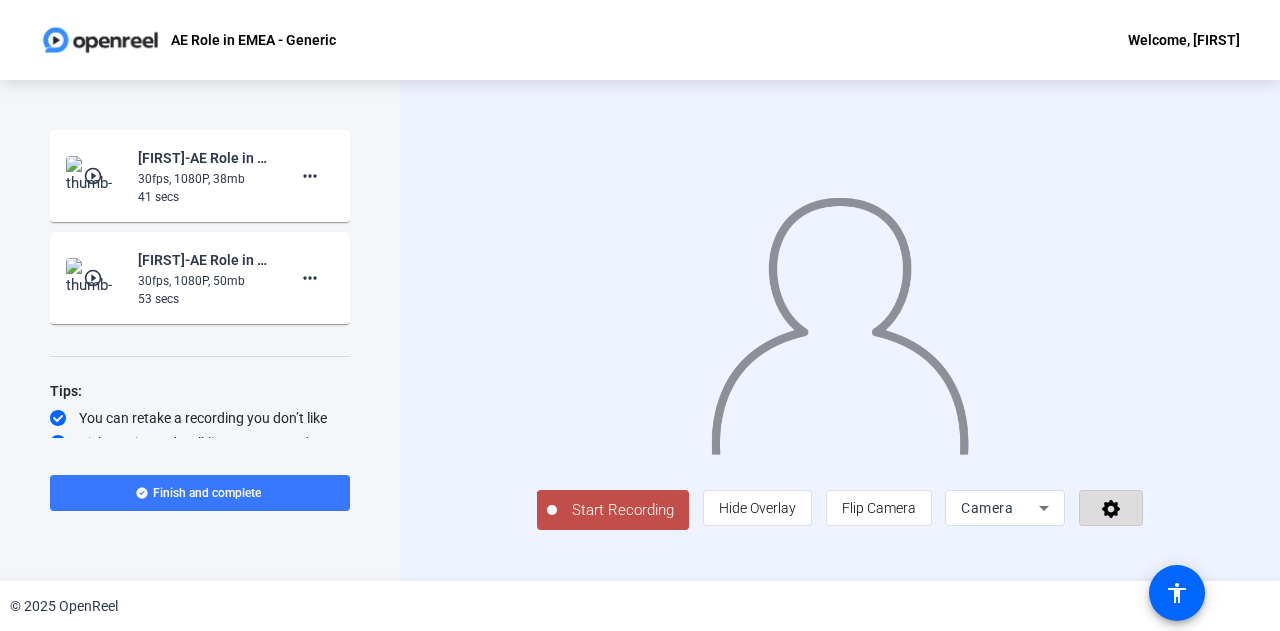 click at bounding box center (1111, 509) 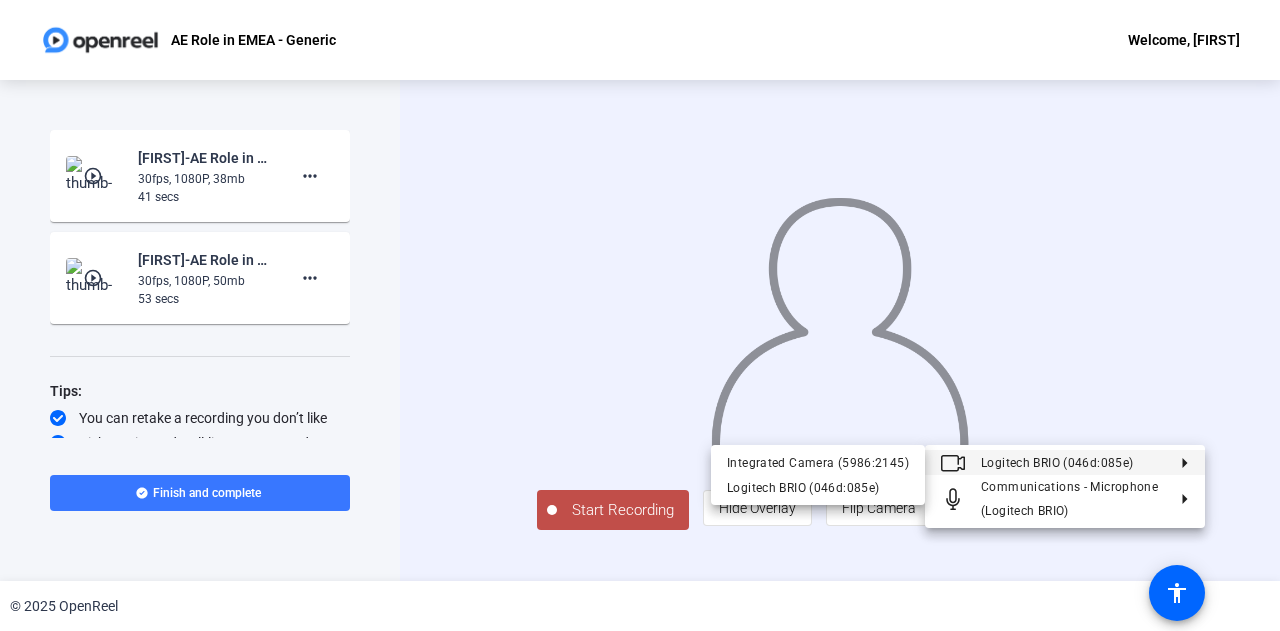 click at bounding box center [640, 315] 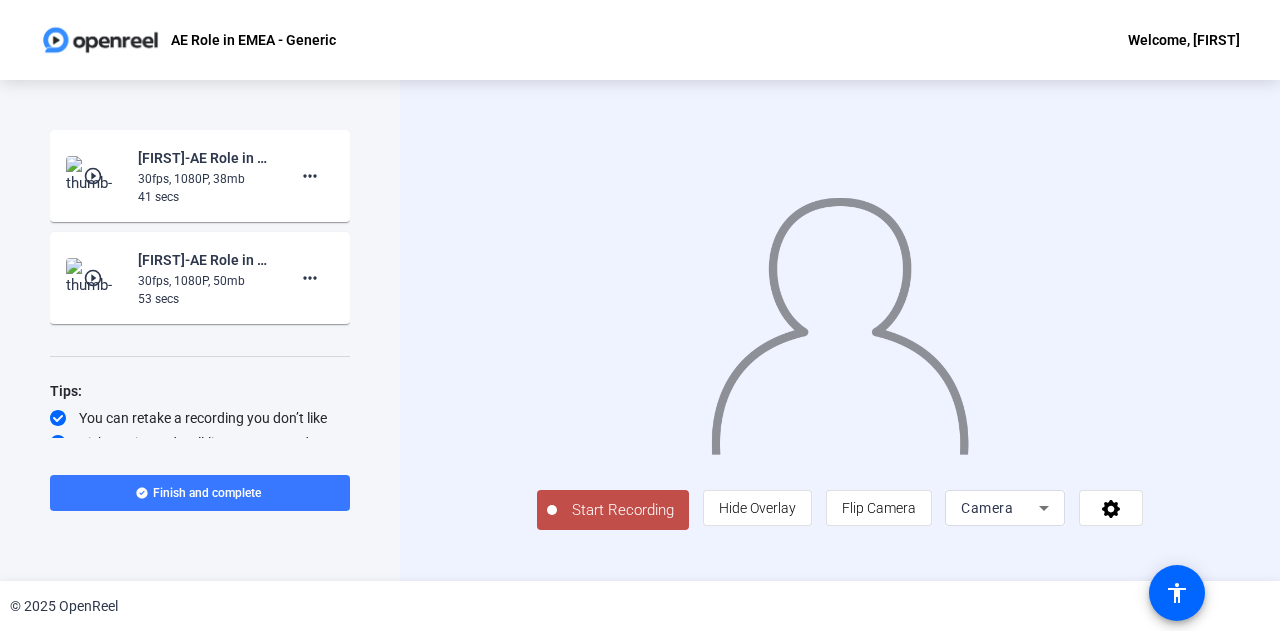 click on "Start Recording" at bounding box center [623, 510] 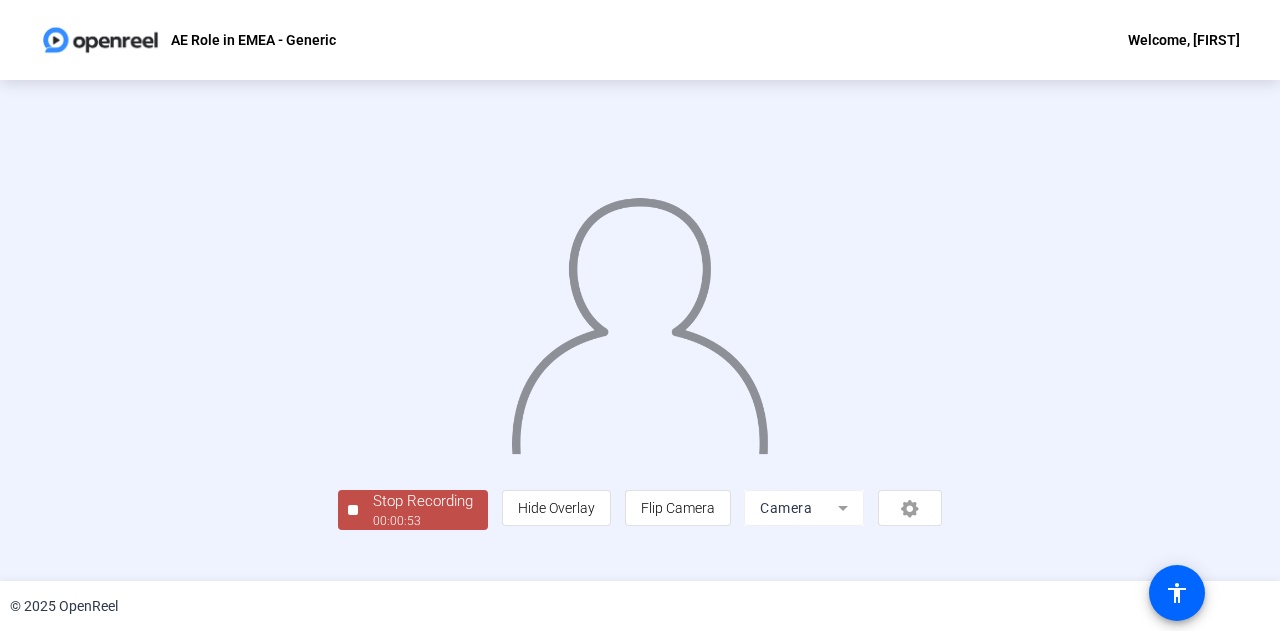 scroll, scrollTop: 100, scrollLeft: 0, axis: vertical 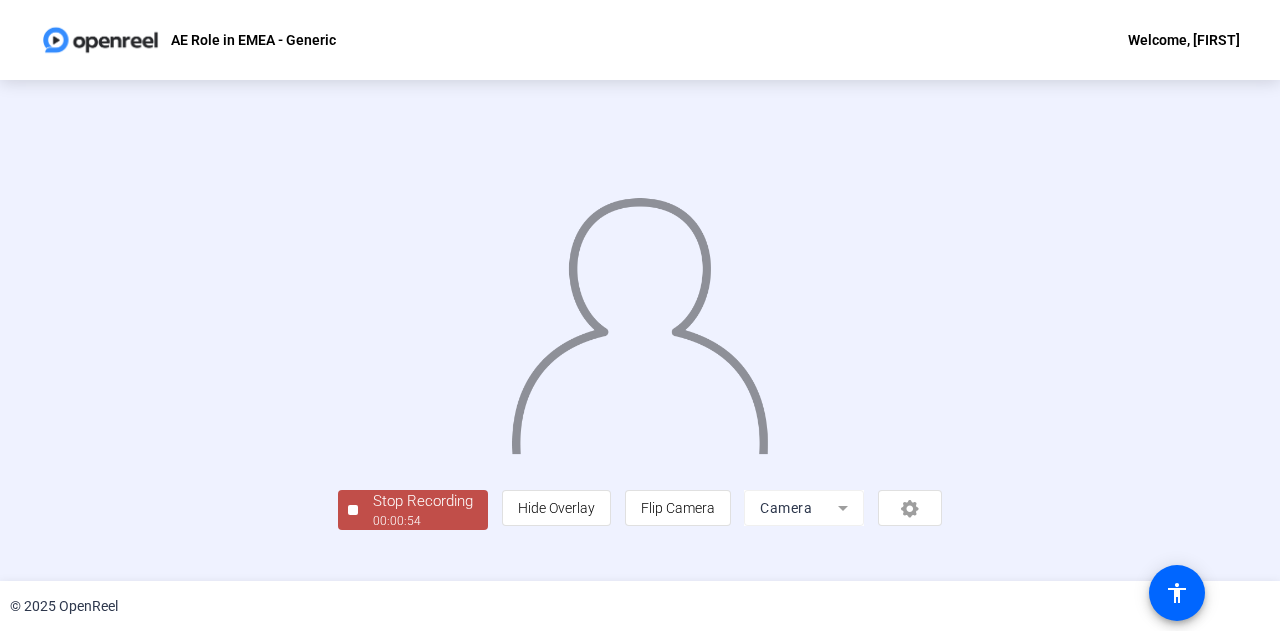 click on "00:00:54" at bounding box center [423, 521] 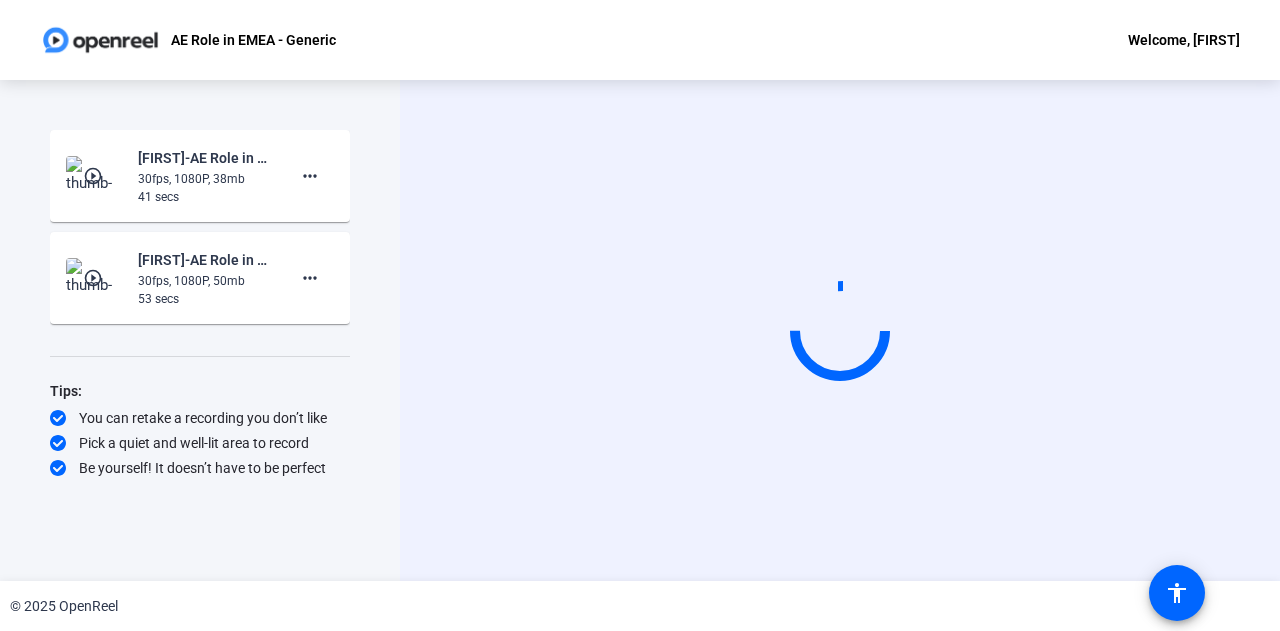 scroll, scrollTop: 0, scrollLeft: 0, axis: both 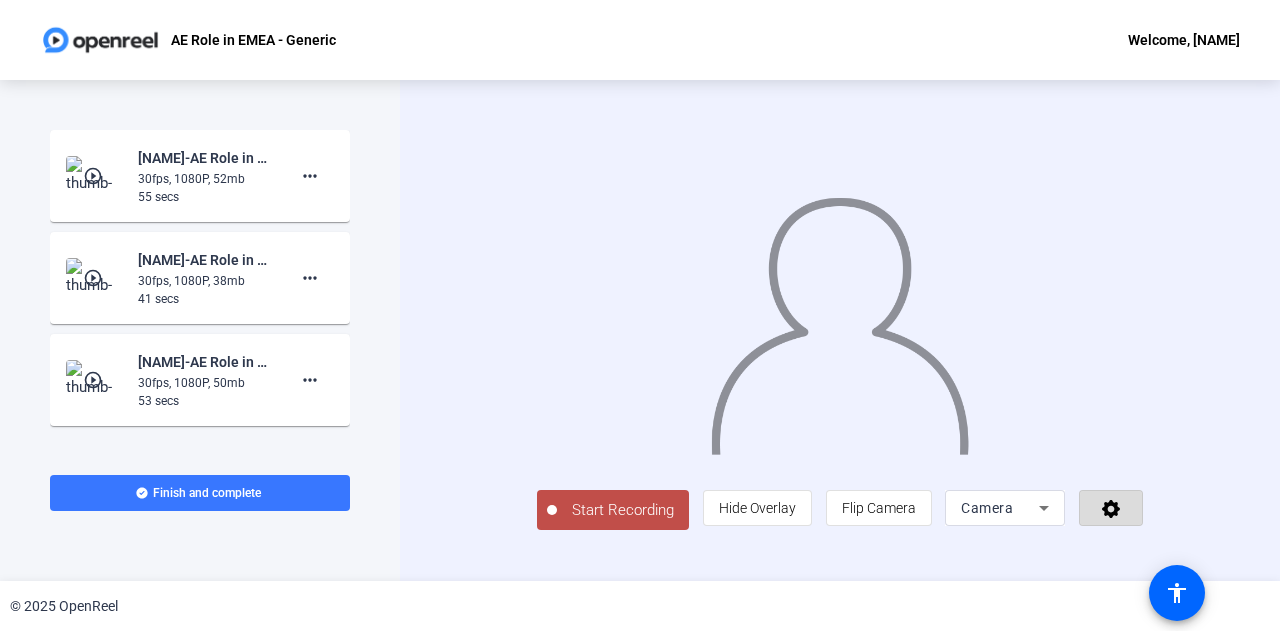 click at bounding box center [1111, 509] 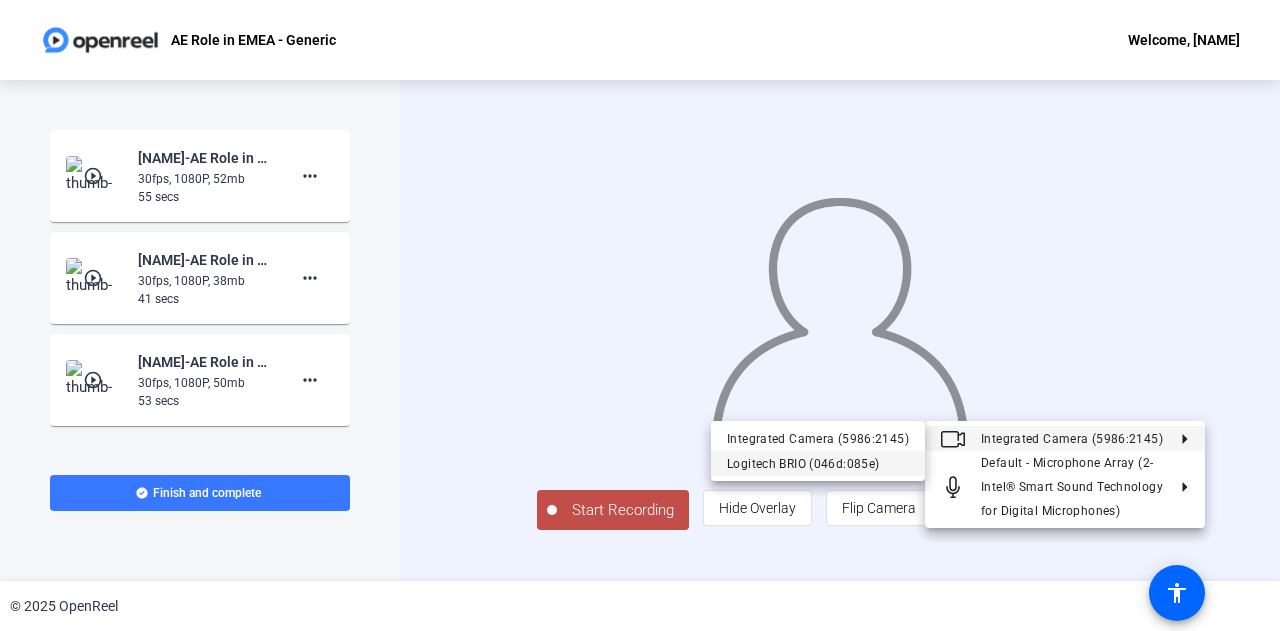 click on "Logitech BRIO (046d:085e)" at bounding box center [818, 463] 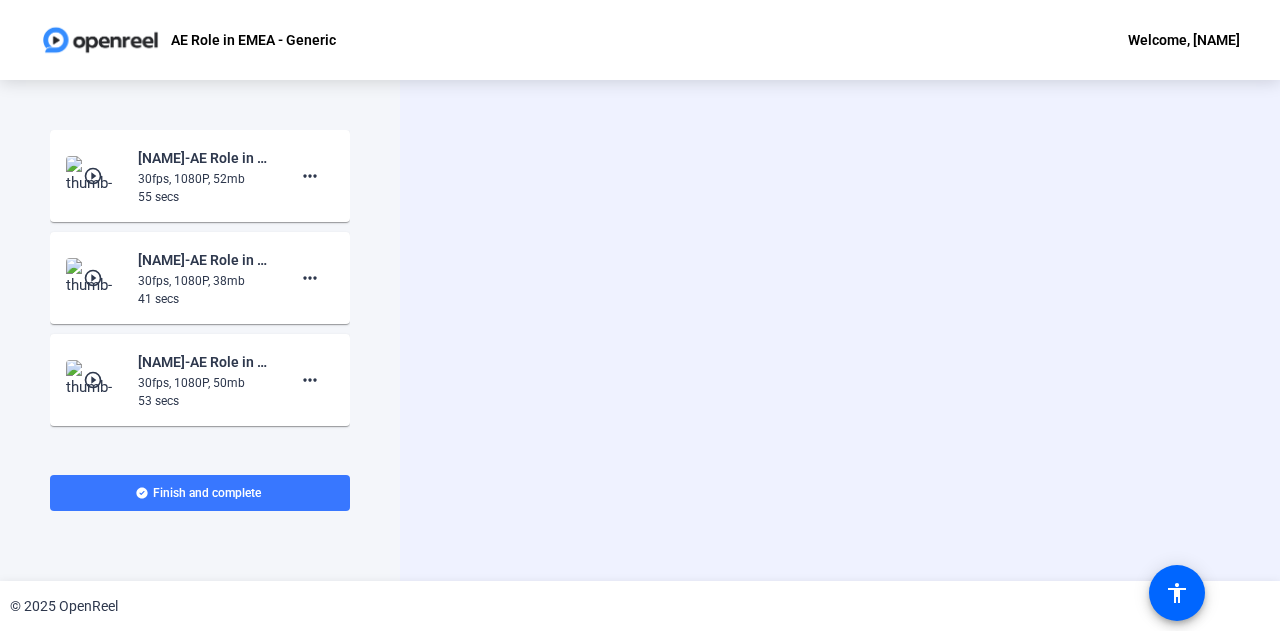 click on "Integrated Camera (5986:2145)   Logitech BRIO (046d:085e)" at bounding box center (818, 451) 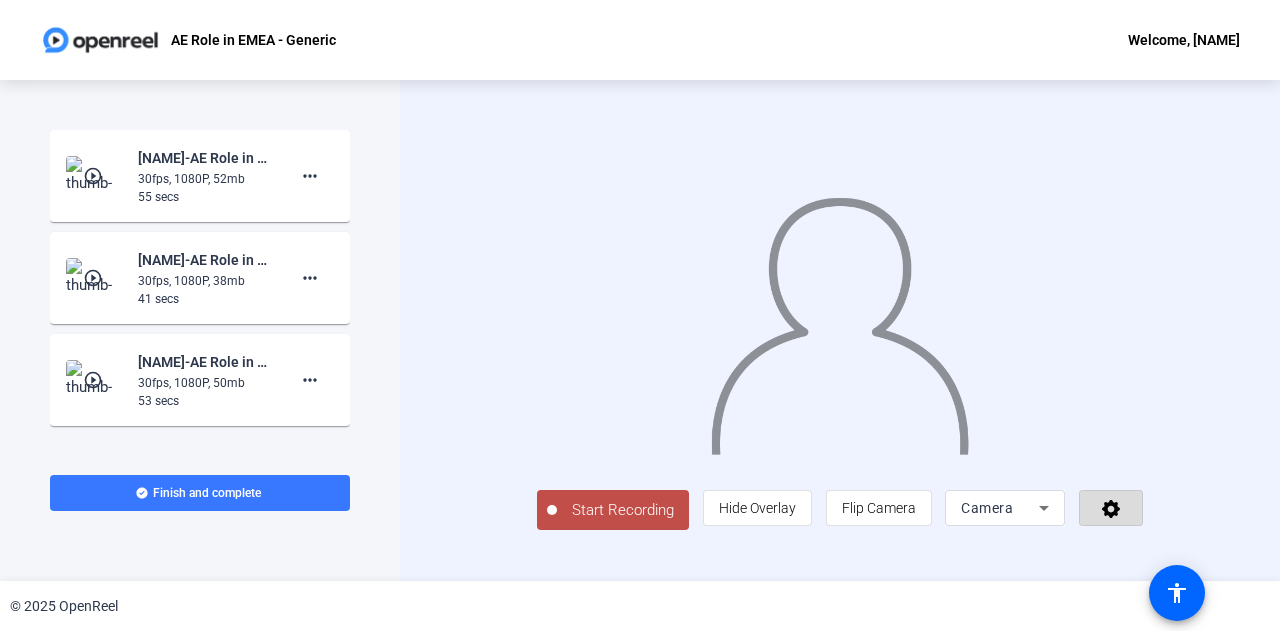 click at bounding box center (1111, 508) 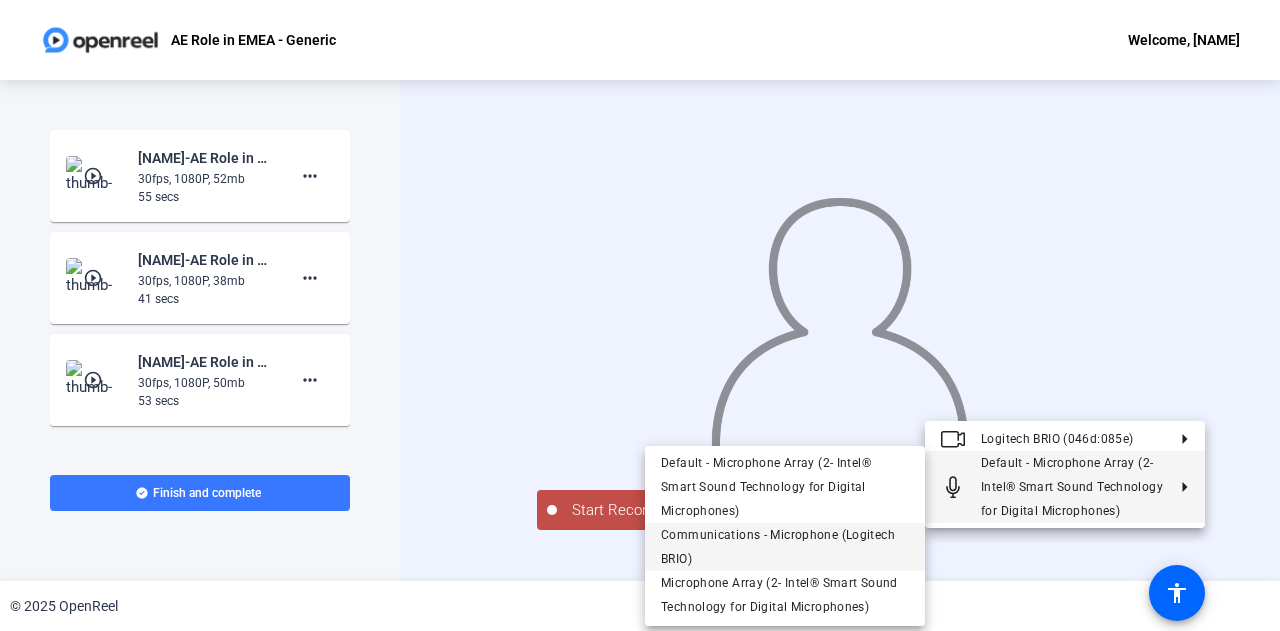 click on "Communications - Microphone (Logitech BRIO)" at bounding box center [766, 487] 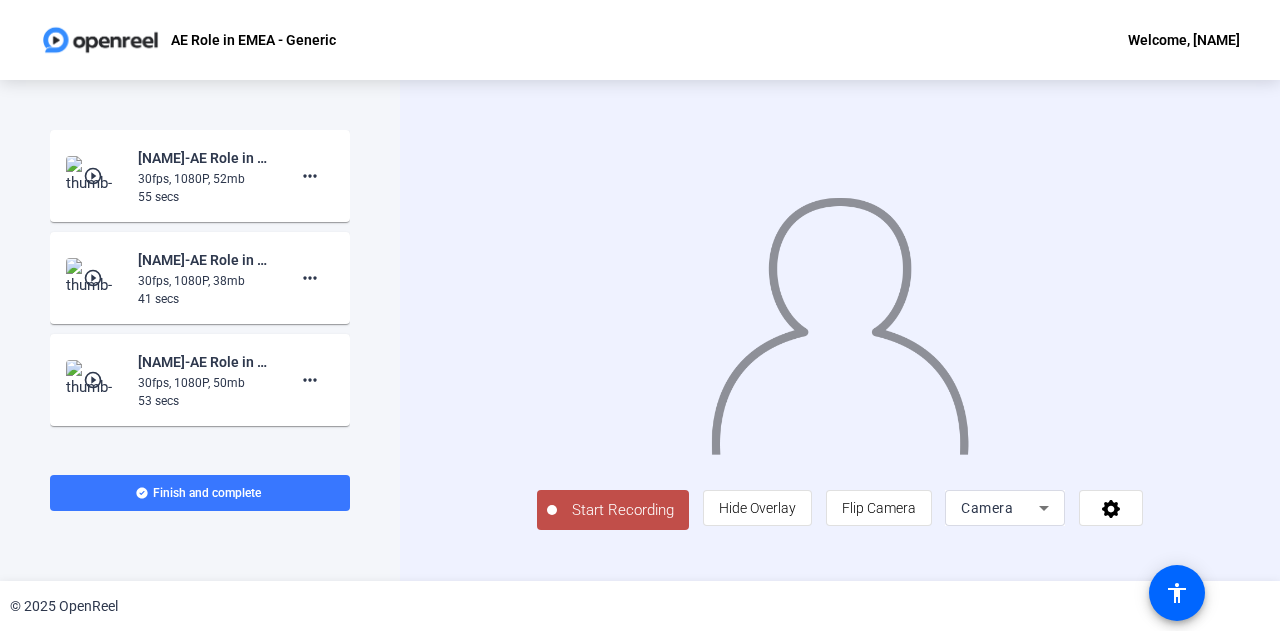 click on "Default - Microphone Array (2- Intel® Smart Sound Technology for Digital Microphones) Communications - Microphone (Logitech BRIO) Microphone Array (2- Intel® Smart Sound Technology for Digital Microphones) Microphone (Logitech BRIO)" at bounding box center (785, 536) 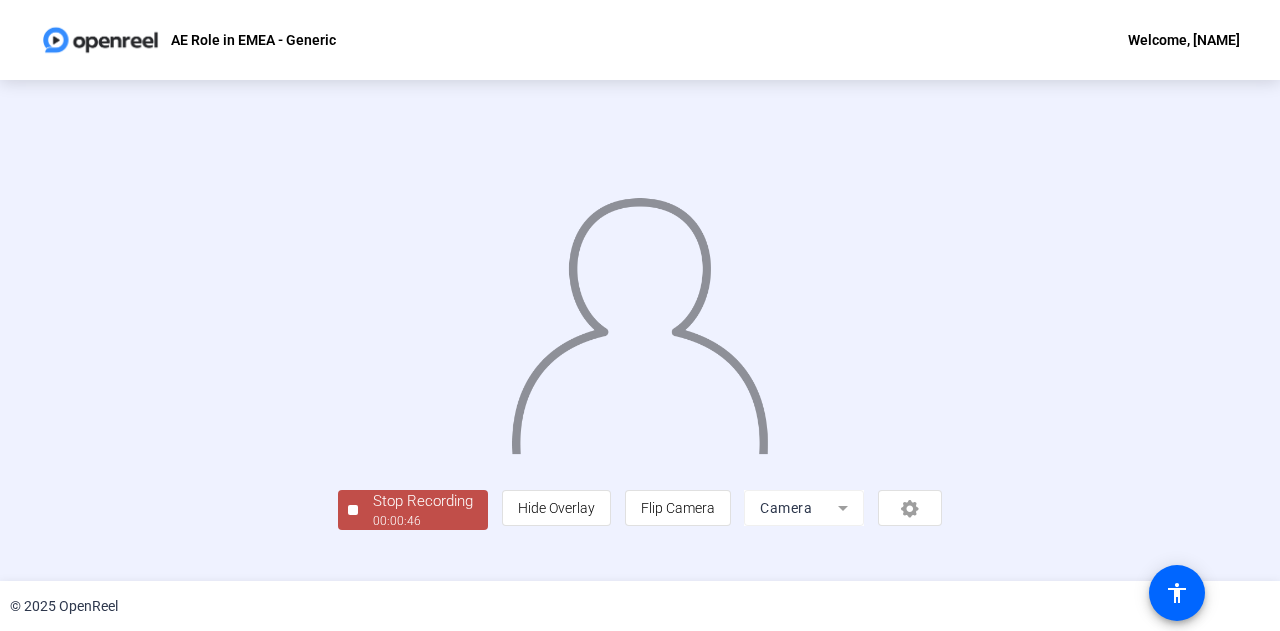 scroll, scrollTop: 100, scrollLeft: 0, axis: vertical 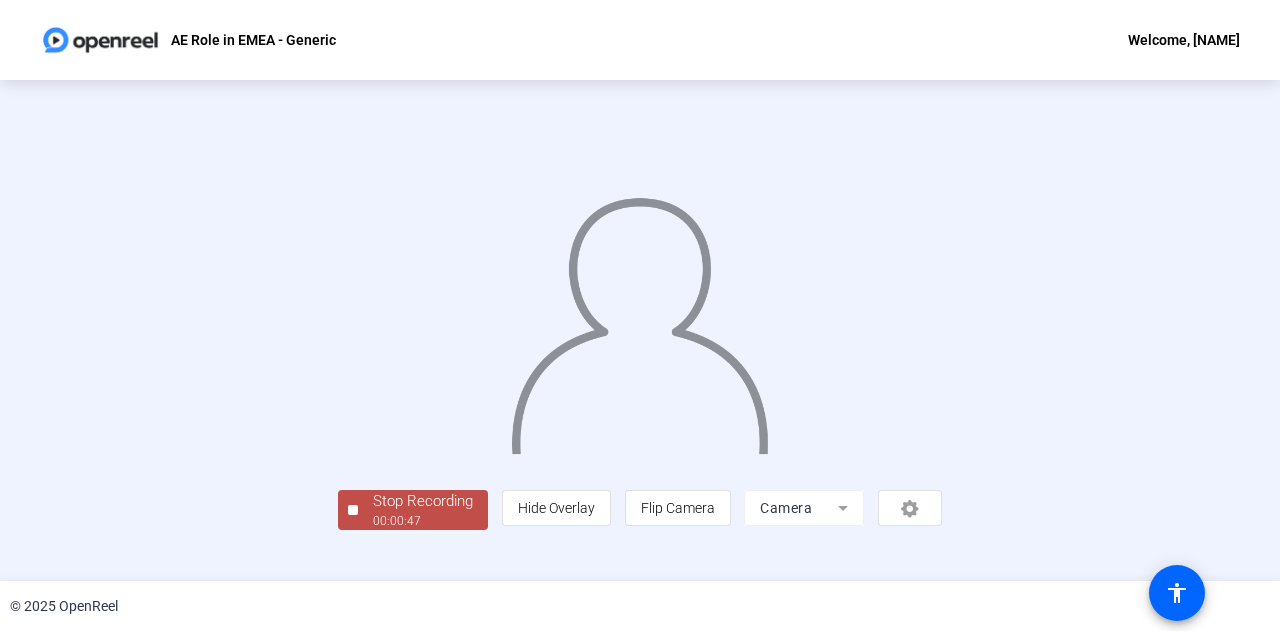 click on "00:00:47" at bounding box center (423, 521) 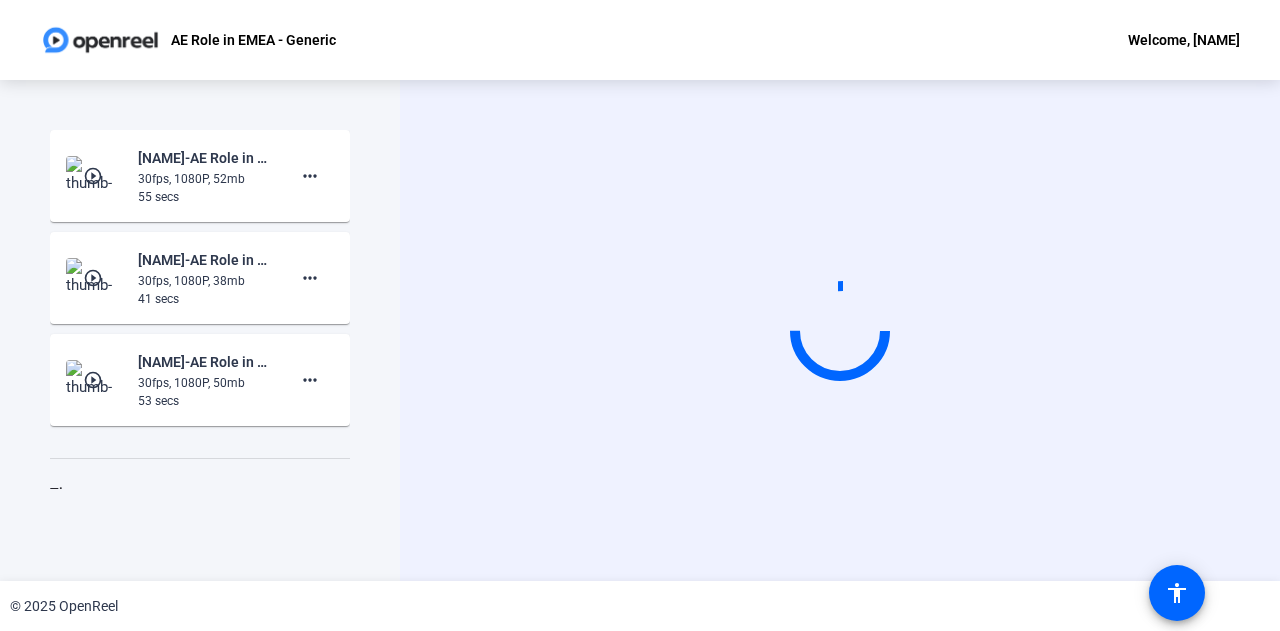 scroll, scrollTop: 0, scrollLeft: 0, axis: both 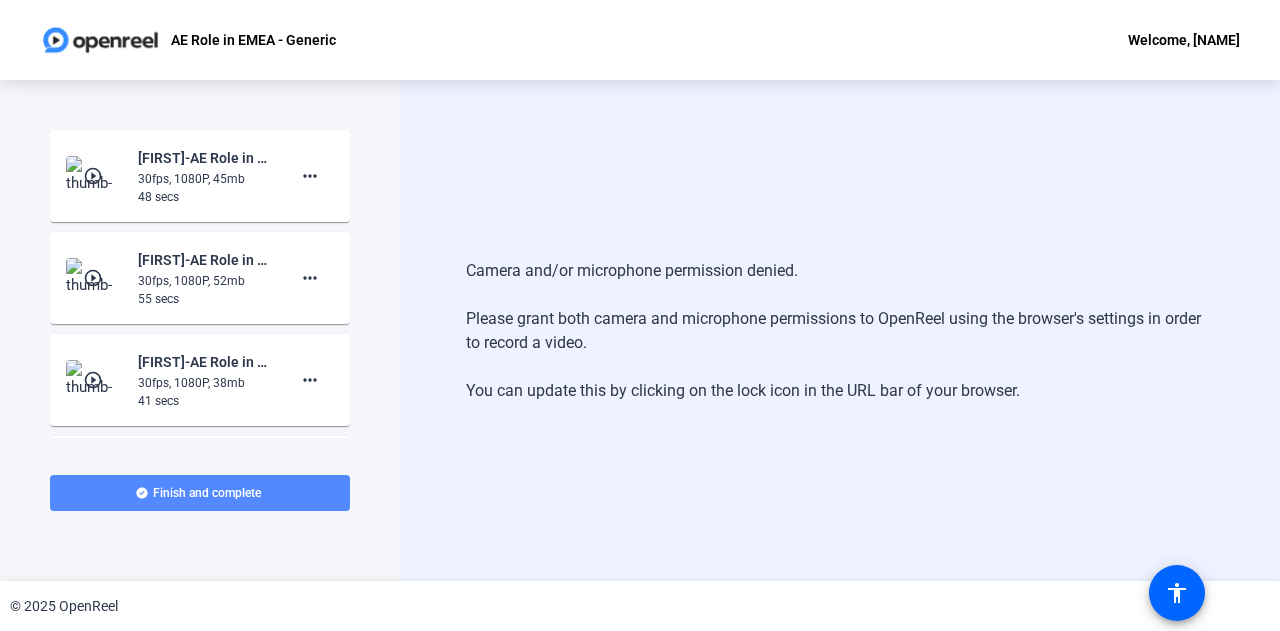click on "Finish and complete" at bounding box center [207, 493] 